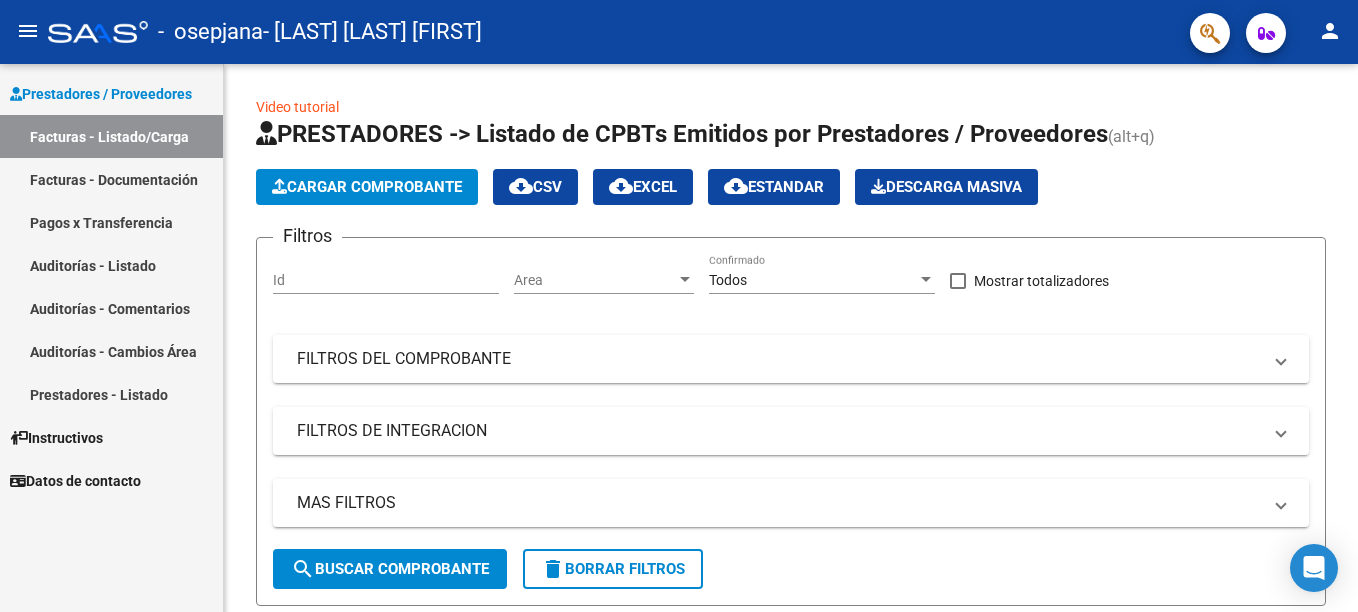 scroll, scrollTop: 0, scrollLeft: 0, axis: both 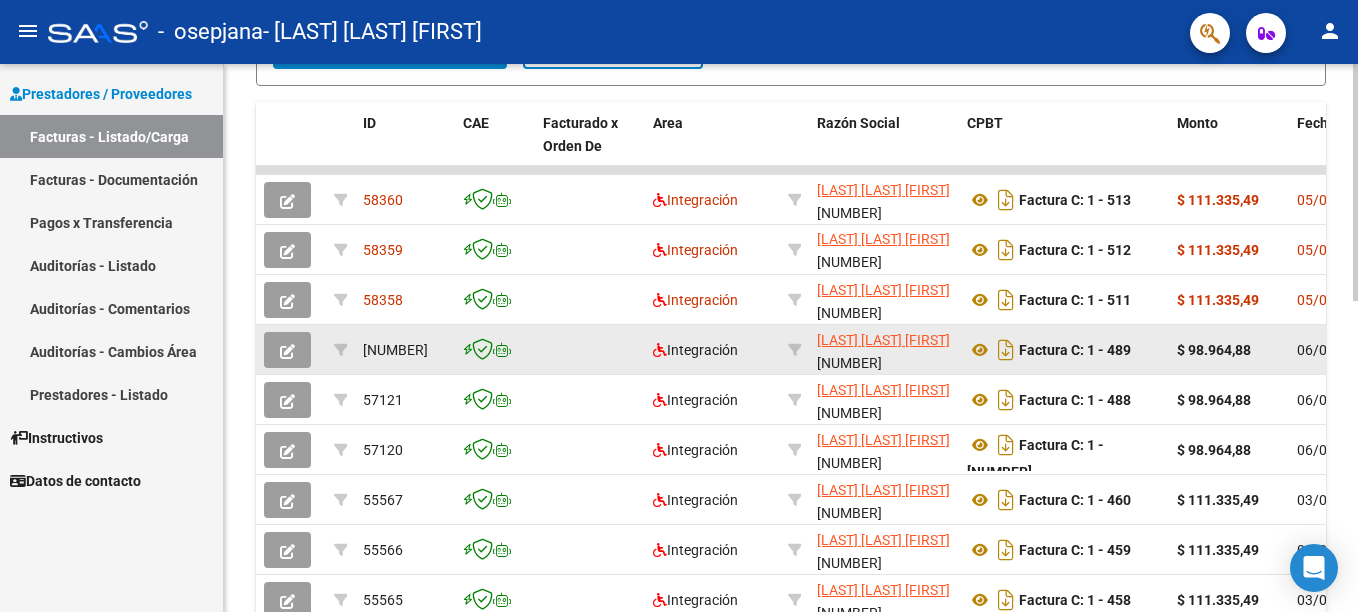 click 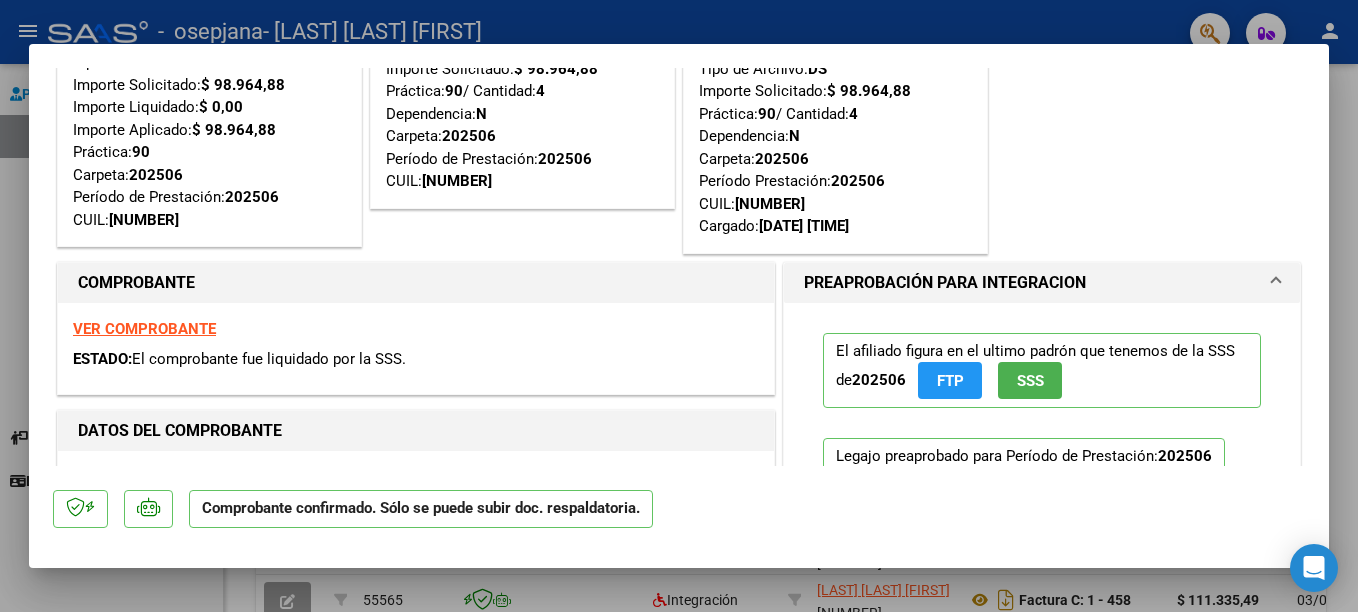 scroll, scrollTop: 77, scrollLeft: 0, axis: vertical 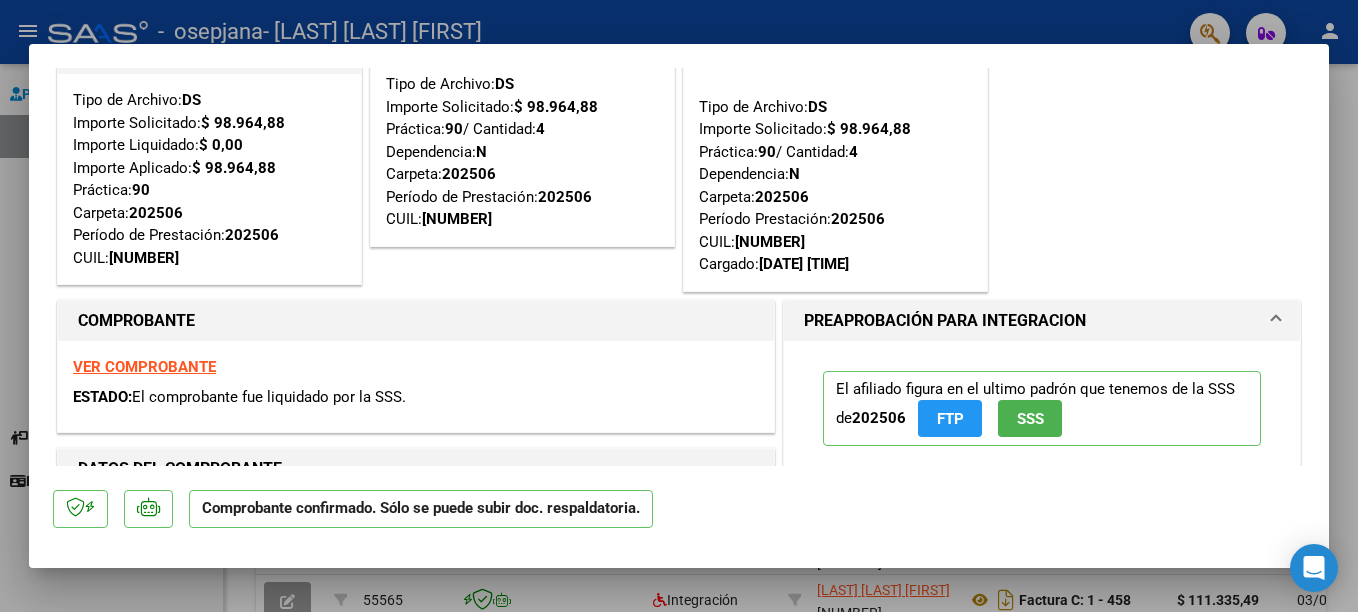 click at bounding box center [679, 306] 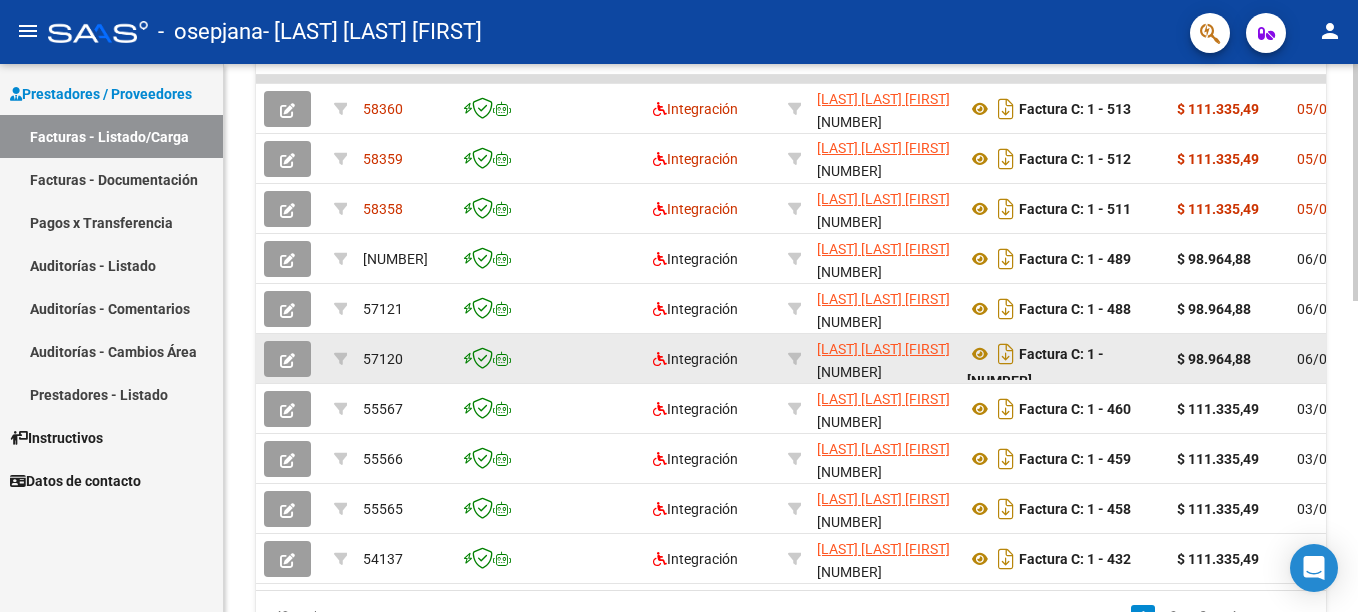 scroll, scrollTop: 620, scrollLeft: 0, axis: vertical 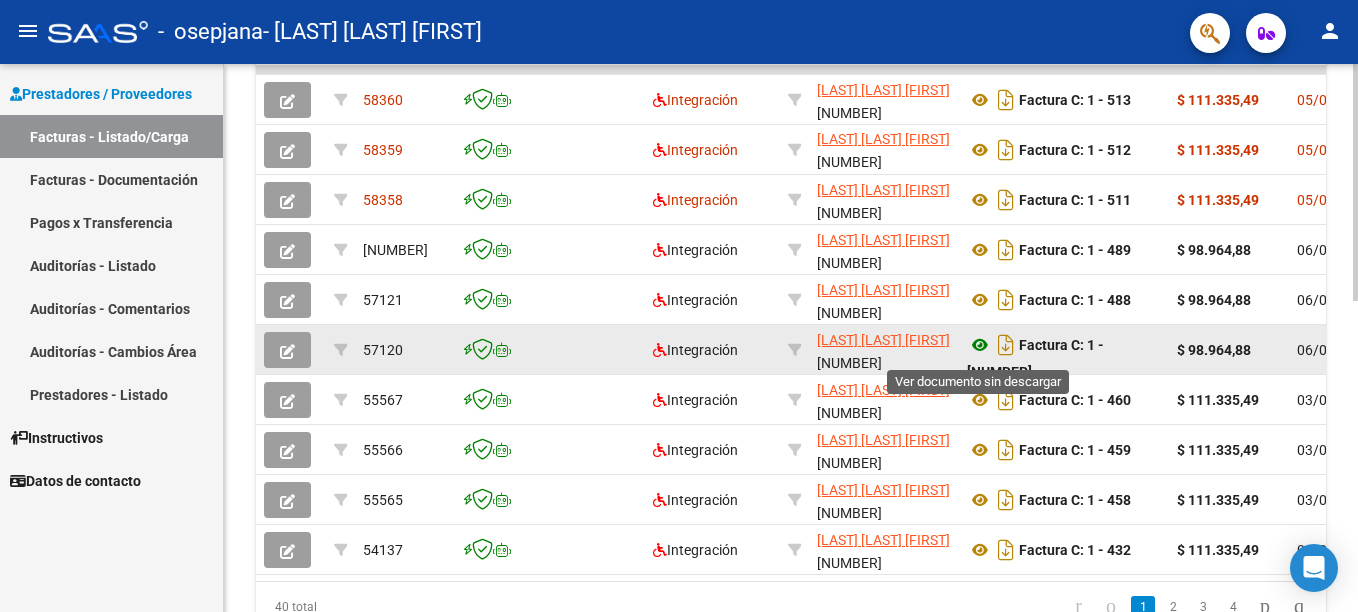 click 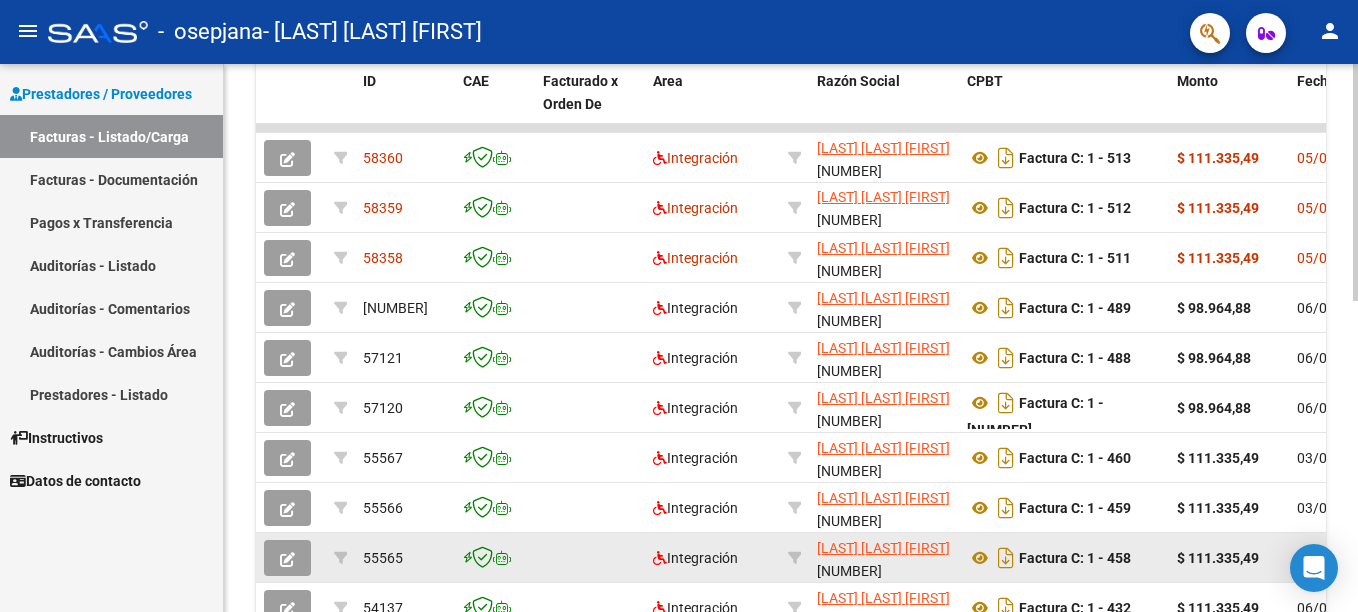scroll, scrollTop: 720, scrollLeft: 0, axis: vertical 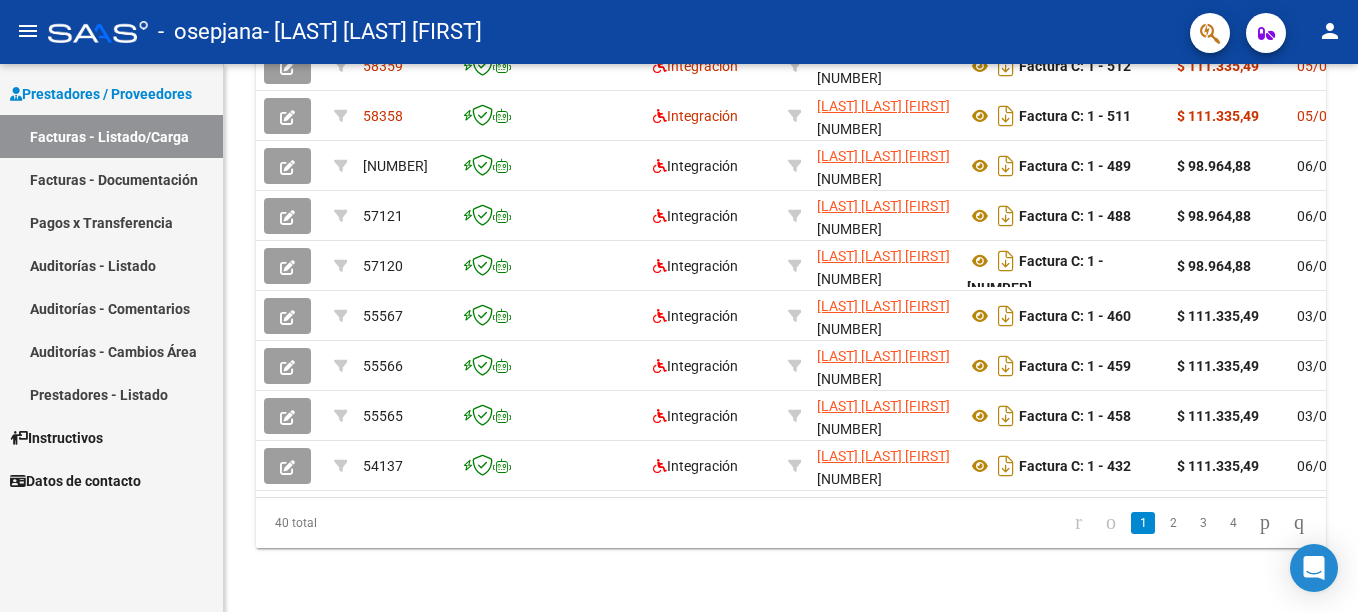 click on "Pagos x Transferencia" at bounding box center [111, 222] 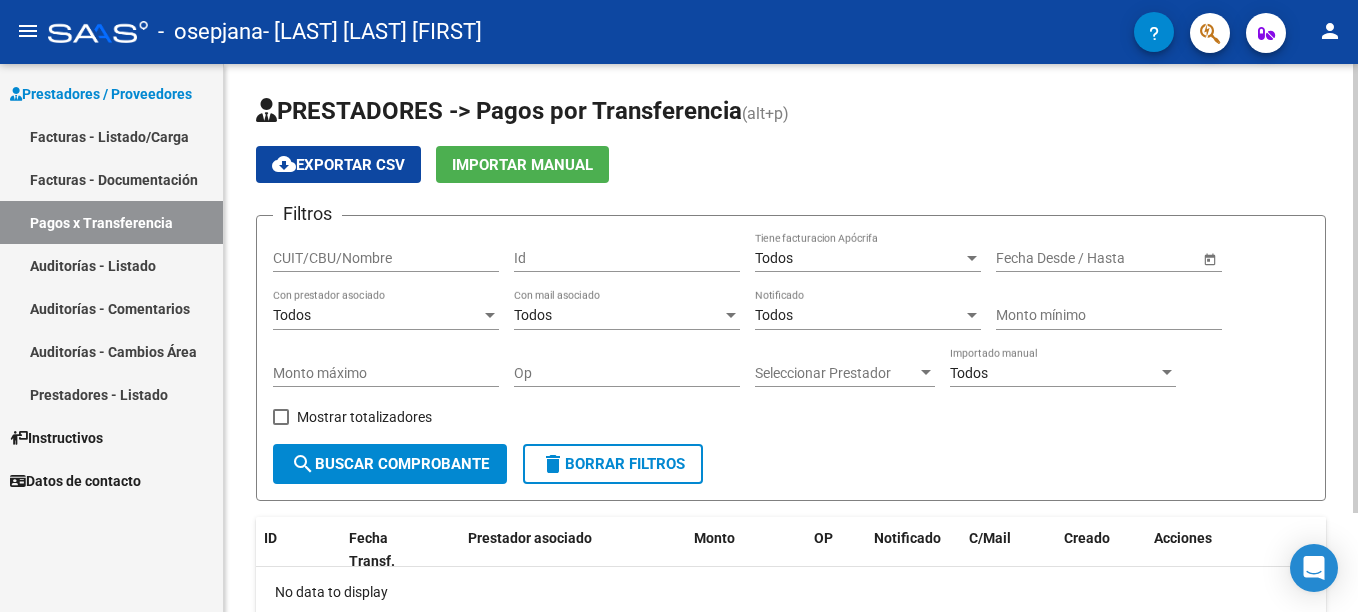 scroll, scrollTop: 0, scrollLeft: 0, axis: both 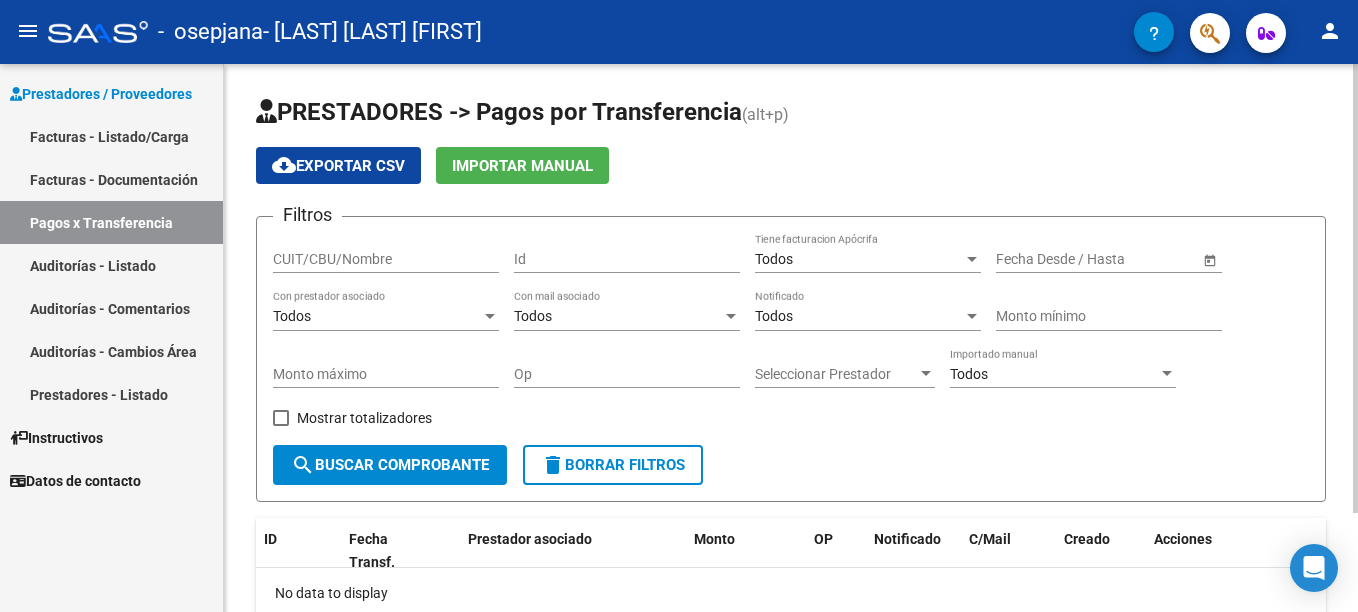 click on "search  Buscar Comprobante" 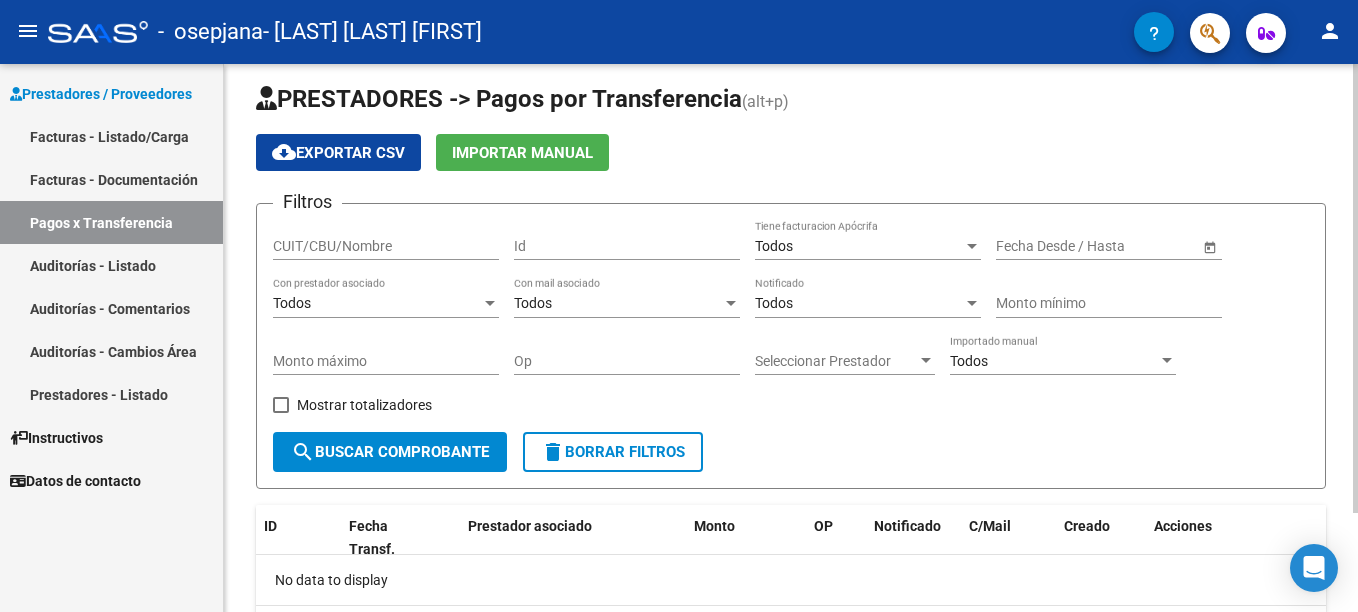 scroll, scrollTop: 0, scrollLeft: 0, axis: both 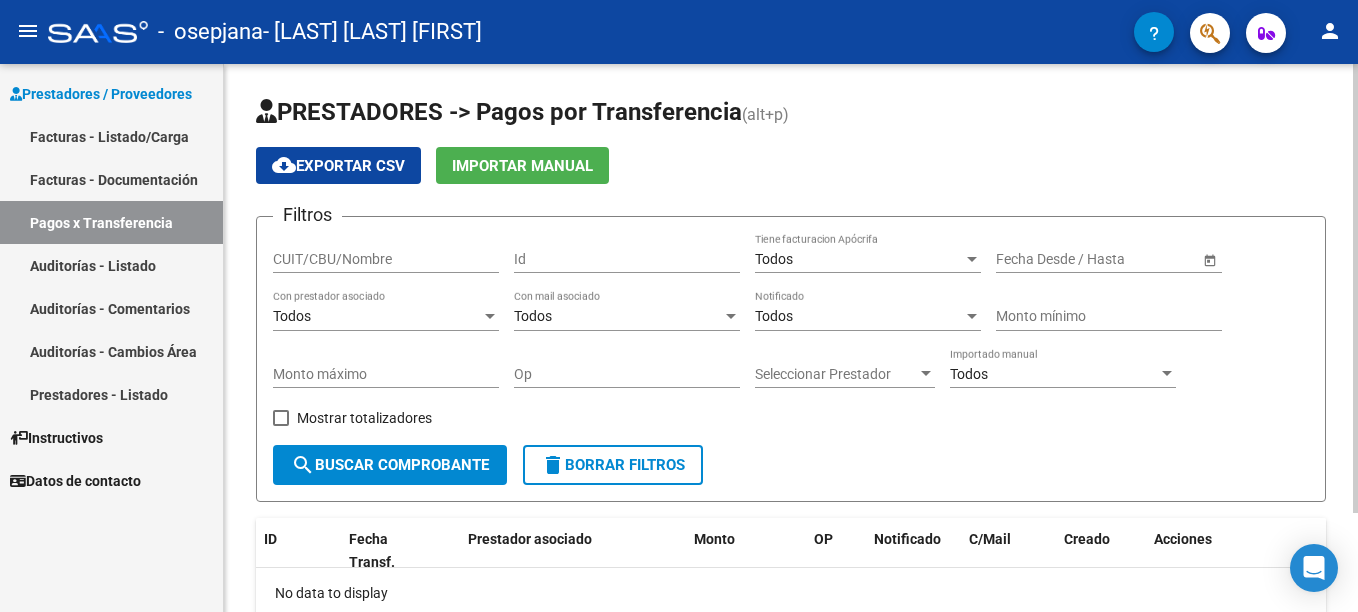 click at bounding box center [1167, 373] 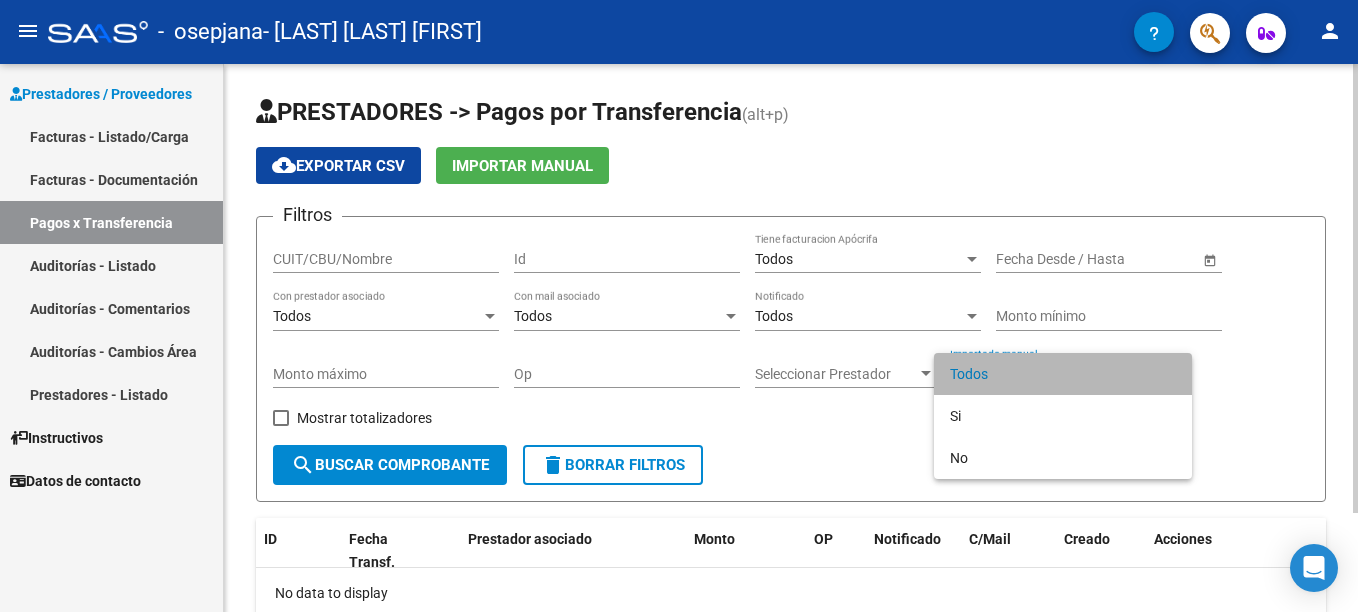 click on "Todos" at bounding box center [1063, 374] 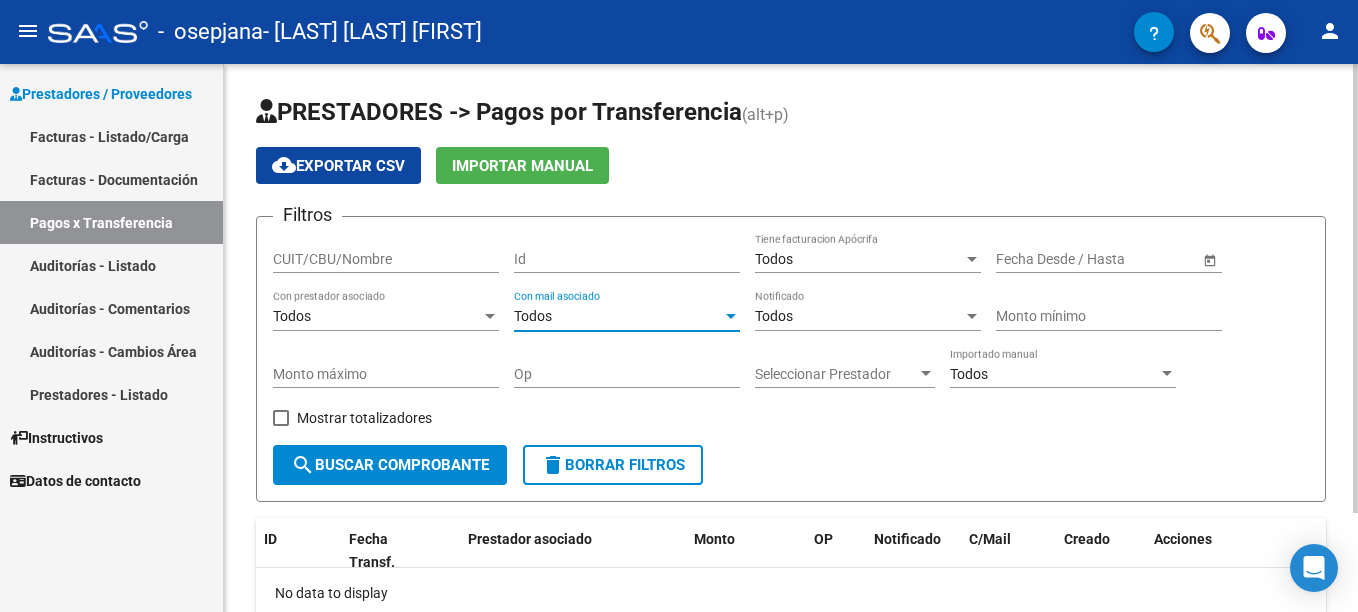 click at bounding box center (731, 316) 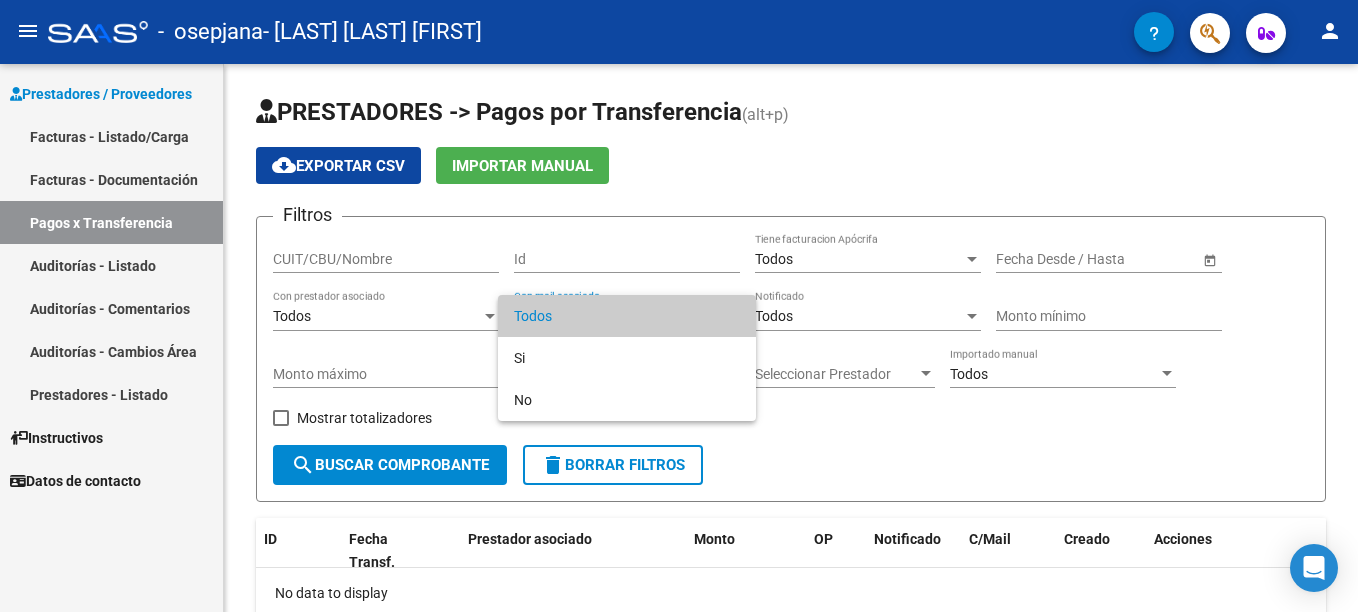 click at bounding box center (679, 306) 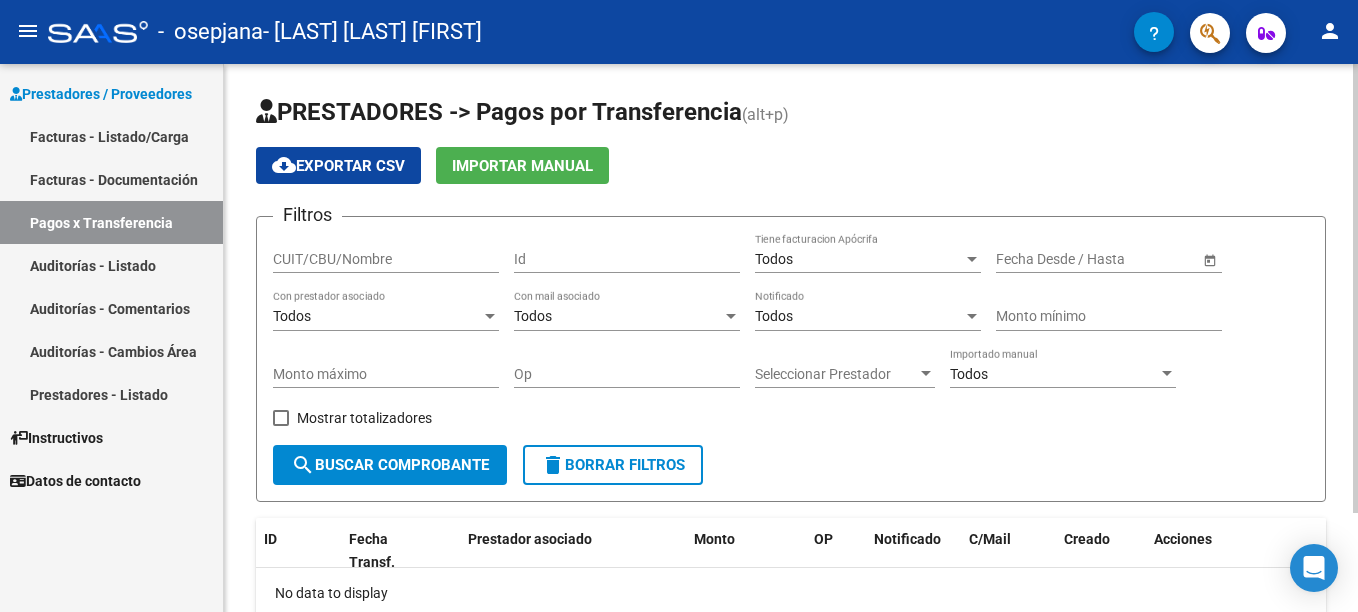 click at bounding box center (490, 317) 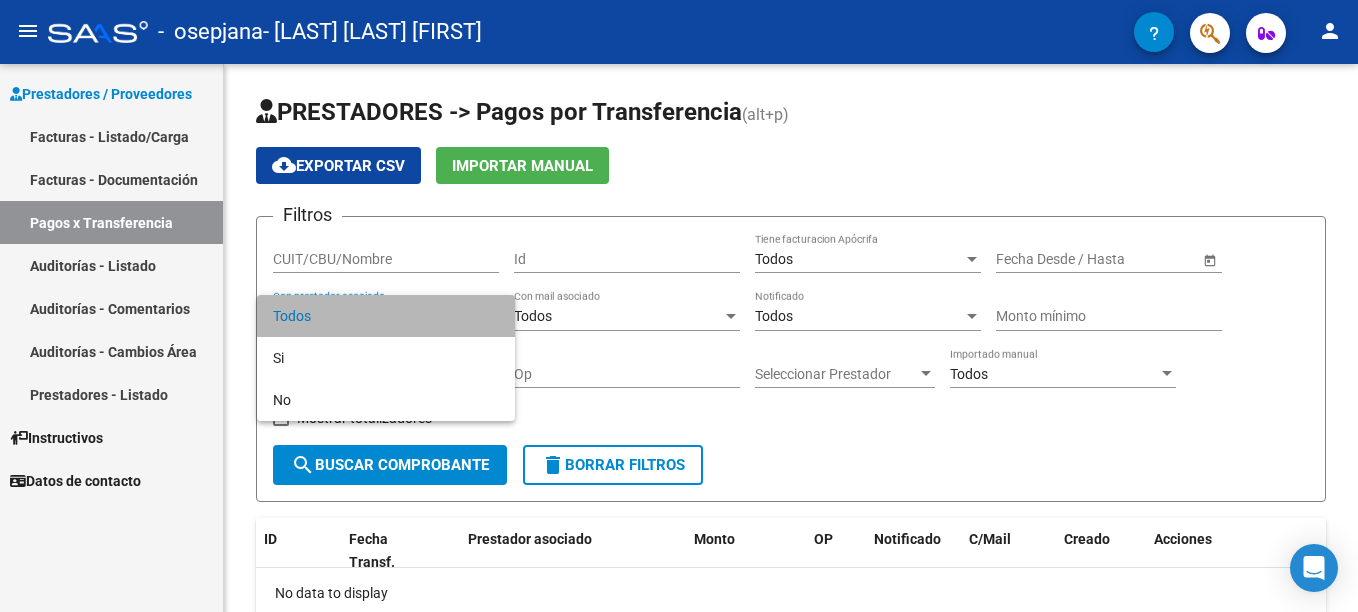 click on "Todos" at bounding box center [386, 316] 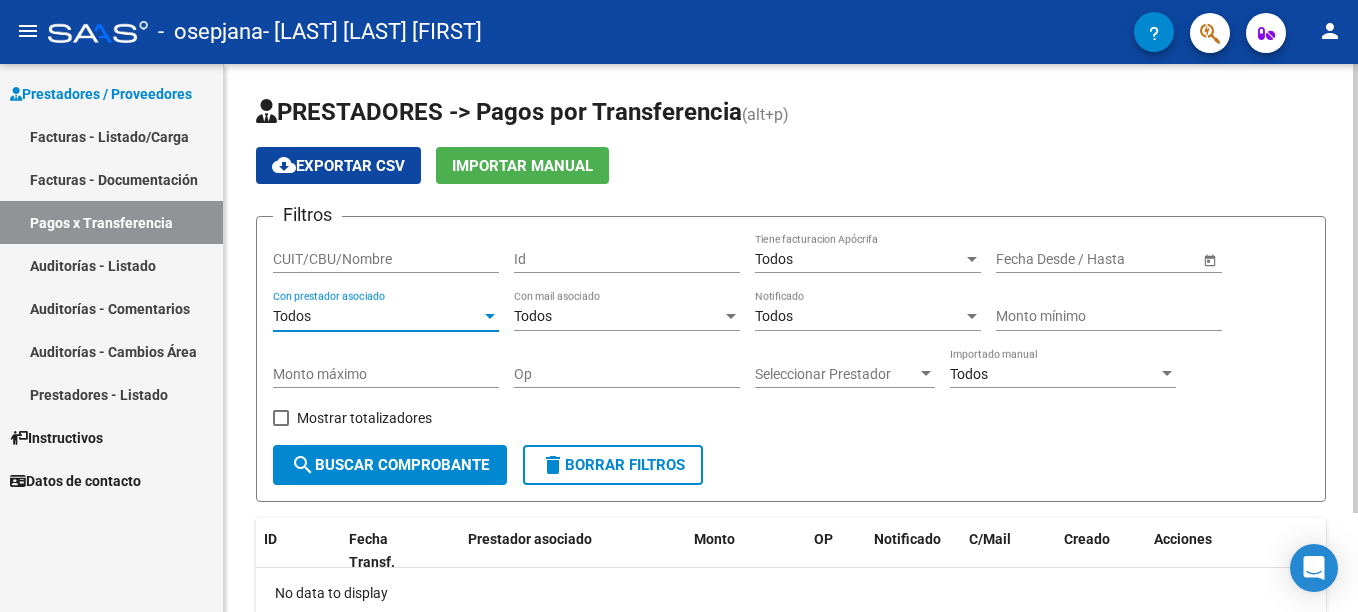 click on "Op" at bounding box center (627, 374) 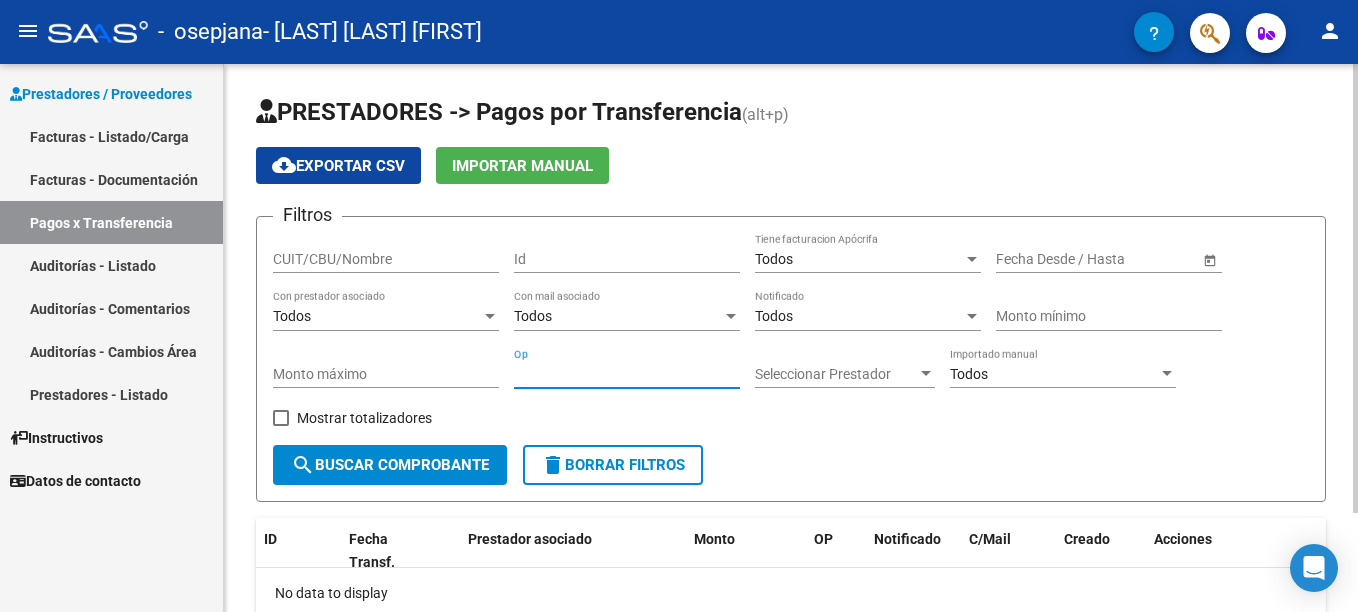 click on "Op" at bounding box center [627, 374] 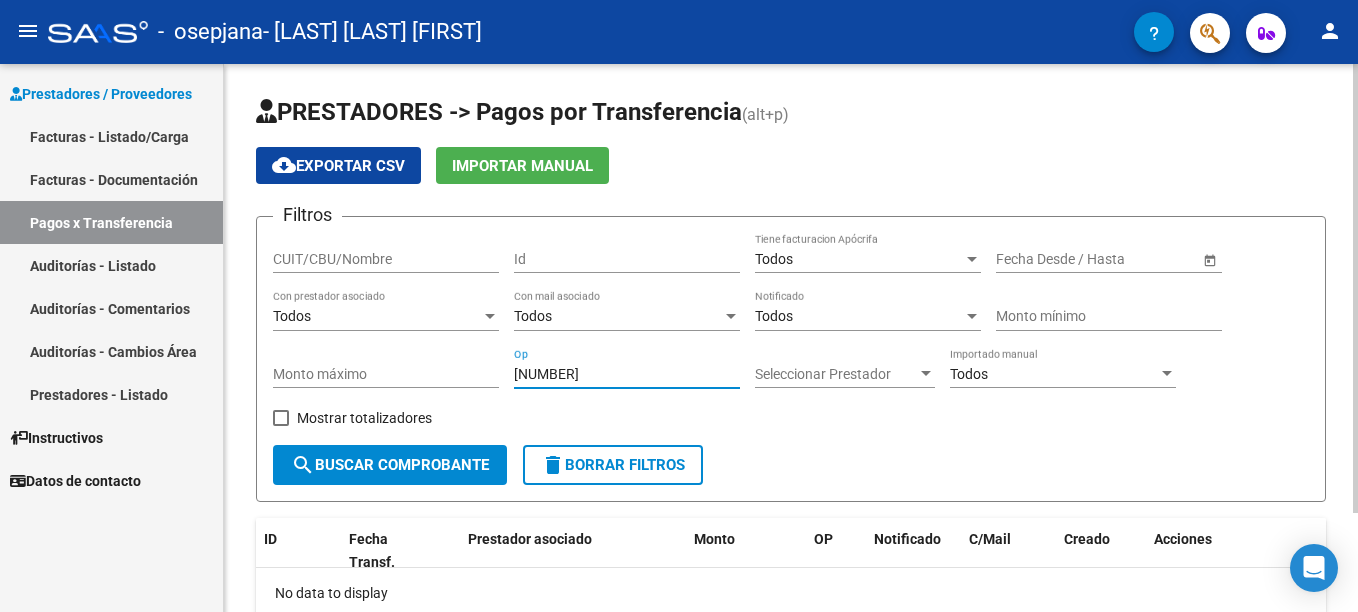 type on "[NUMBER]" 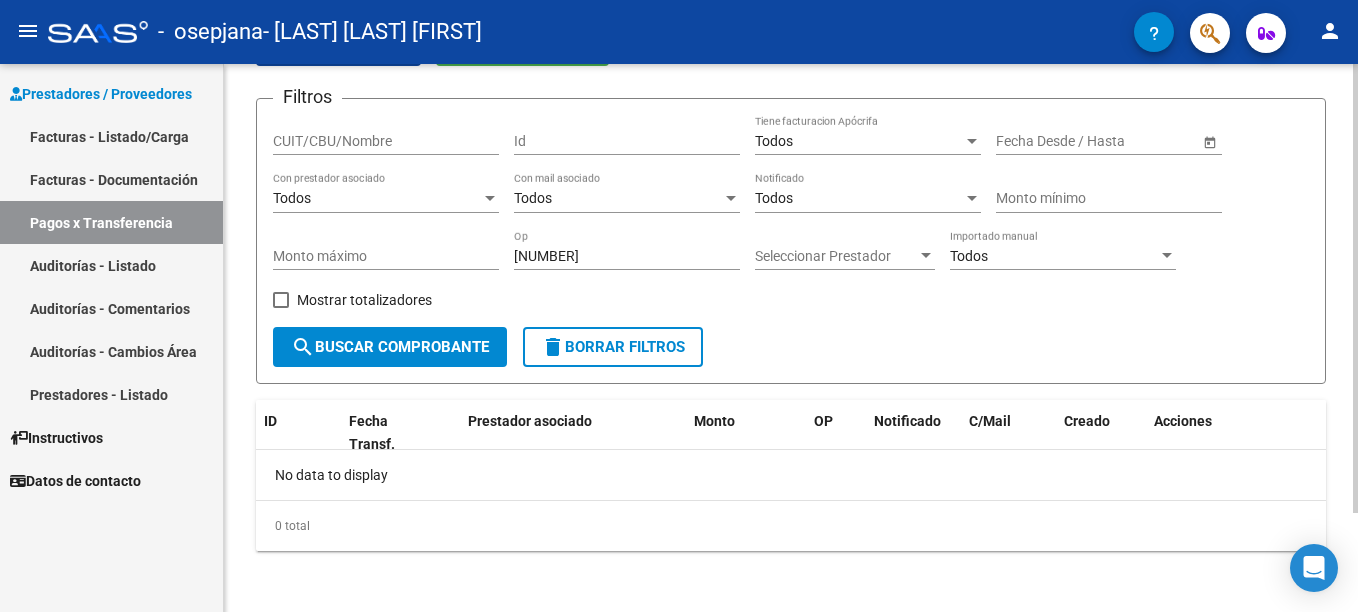 scroll, scrollTop: 121, scrollLeft: 0, axis: vertical 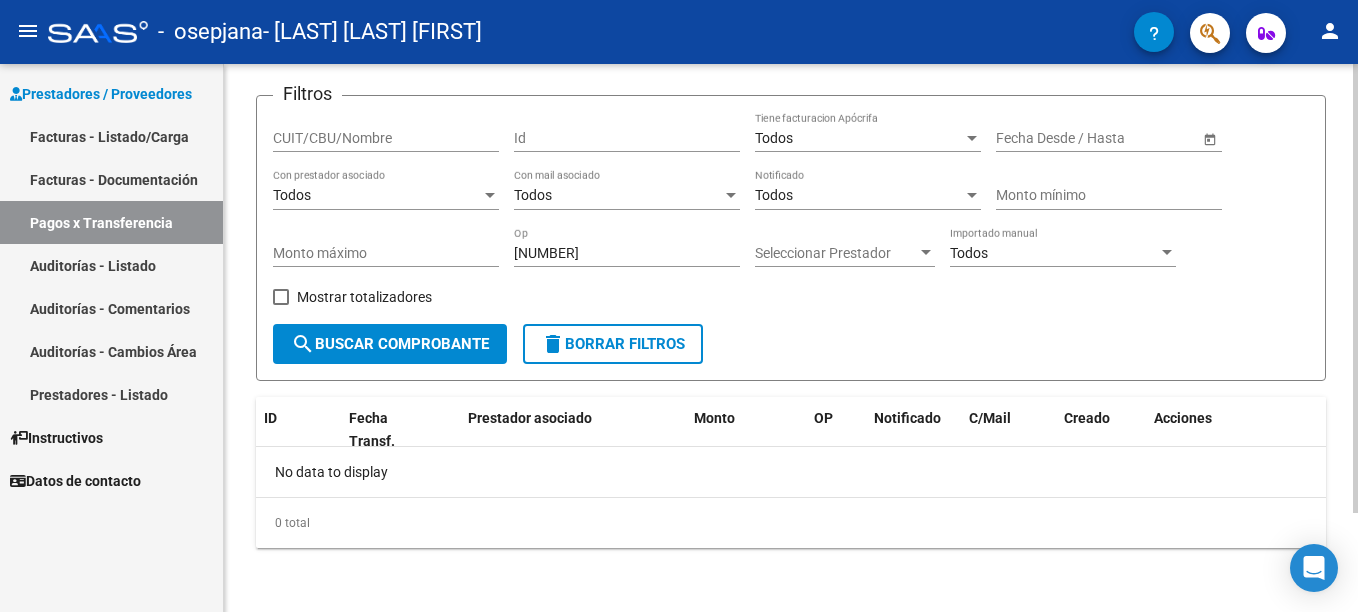 click at bounding box center [281, 297] 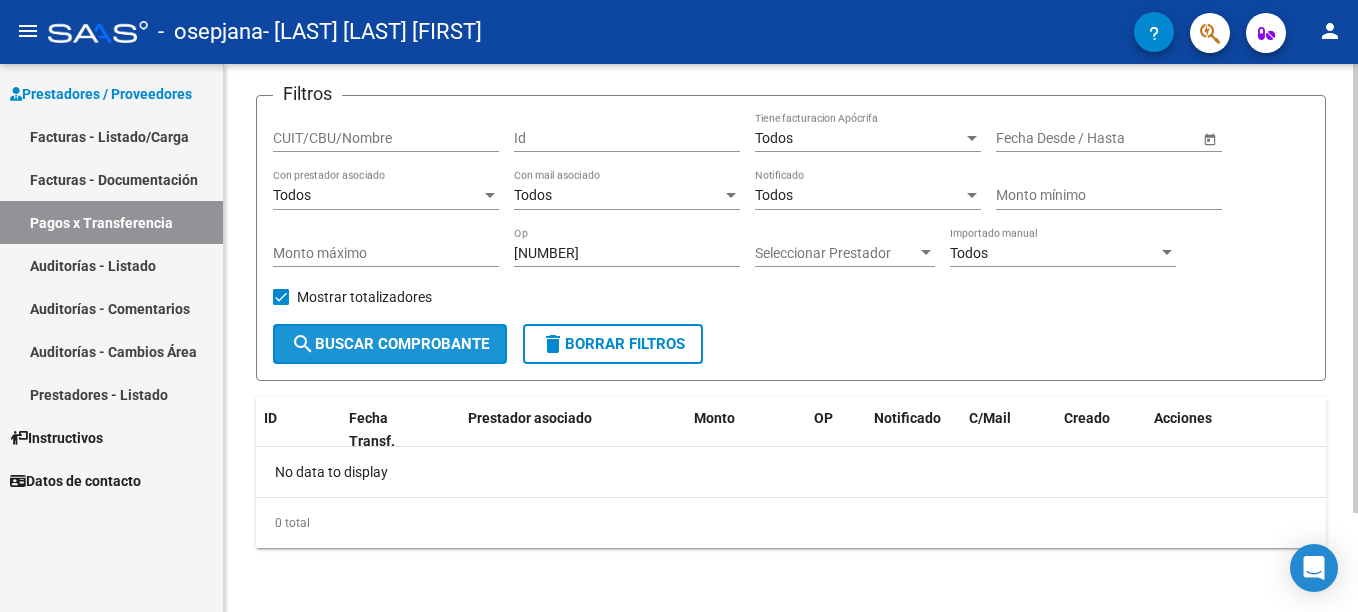 click on "search  Buscar Comprobante" 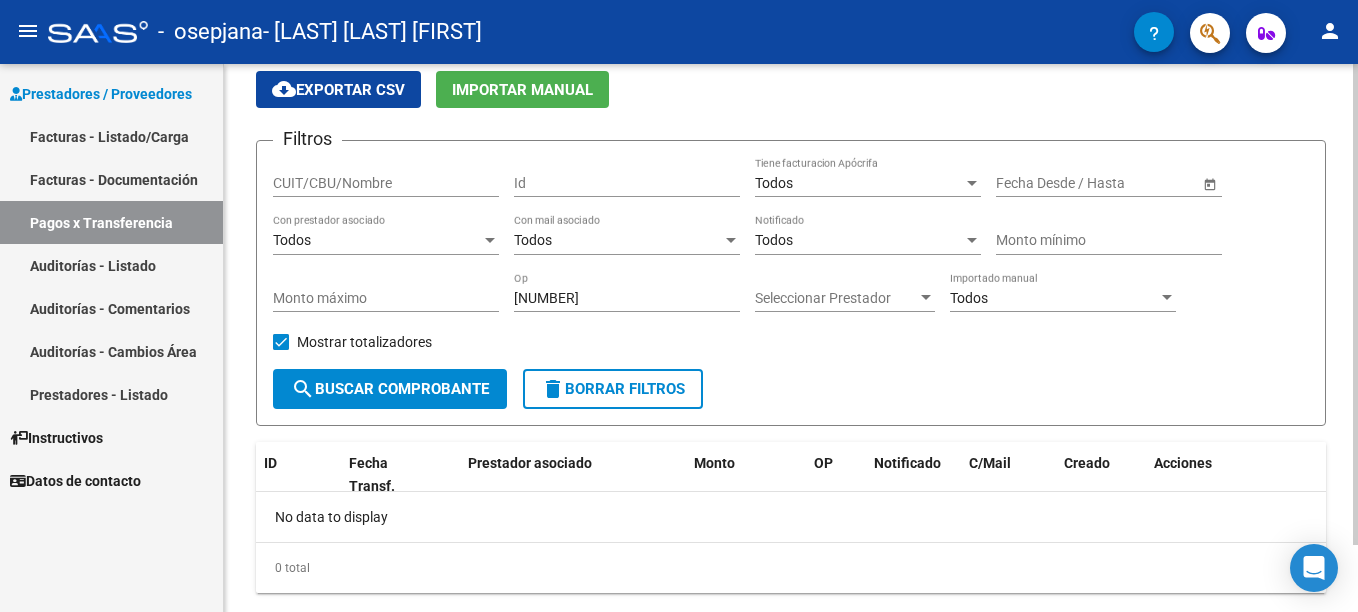 scroll, scrollTop: 121, scrollLeft: 0, axis: vertical 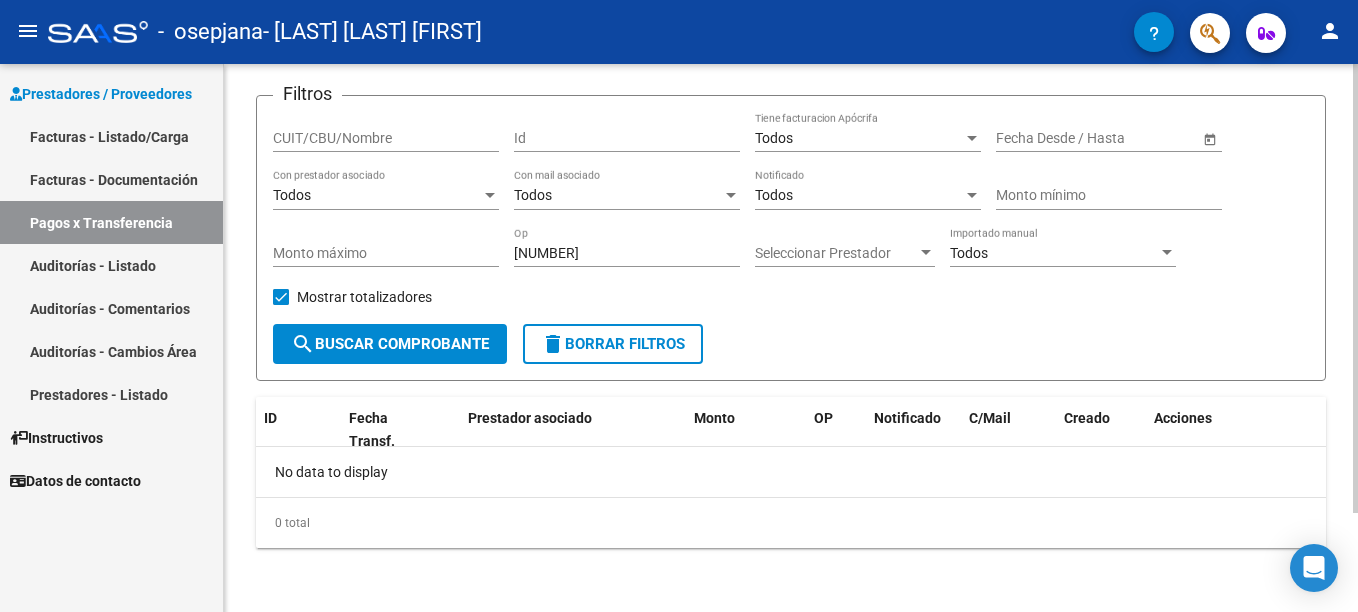 click at bounding box center (926, 252) 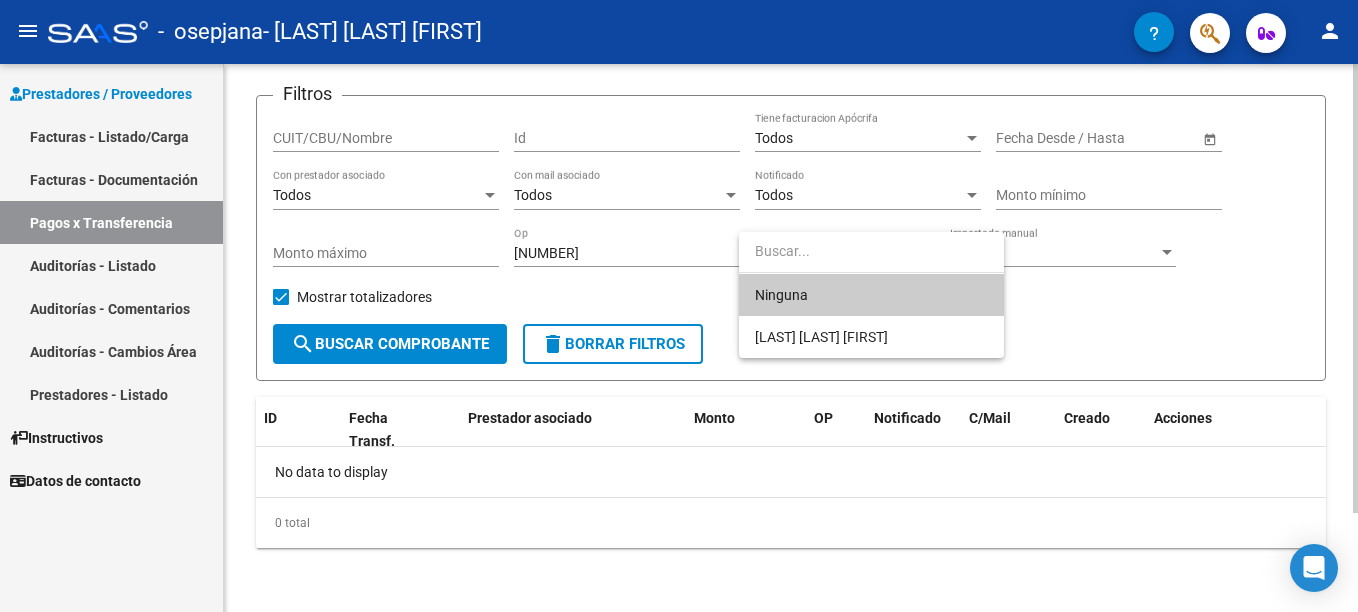 click at bounding box center (871, 251) 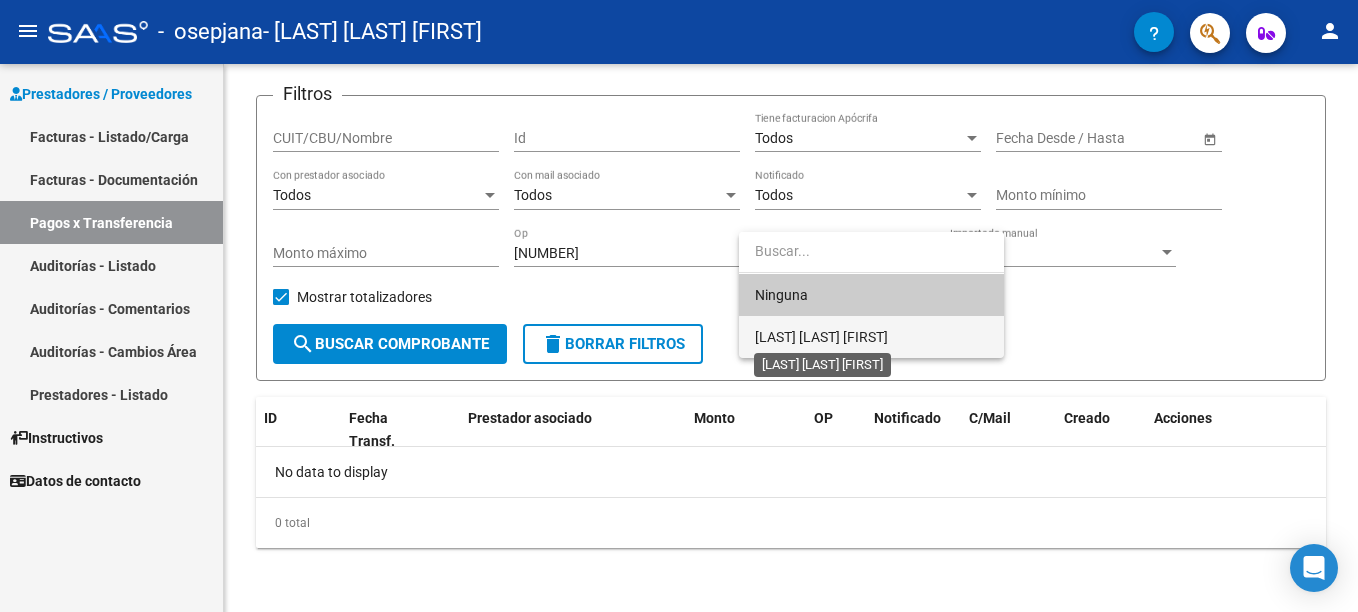 click on "[LAST] [LAST] [FIRST]" at bounding box center [821, 337] 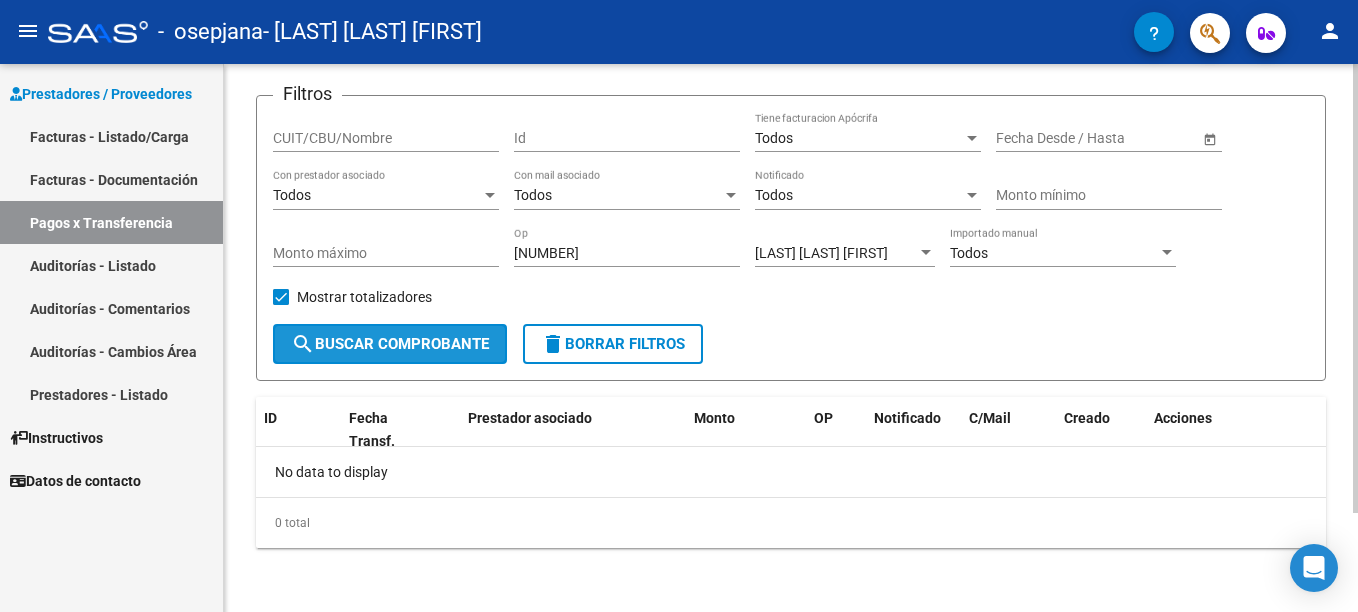 click on "search  Buscar Comprobante" 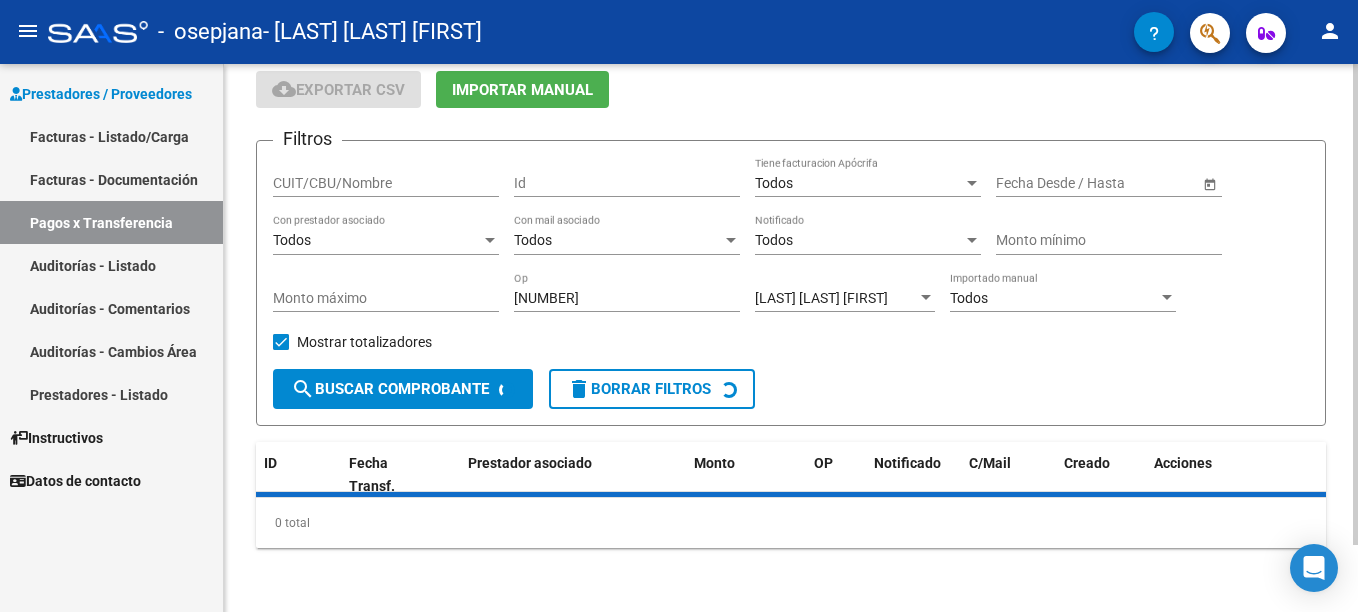 scroll, scrollTop: 121, scrollLeft: 0, axis: vertical 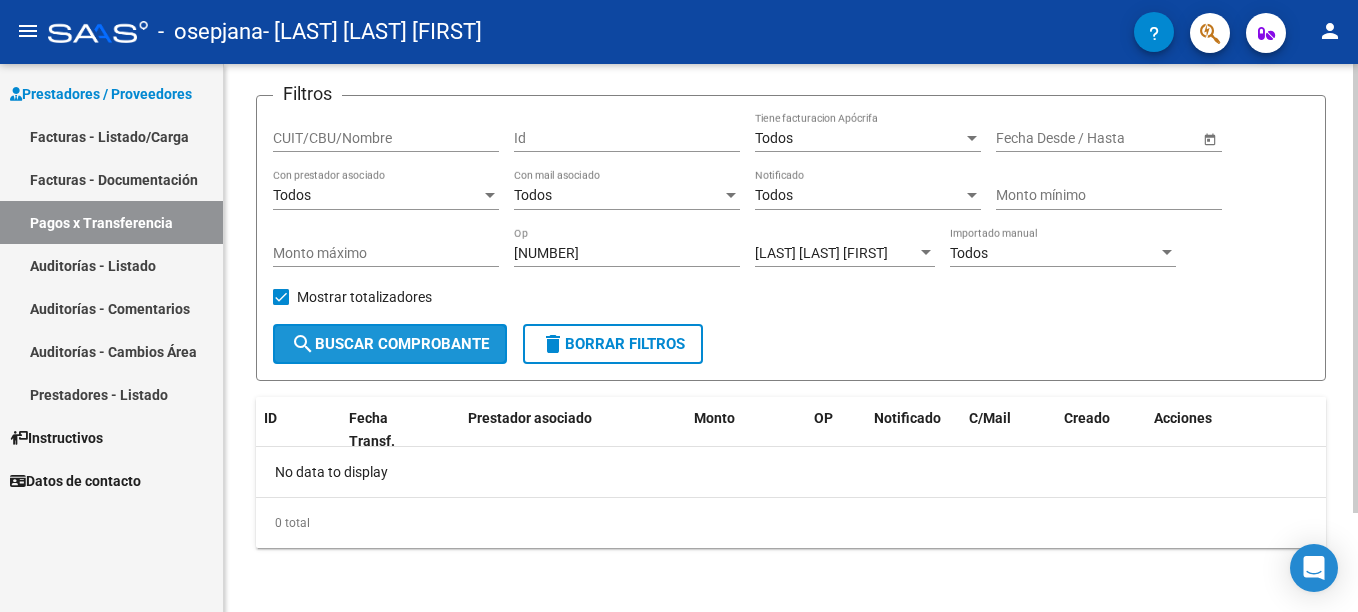 click on "search  Buscar Comprobante" 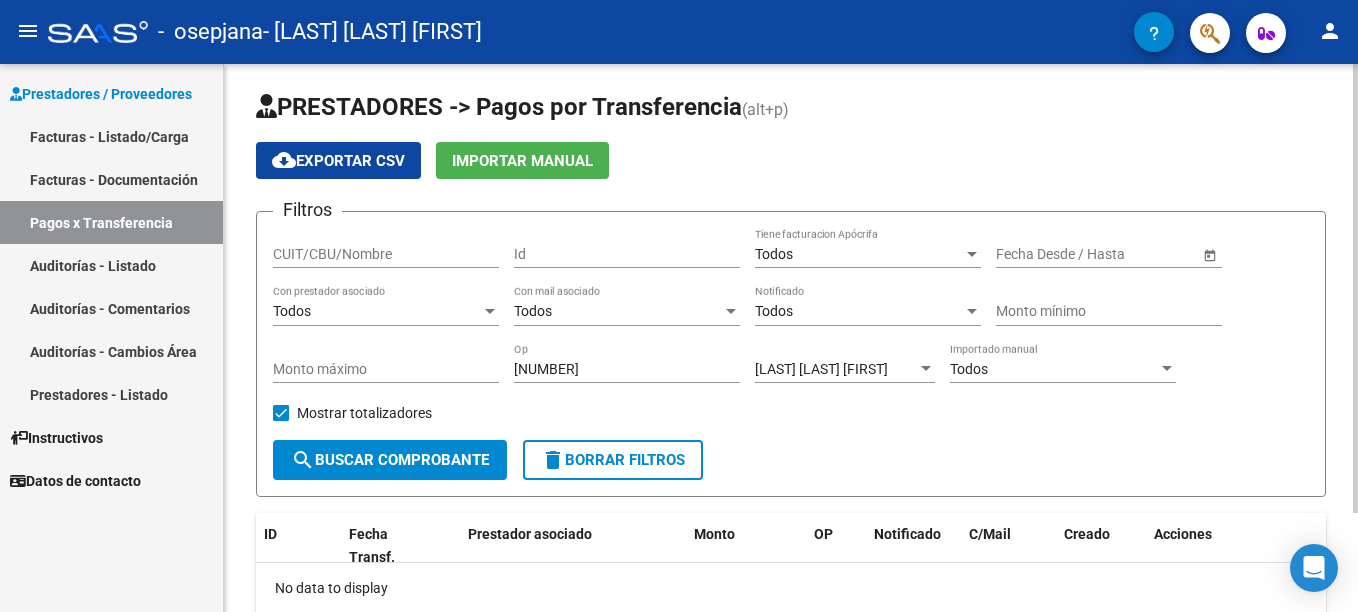 scroll, scrollTop: 0, scrollLeft: 0, axis: both 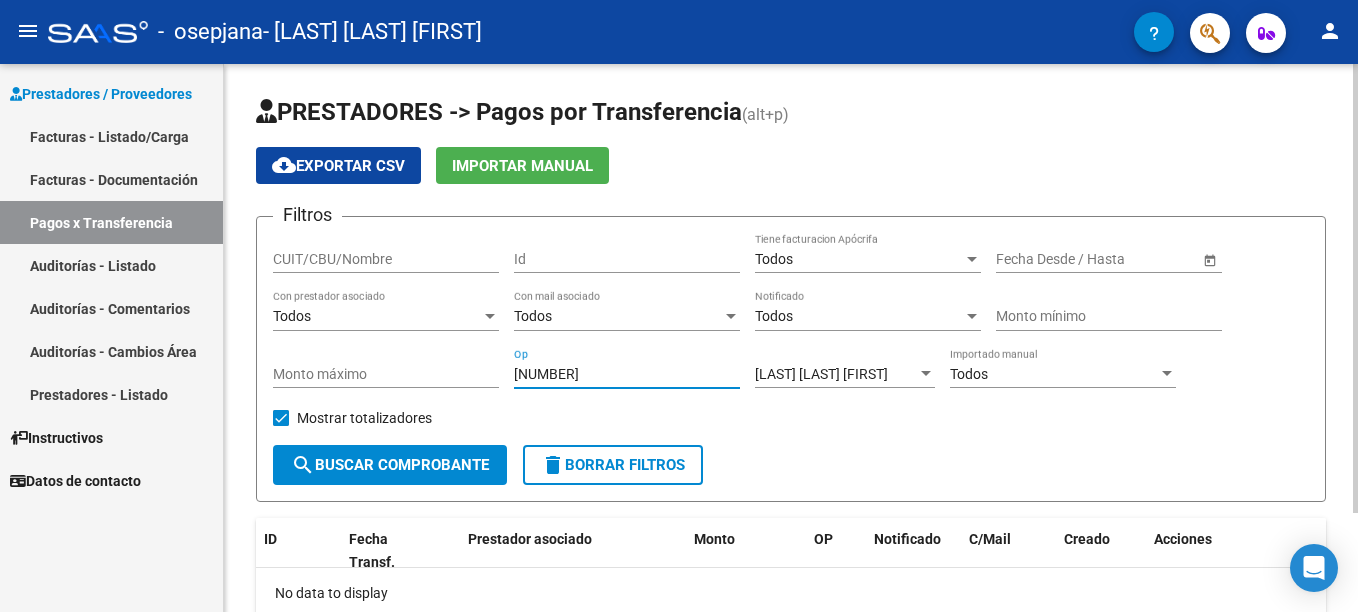 drag, startPoint x: 573, startPoint y: 367, endPoint x: 467, endPoint y: 367, distance: 106 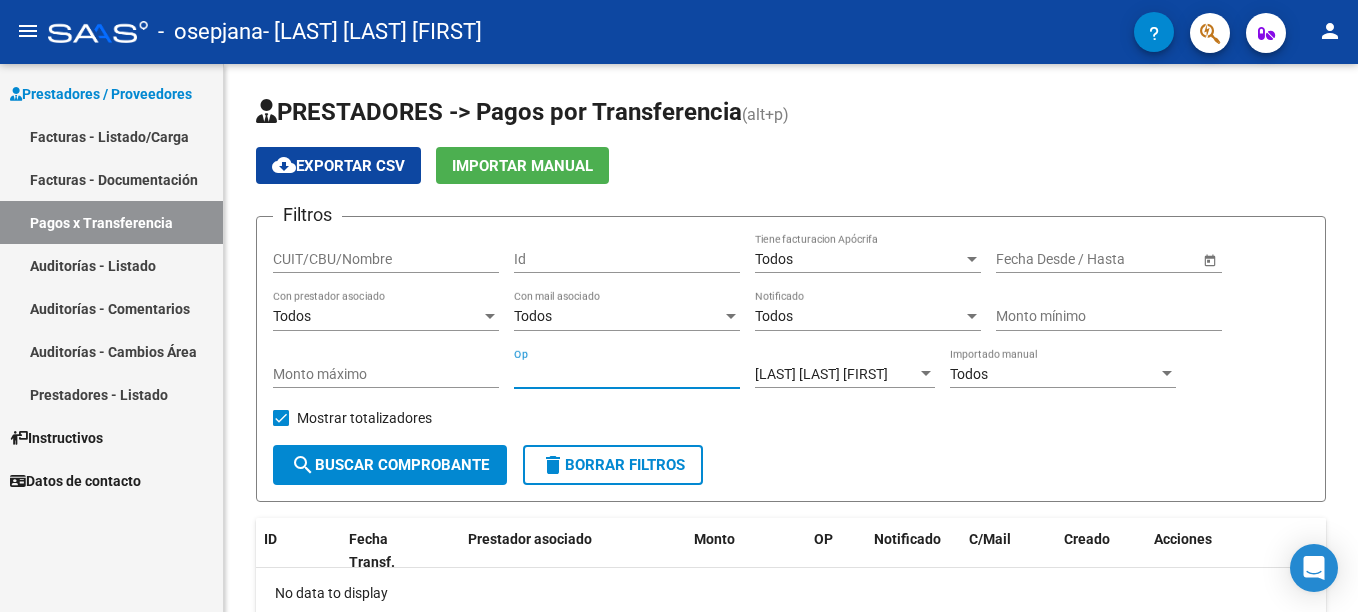 type 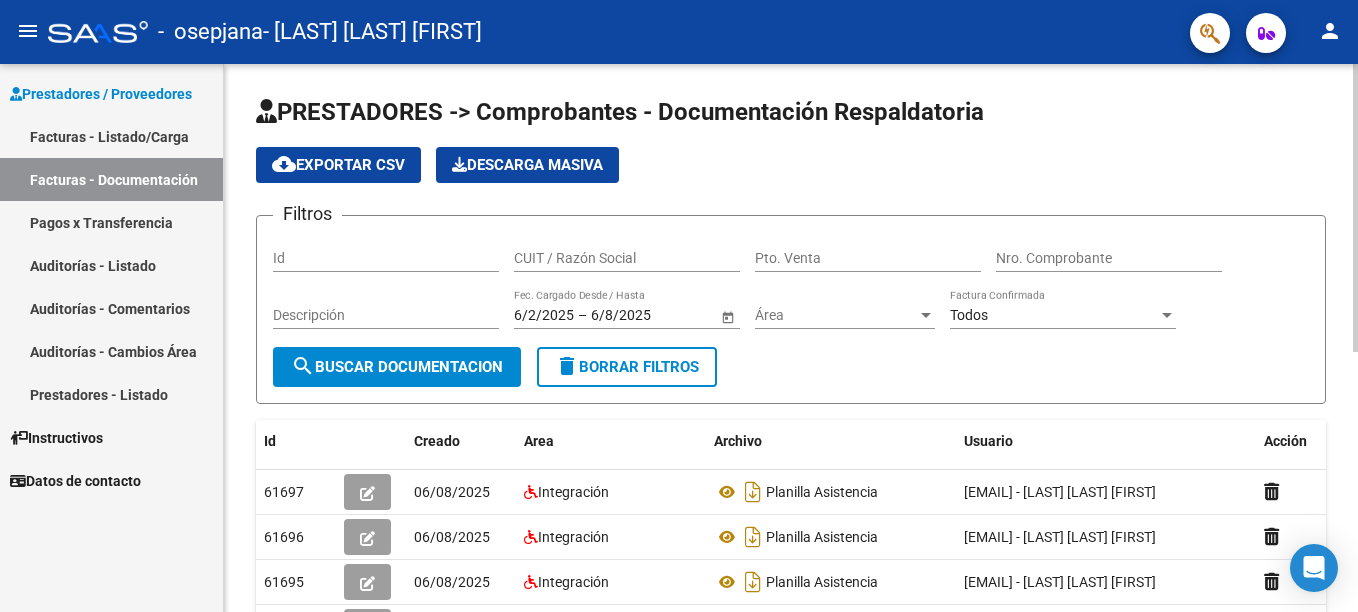 click on "Nro. Comprobante" at bounding box center [1109, 258] 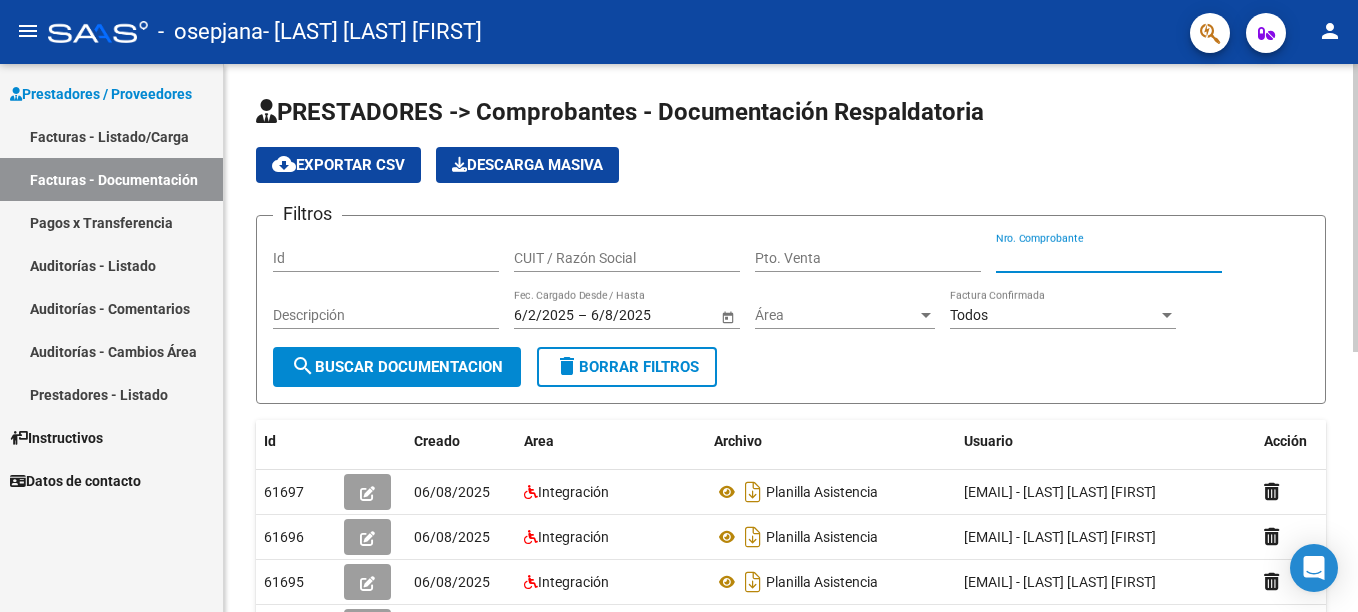 scroll, scrollTop: 100, scrollLeft: 0, axis: vertical 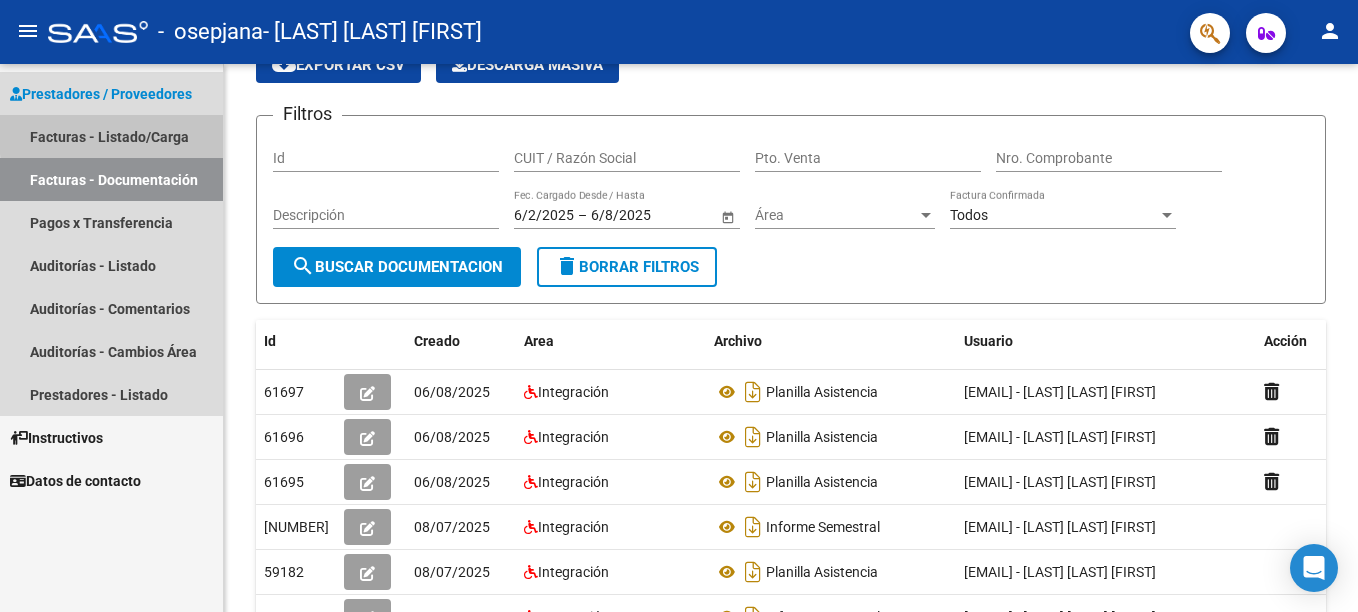 click on "Facturas - Listado/Carga" at bounding box center [111, 136] 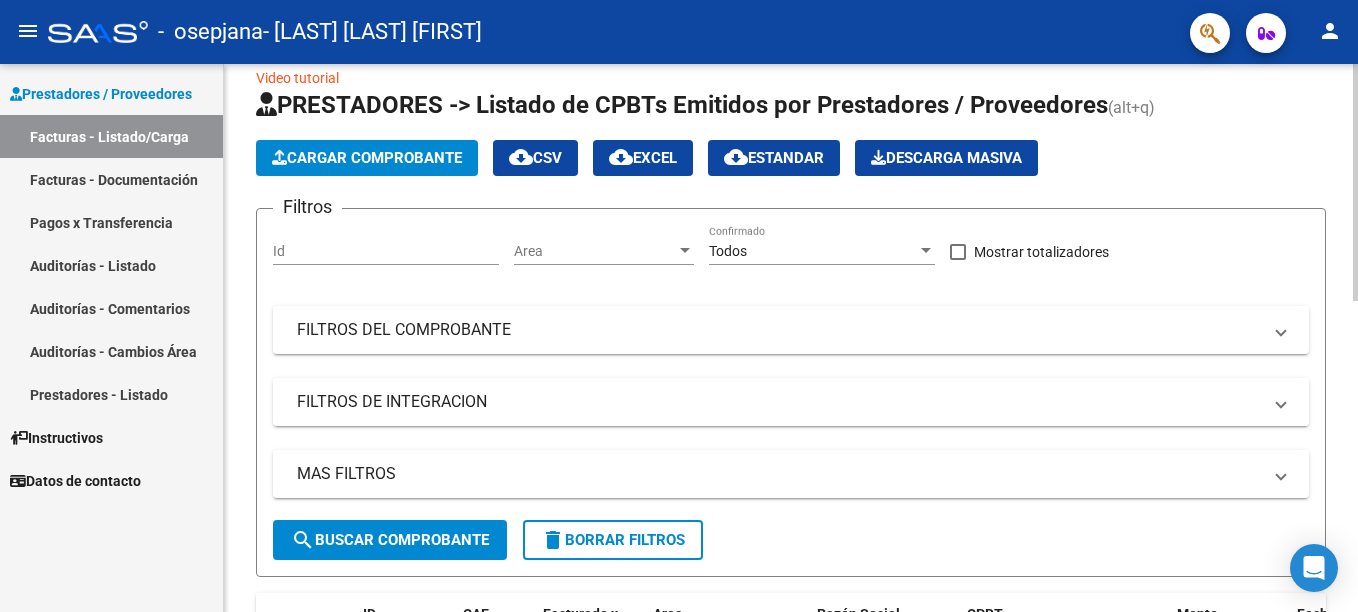 scroll, scrollTop: 0, scrollLeft: 0, axis: both 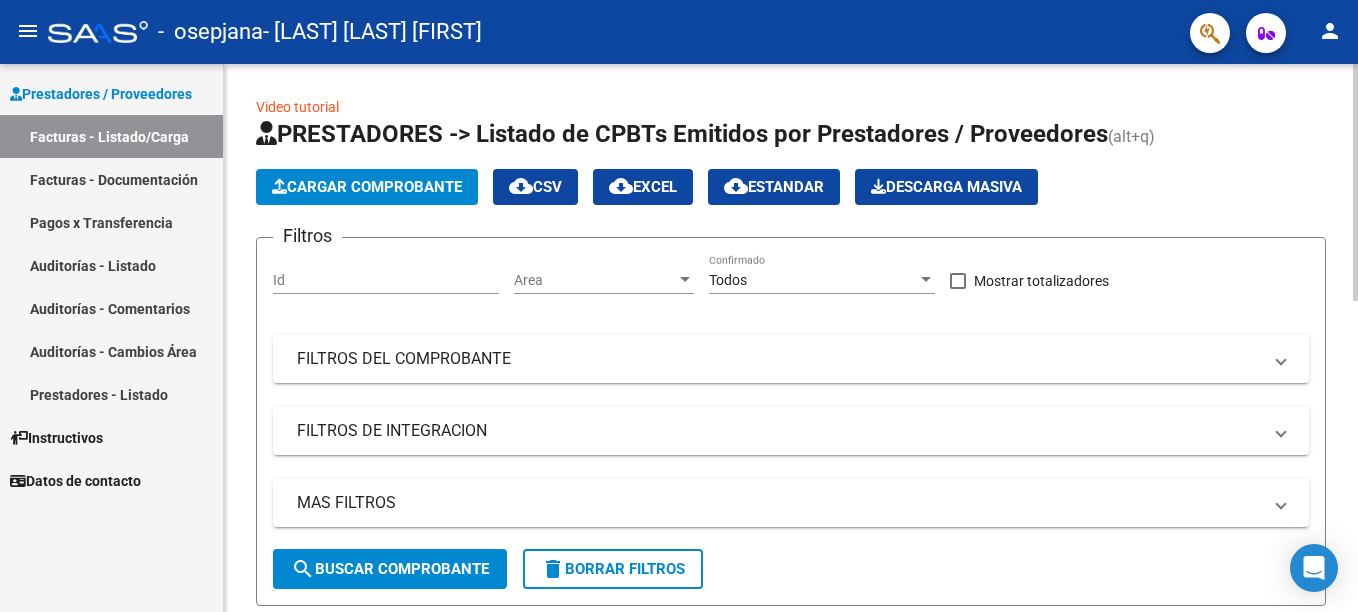 click on "Id" at bounding box center [386, 280] 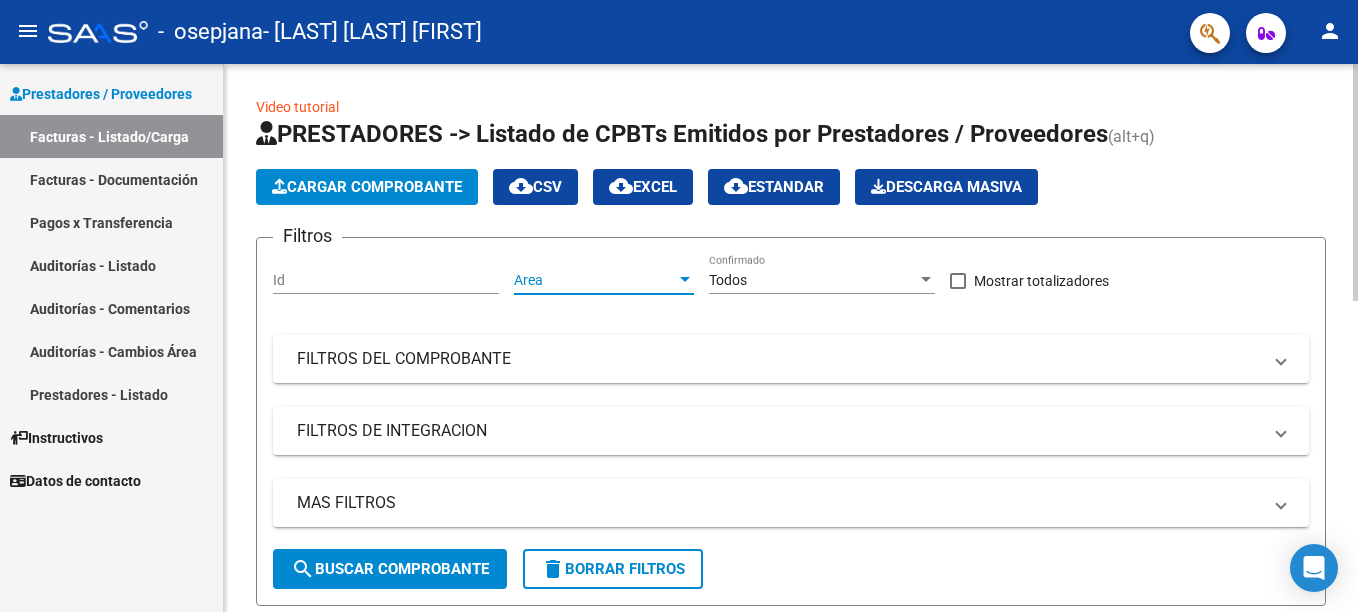 click on "Area" at bounding box center (595, 280) 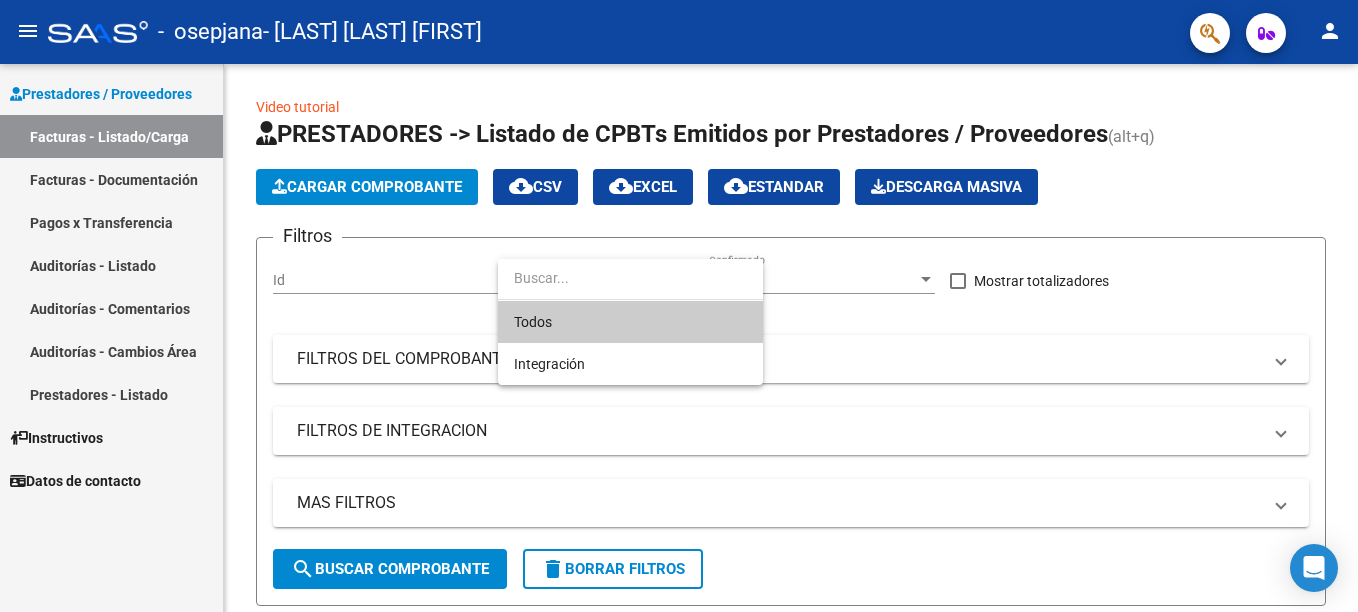 click at bounding box center [679, 306] 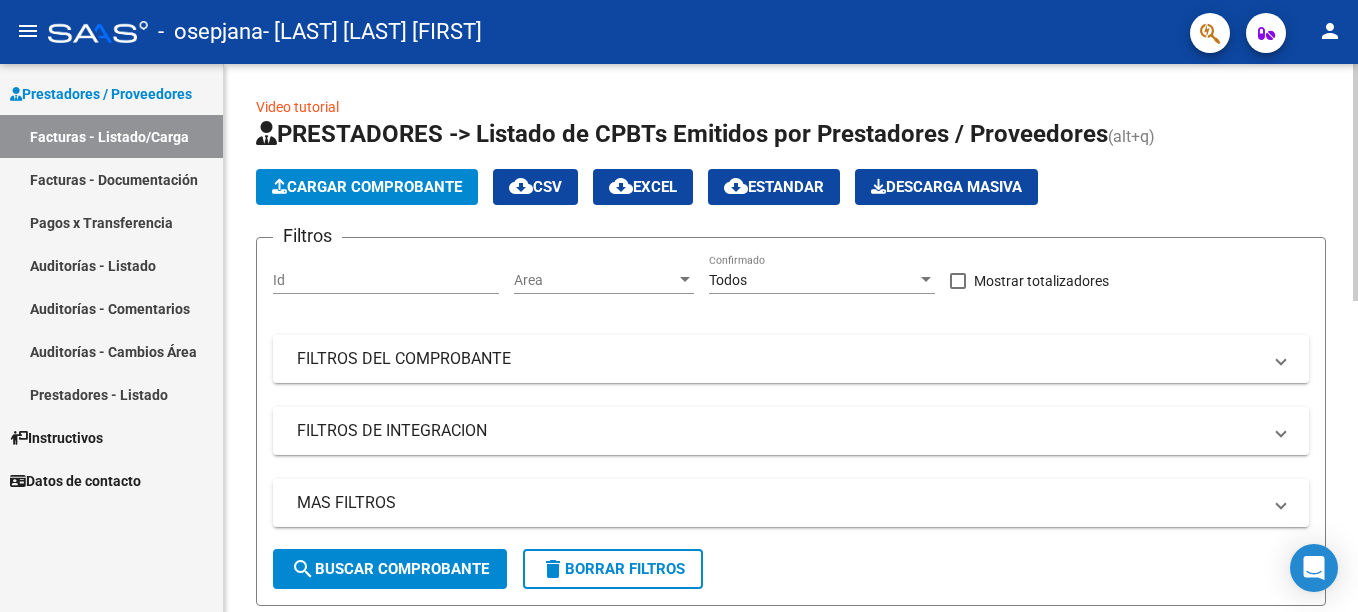 click on "Todos" at bounding box center (813, 280) 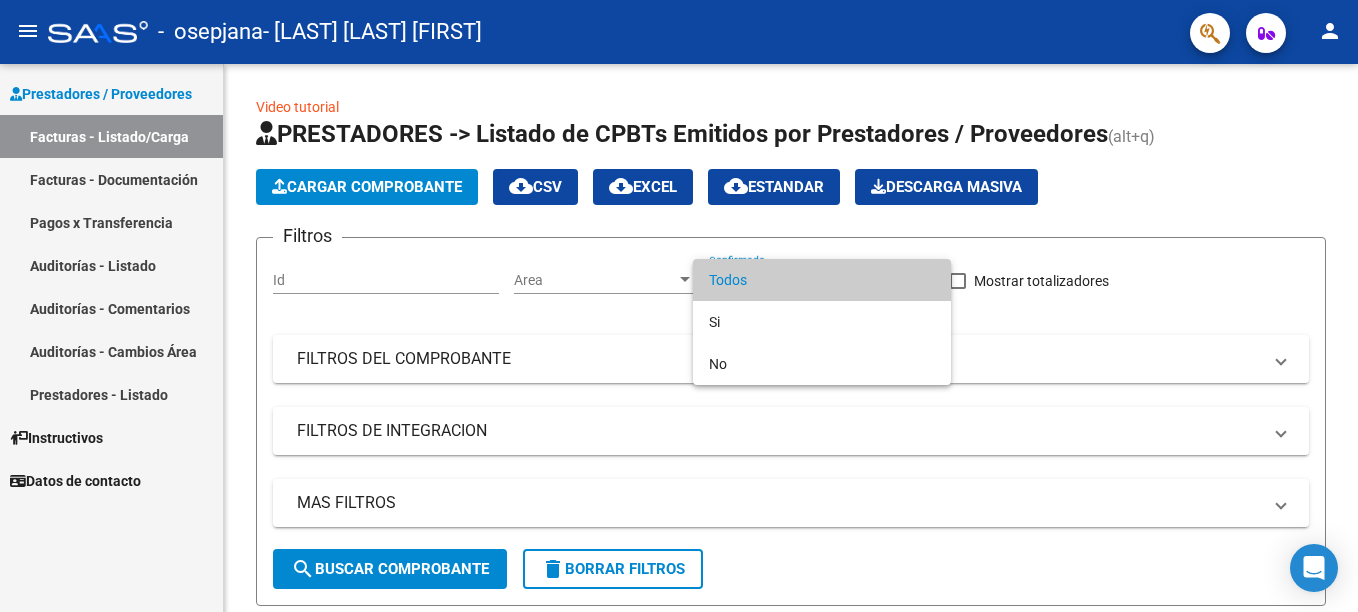 click at bounding box center (679, 306) 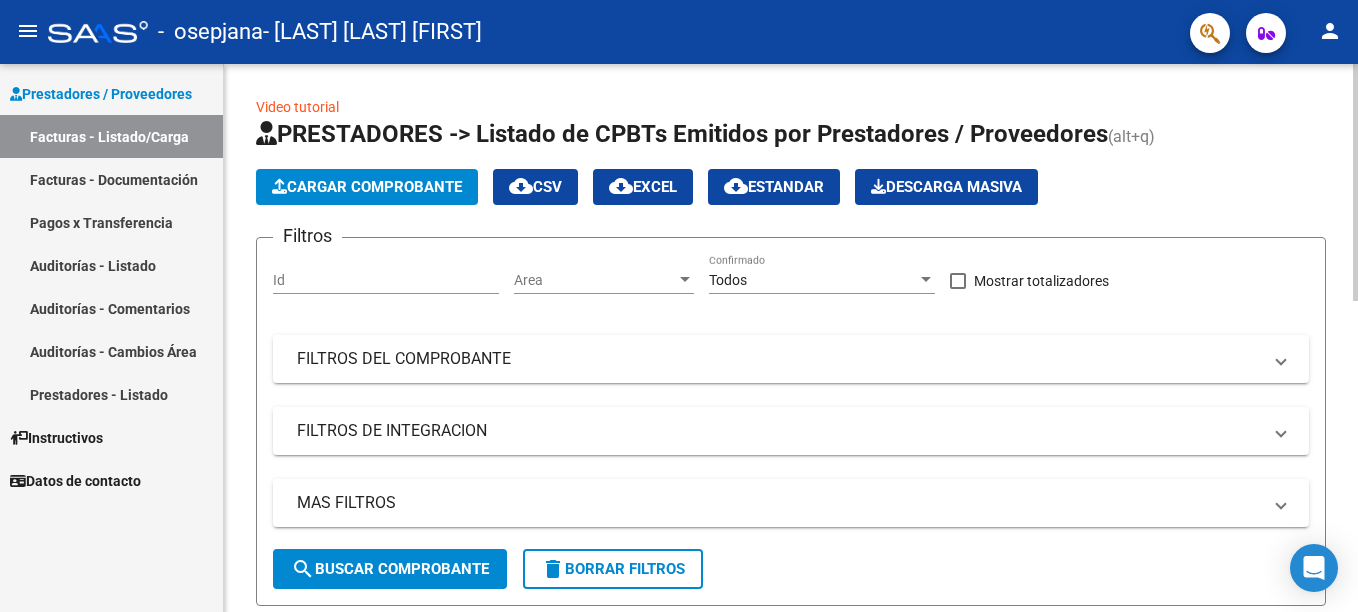 click at bounding box center [958, 281] 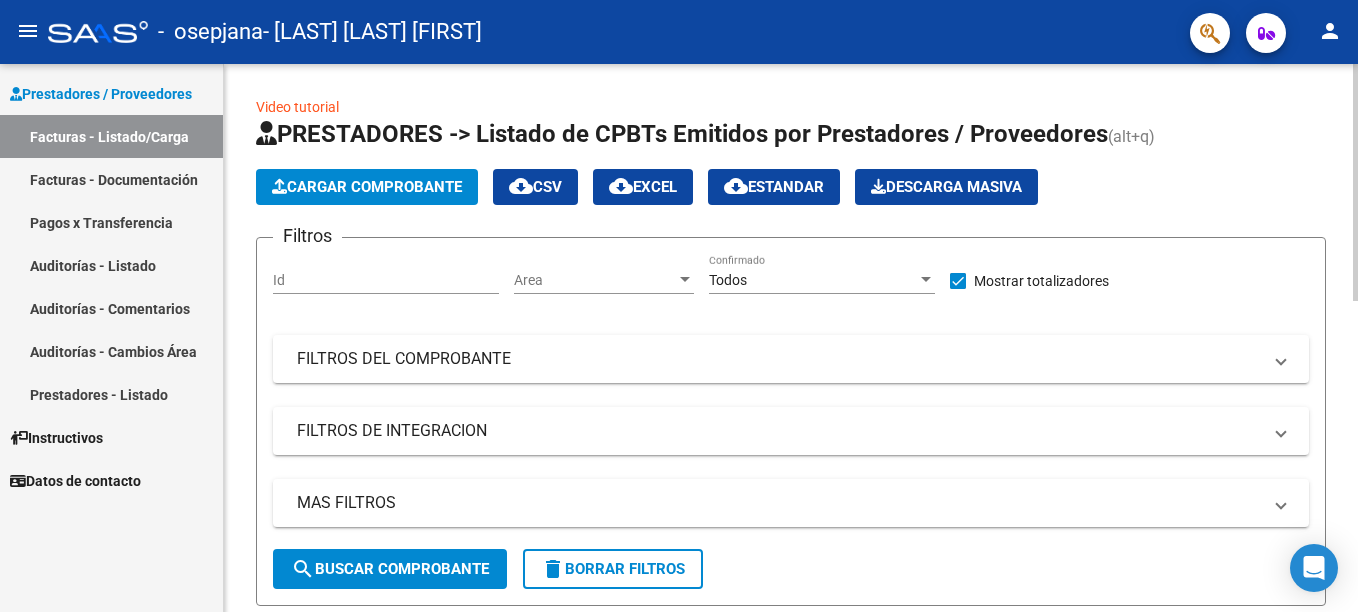 click at bounding box center (958, 281) 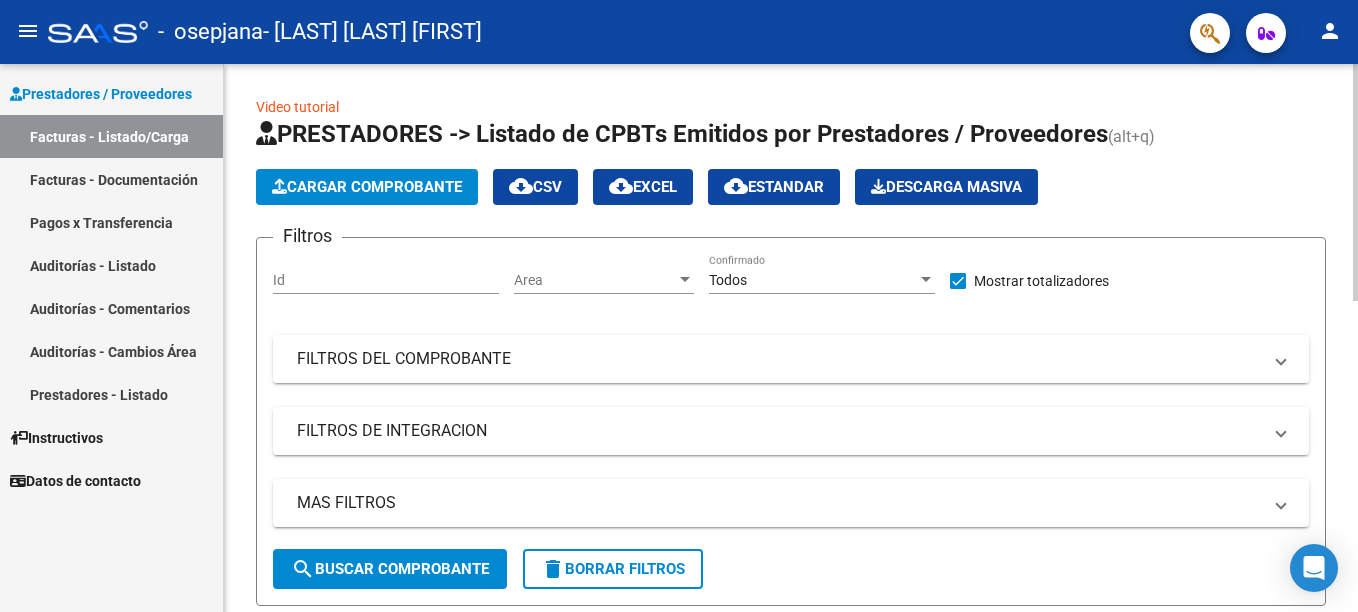 click at bounding box center (1281, 359) 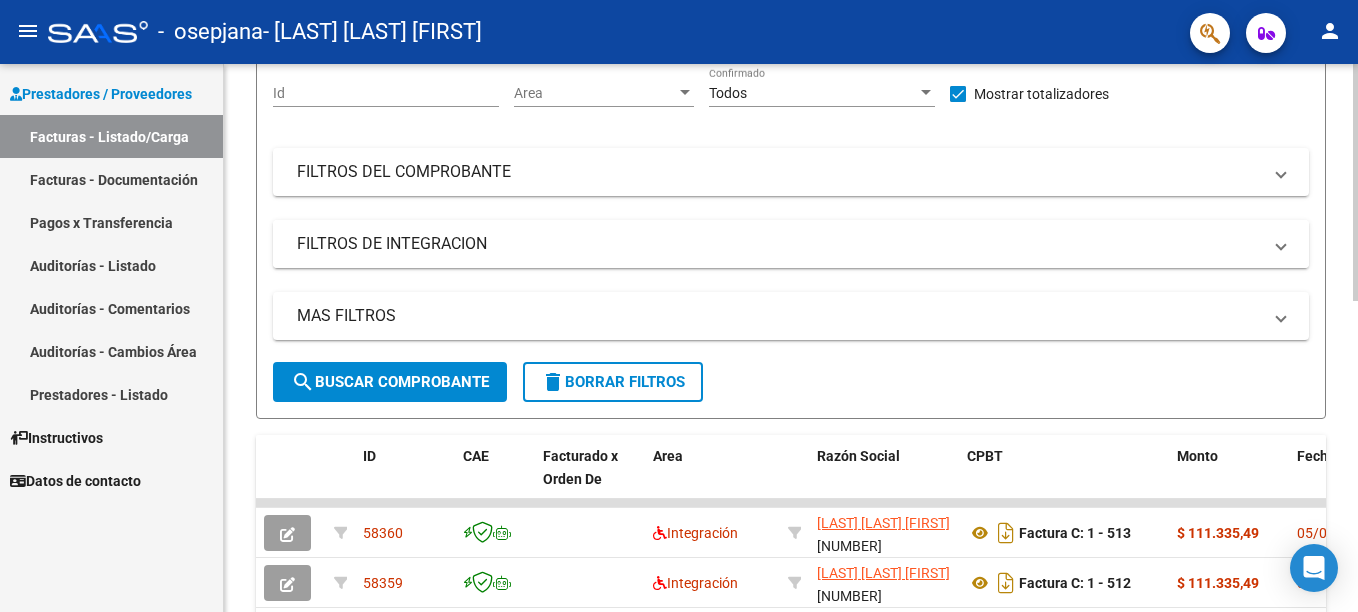 scroll, scrollTop: 200, scrollLeft: 0, axis: vertical 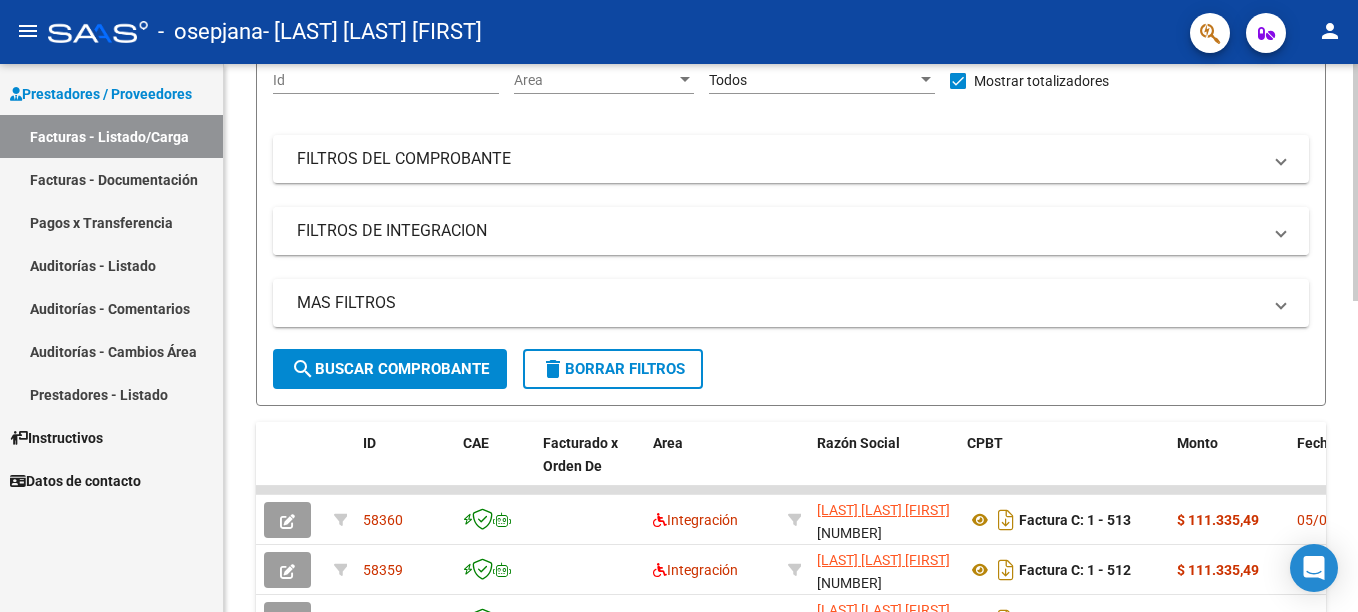 click at bounding box center [1281, 231] 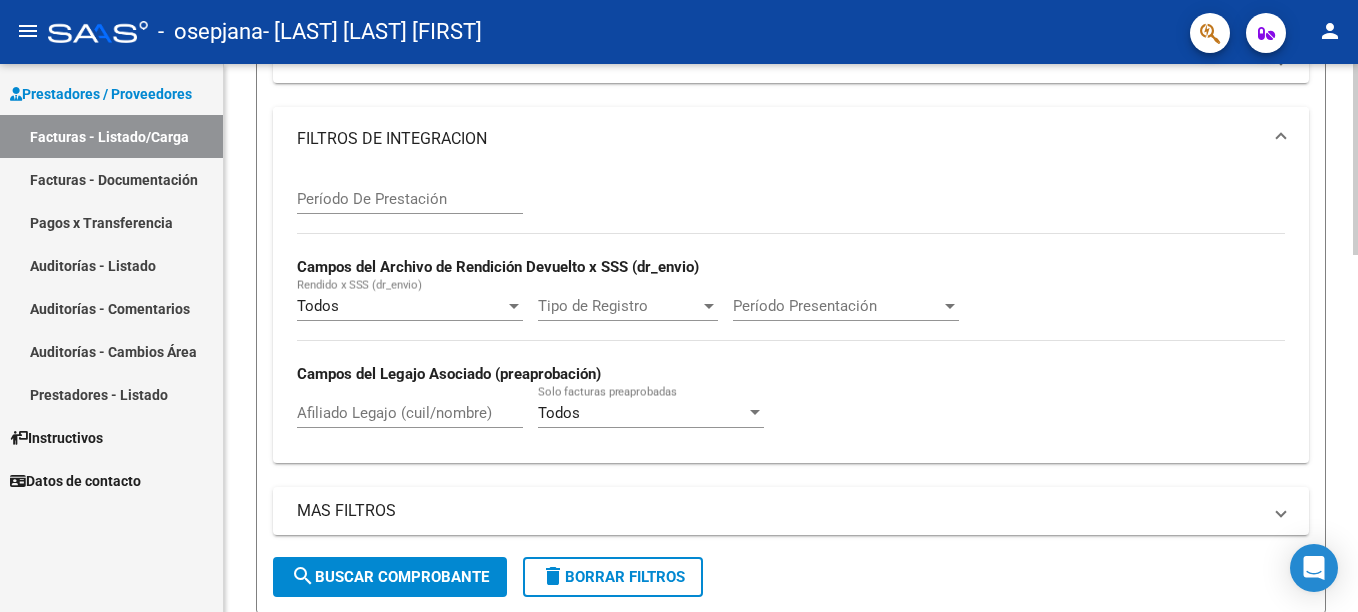 scroll, scrollTop: 200, scrollLeft: 0, axis: vertical 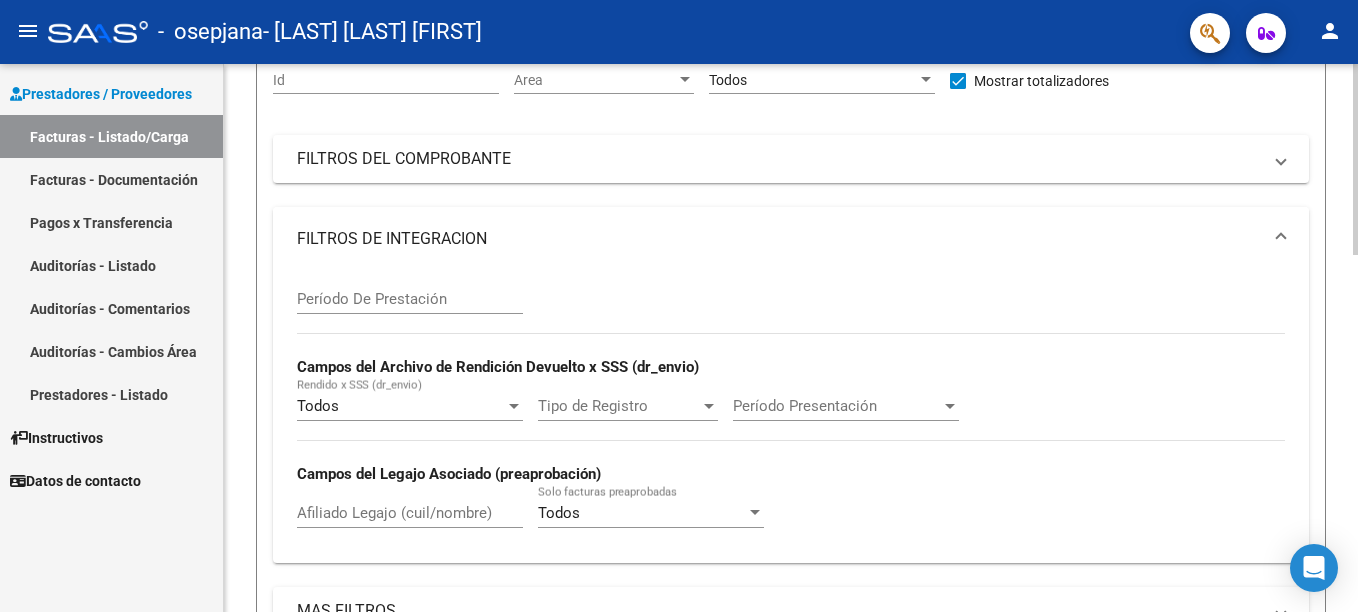 click at bounding box center [1281, 239] 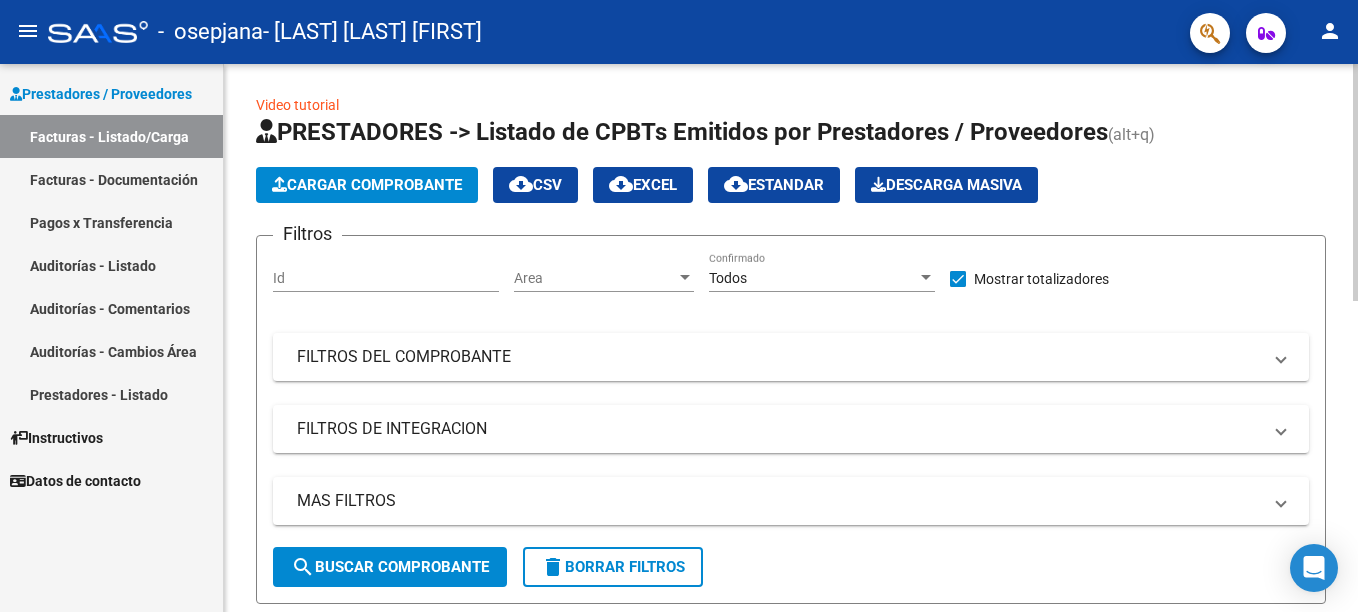 scroll, scrollTop: 0, scrollLeft: 0, axis: both 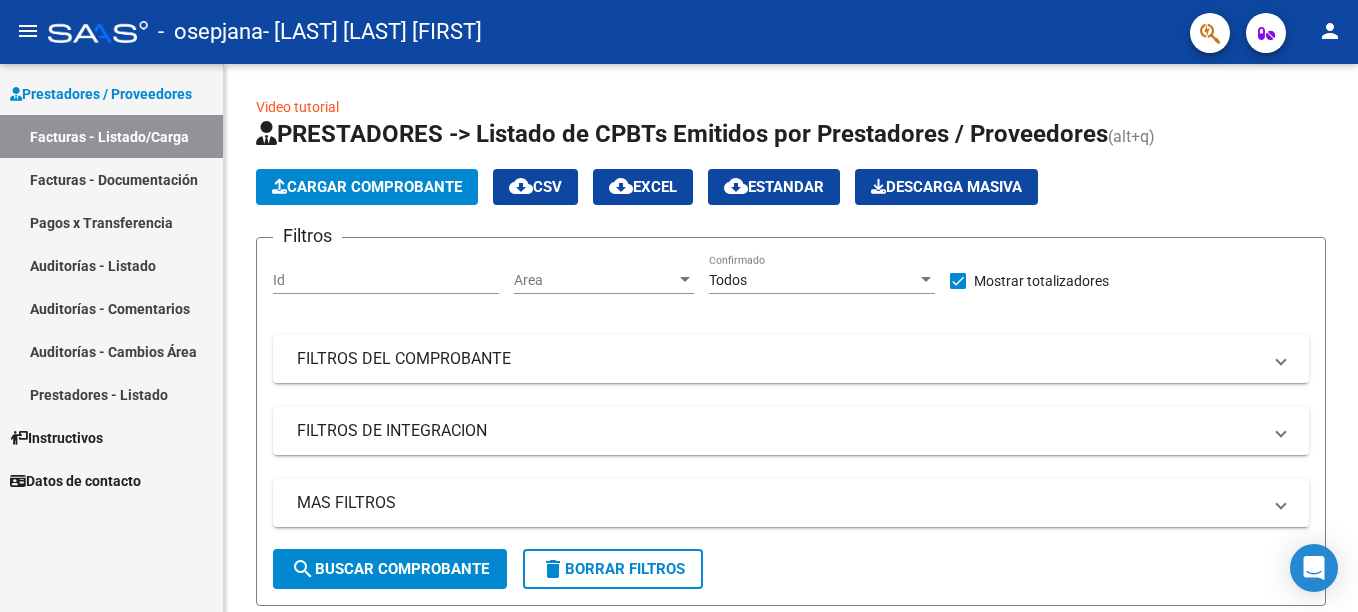 click on "Prestadores / Proveedores" at bounding box center (101, 94) 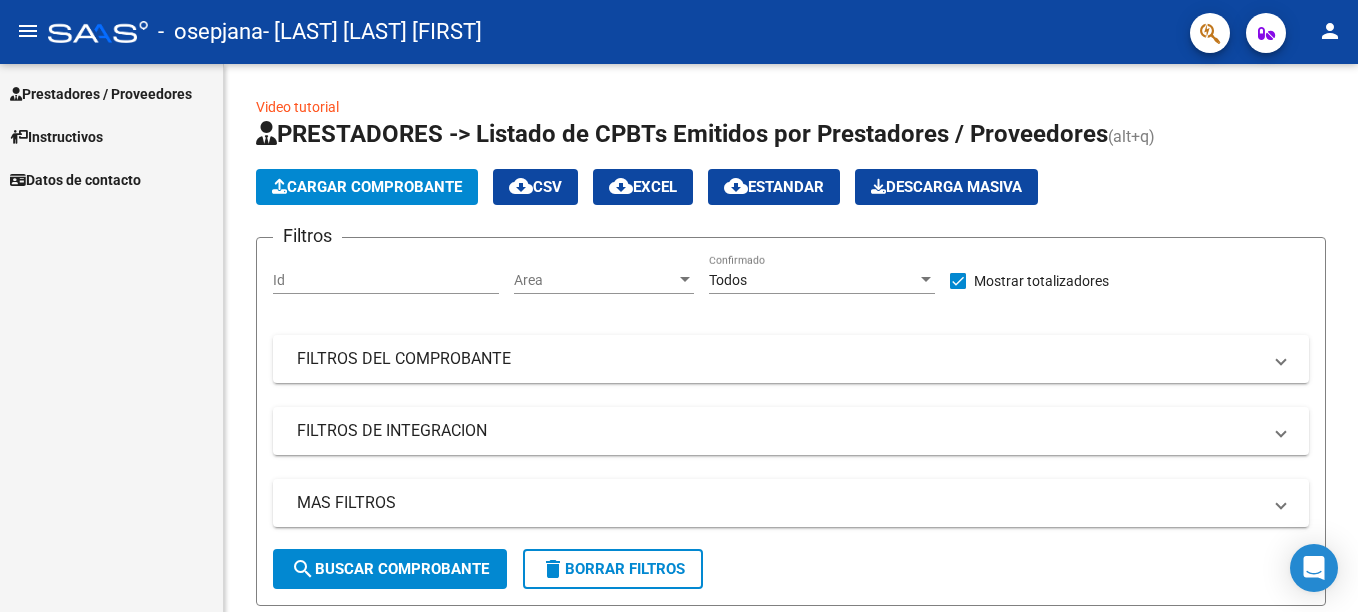 click on "Prestadores / Proveedores" at bounding box center (101, 94) 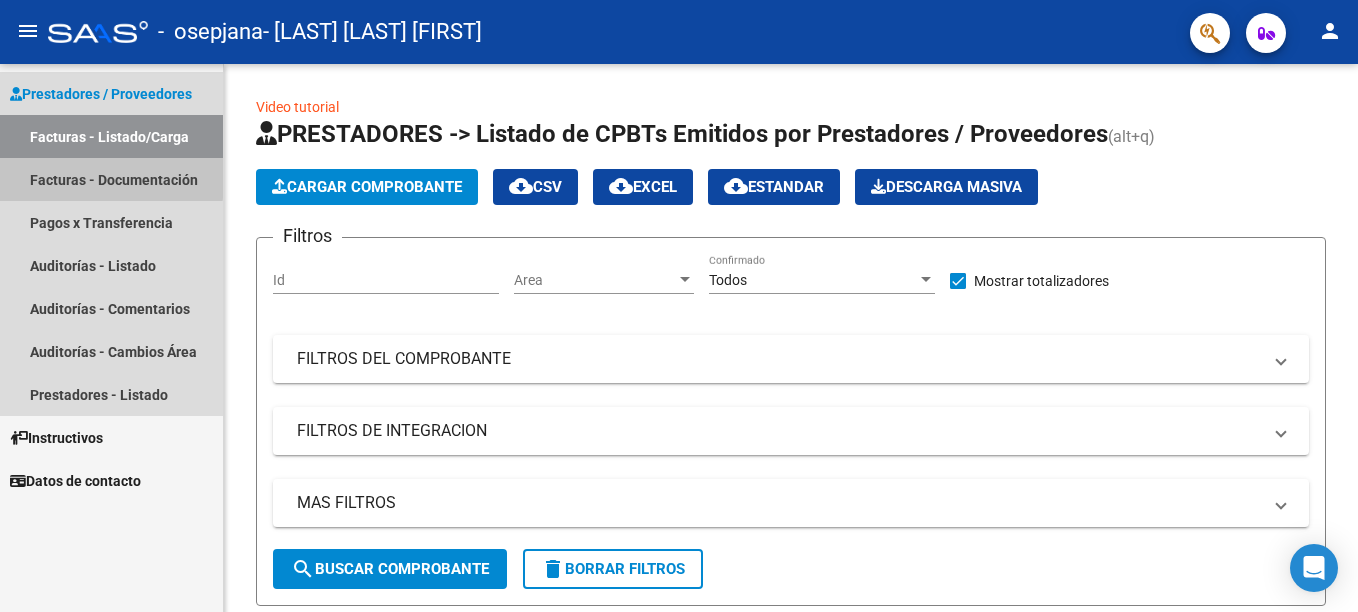 click on "Facturas - Documentación" at bounding box center [111, 179] 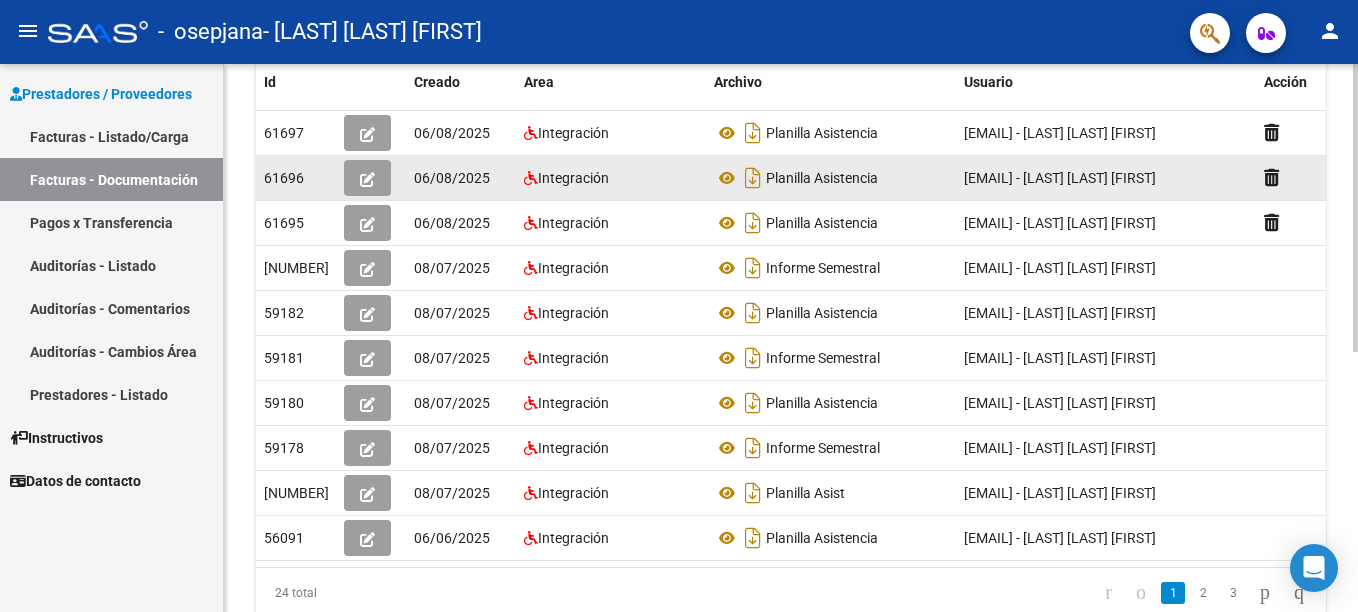 scroll, scrollTop: 400, scrollLeft: 0, axis: vertical 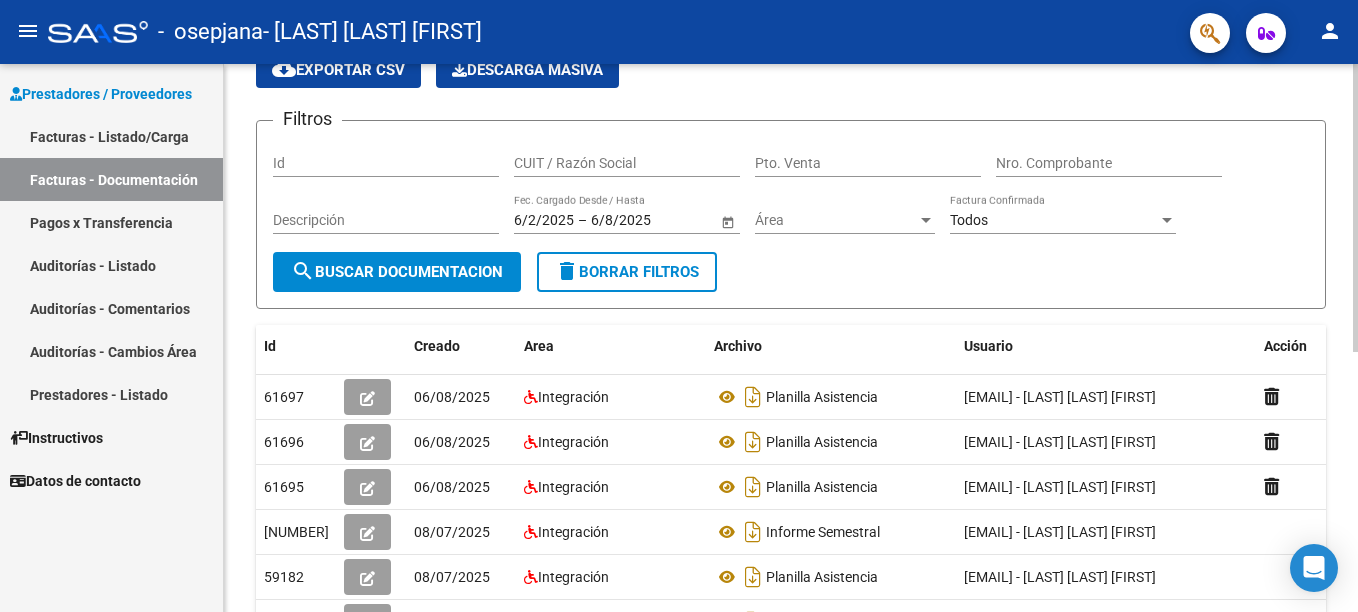 click on "Descripción" at bounding box center [386, 220] 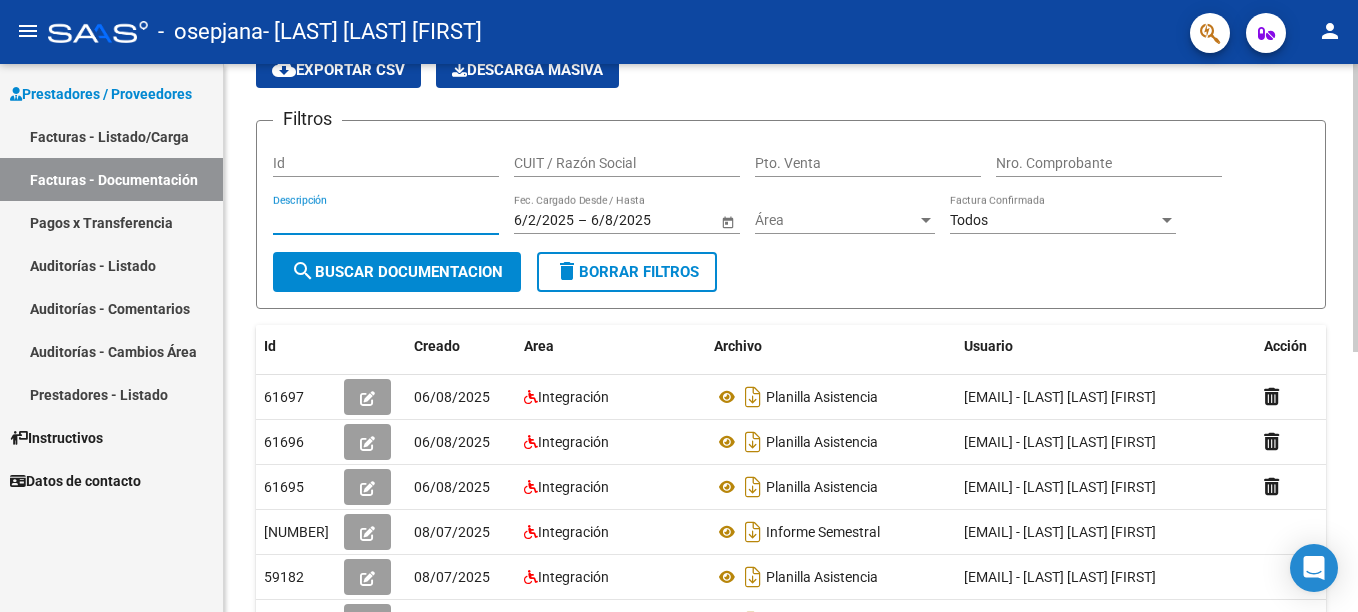 click on "Descripción" at bounding box center (386, 220) 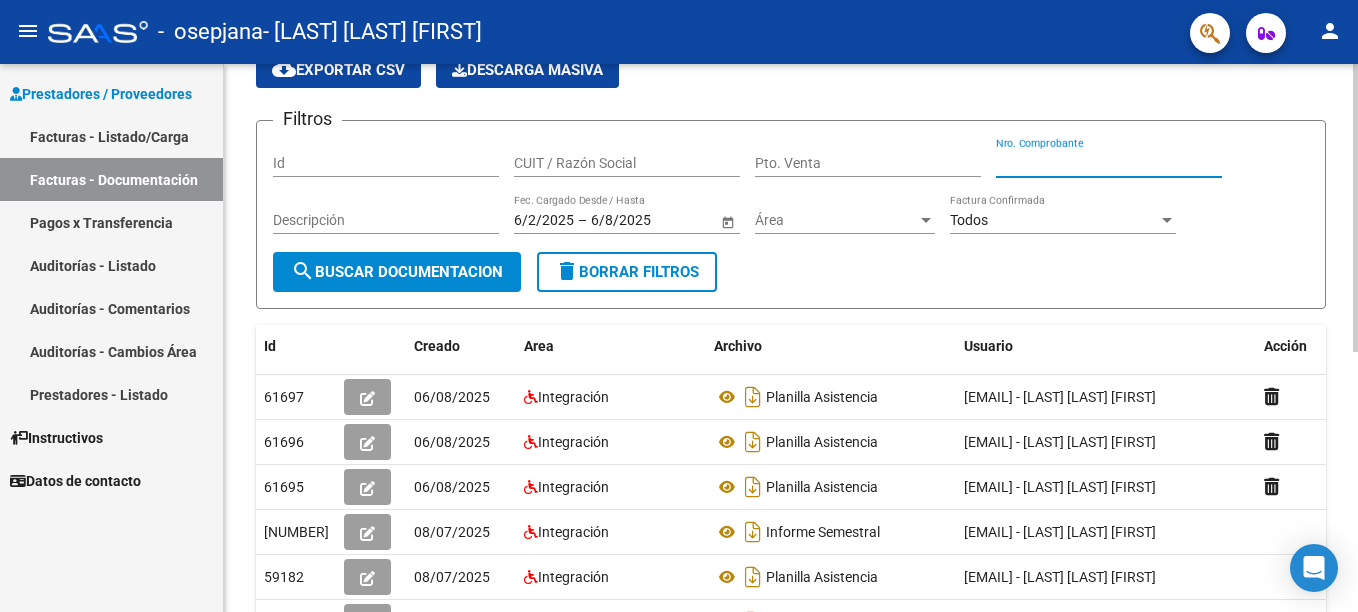 click on "Nro. Comprobante" at bounding box center (1109, 163) 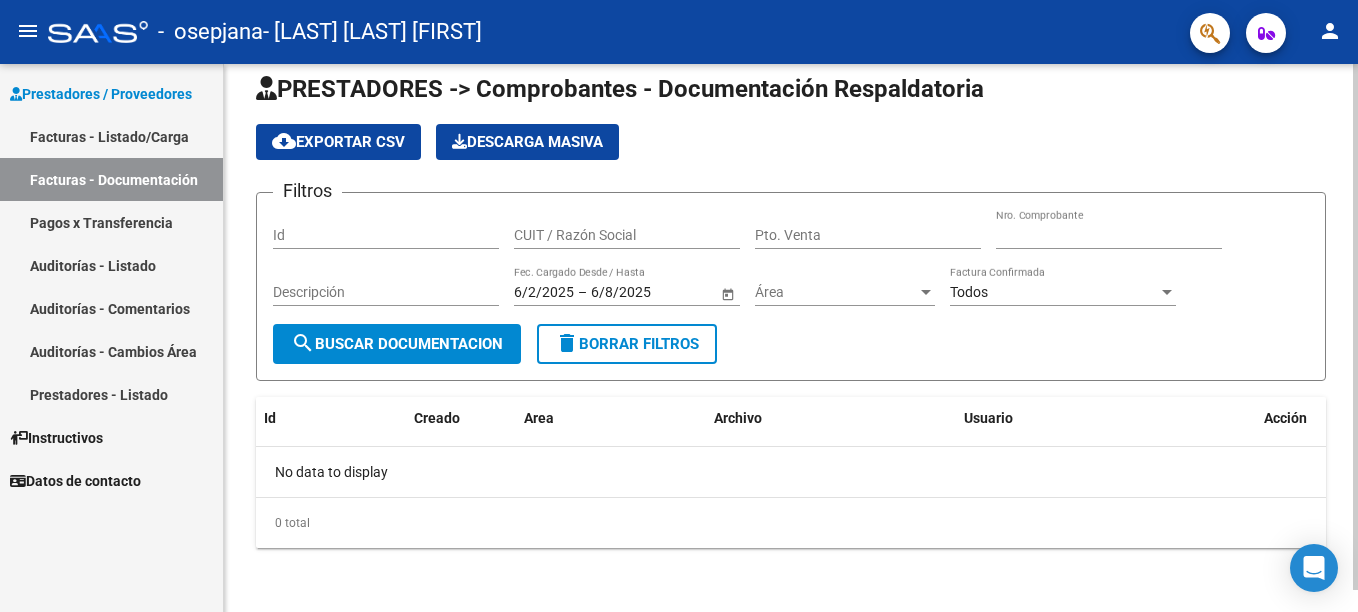 scroll, scrollTop: 23, scrollLeft: 0, axis: vertical 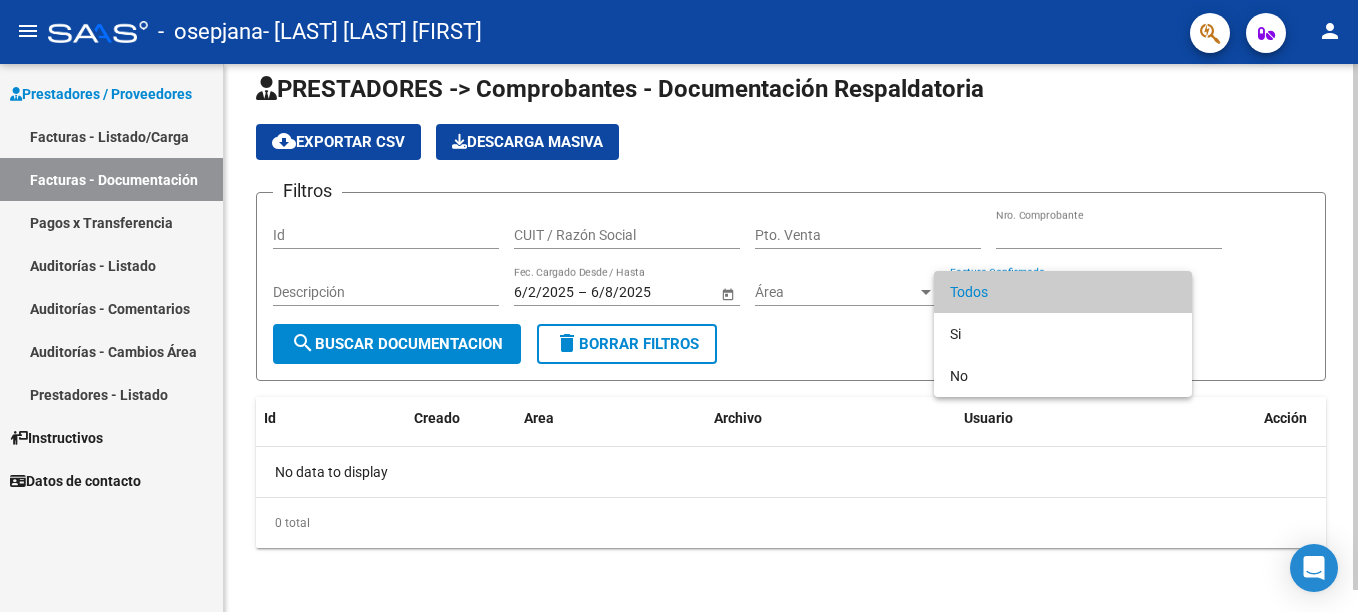 click on "Todos" at bounding box center [1063, 292] 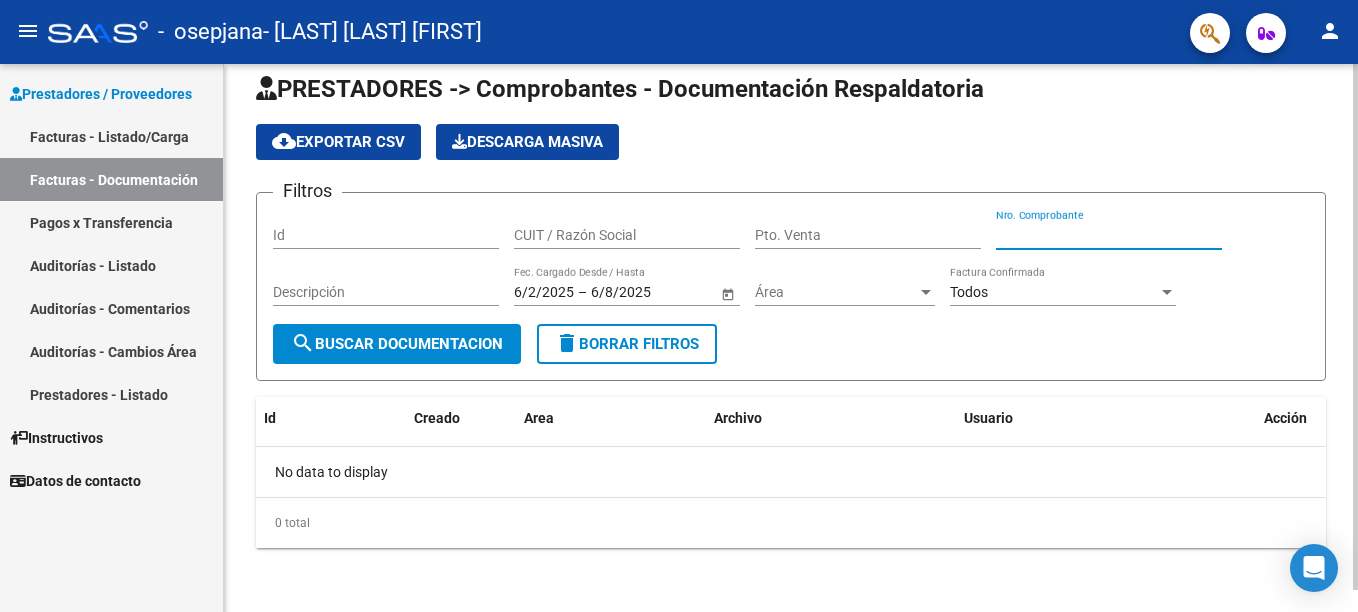 drag, startPoint x: 1128, startPoint y: 242, endPoint x: 975, endPoint y: 234, distance: 153.20901 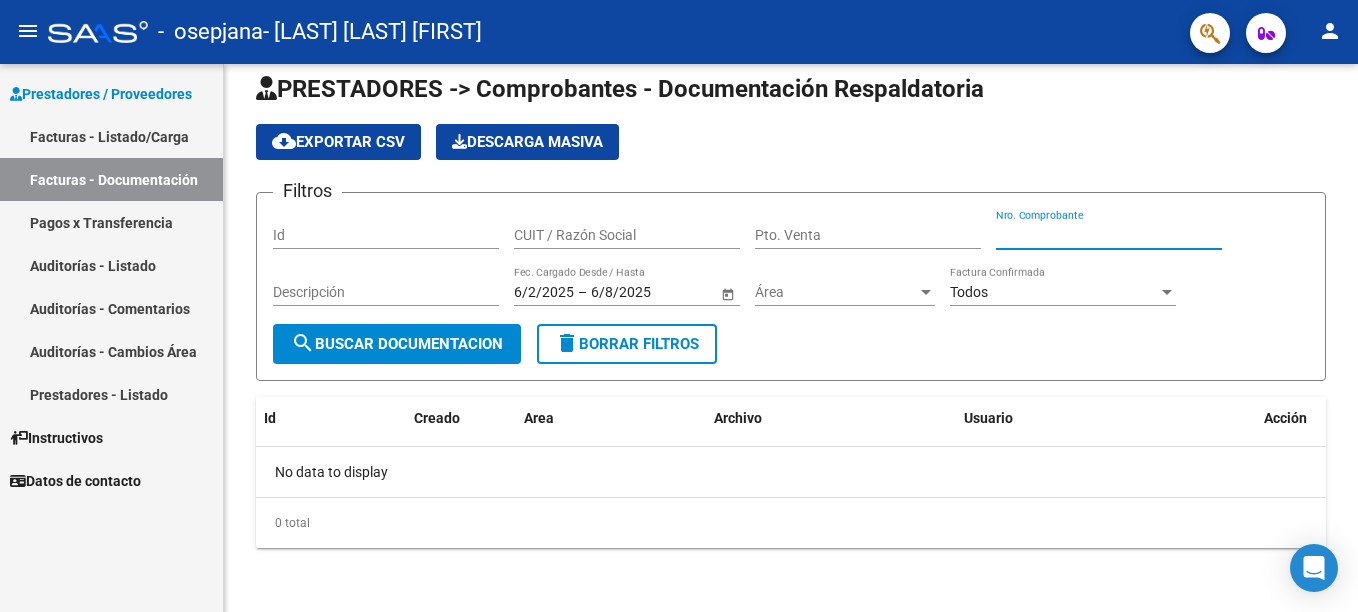 type 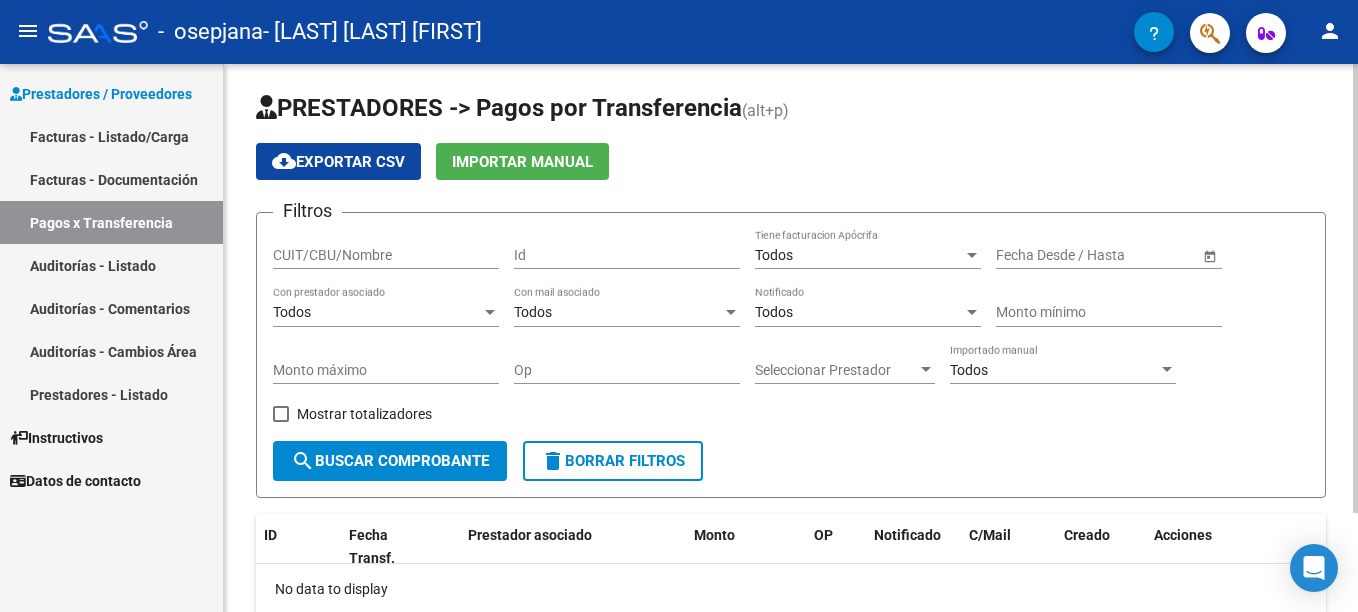scroll, scrollTop: 0, scrollLeft: 0, axis: both 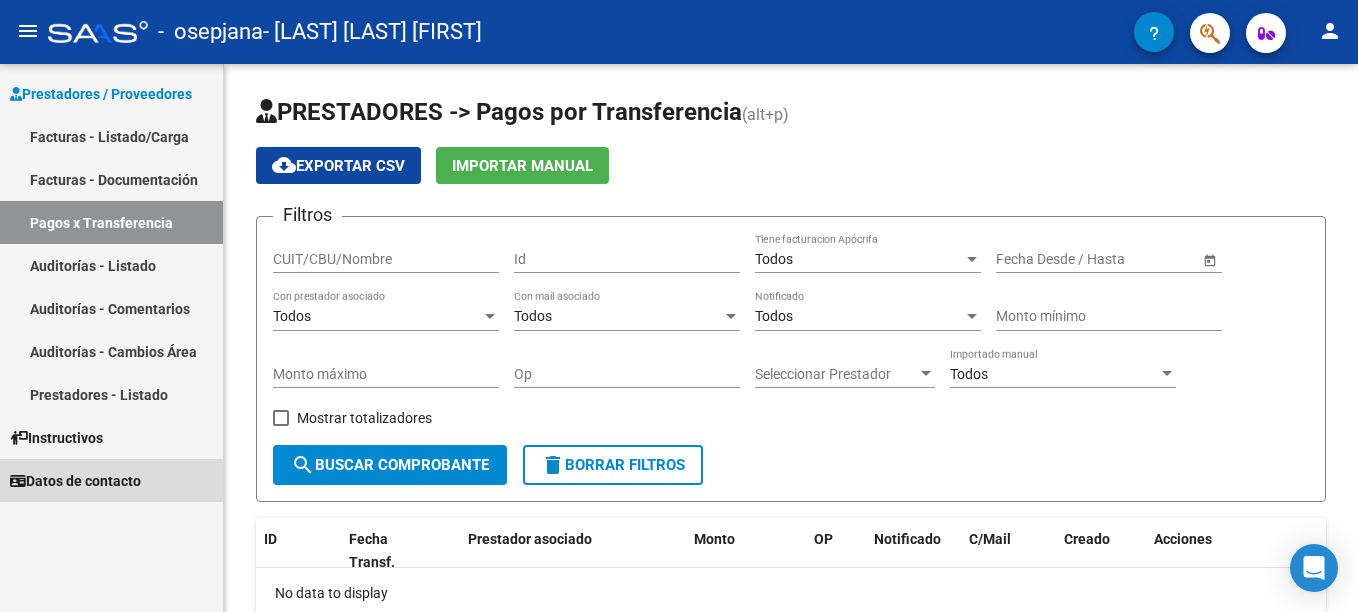 click on "Datos de contacto" at bounding box center (75, 481) 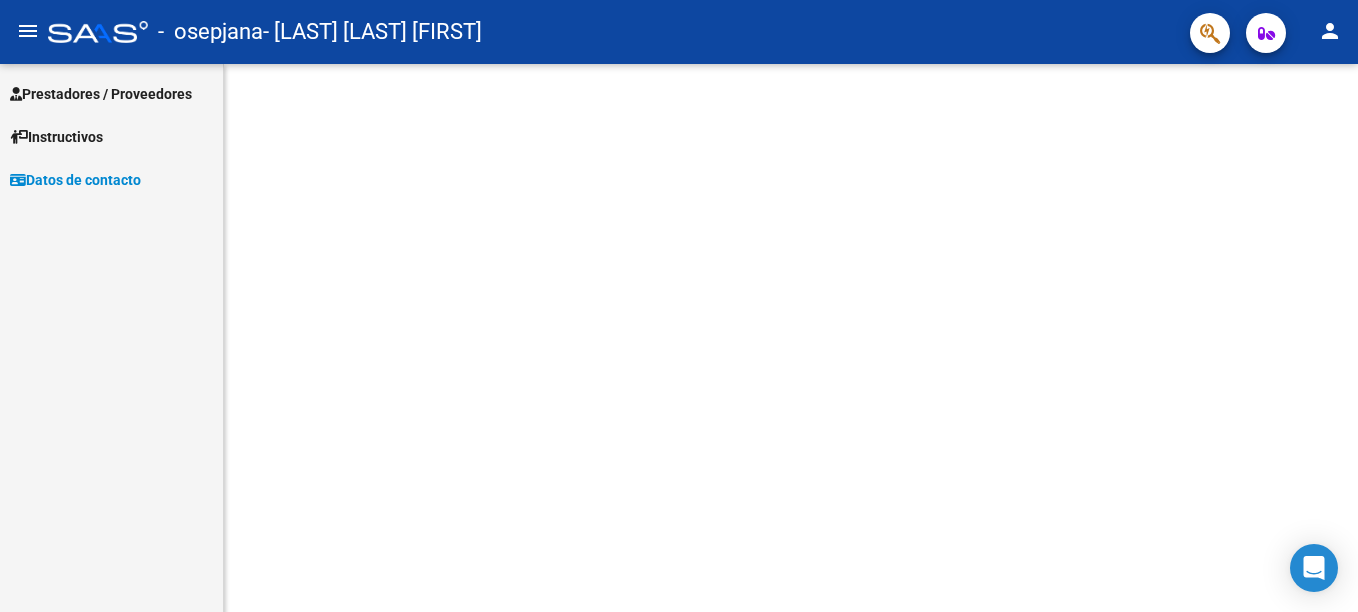 click on "Prestadores / Proveedores" at bounding box center (101, 94) 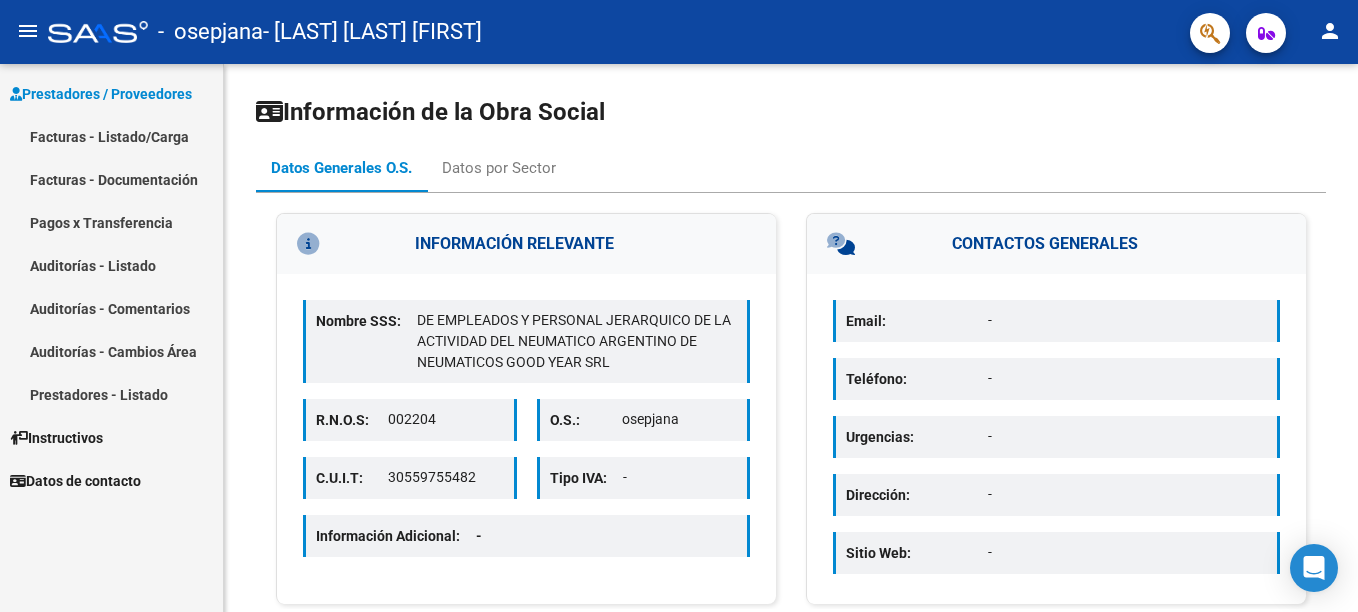 click on "Facturas - Listado/Carga" at bounding box center (111, 136) 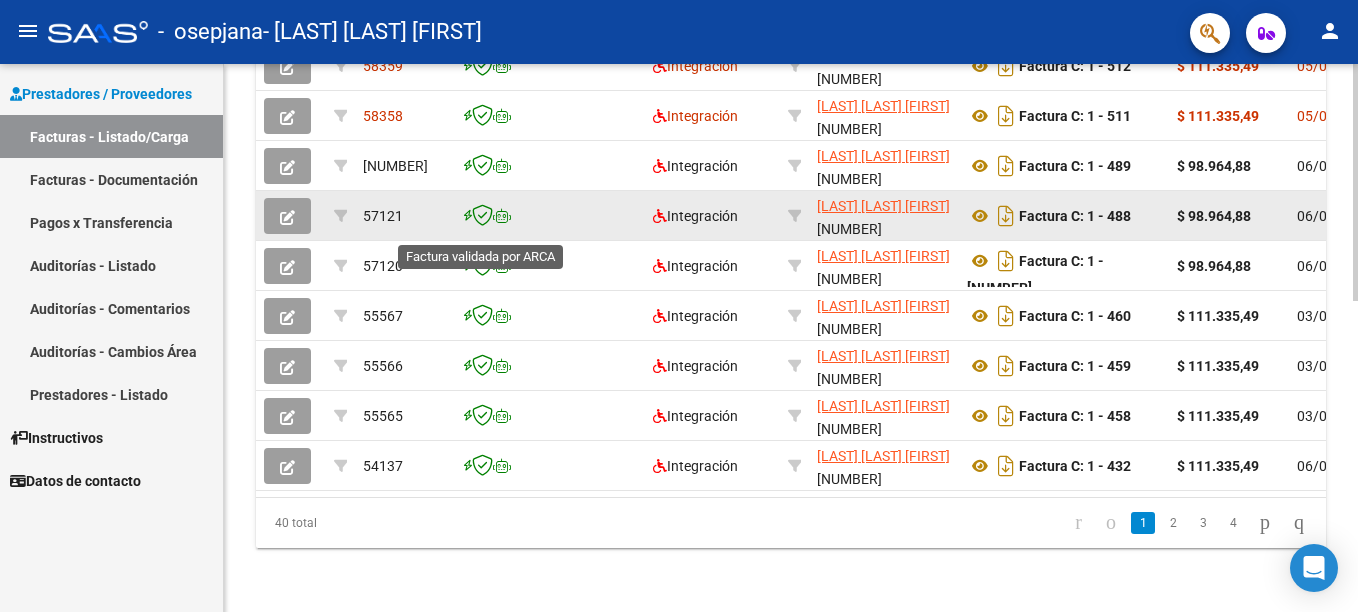 scroll, scrollTop: 720, scrollLeft: 0, axis: vertical 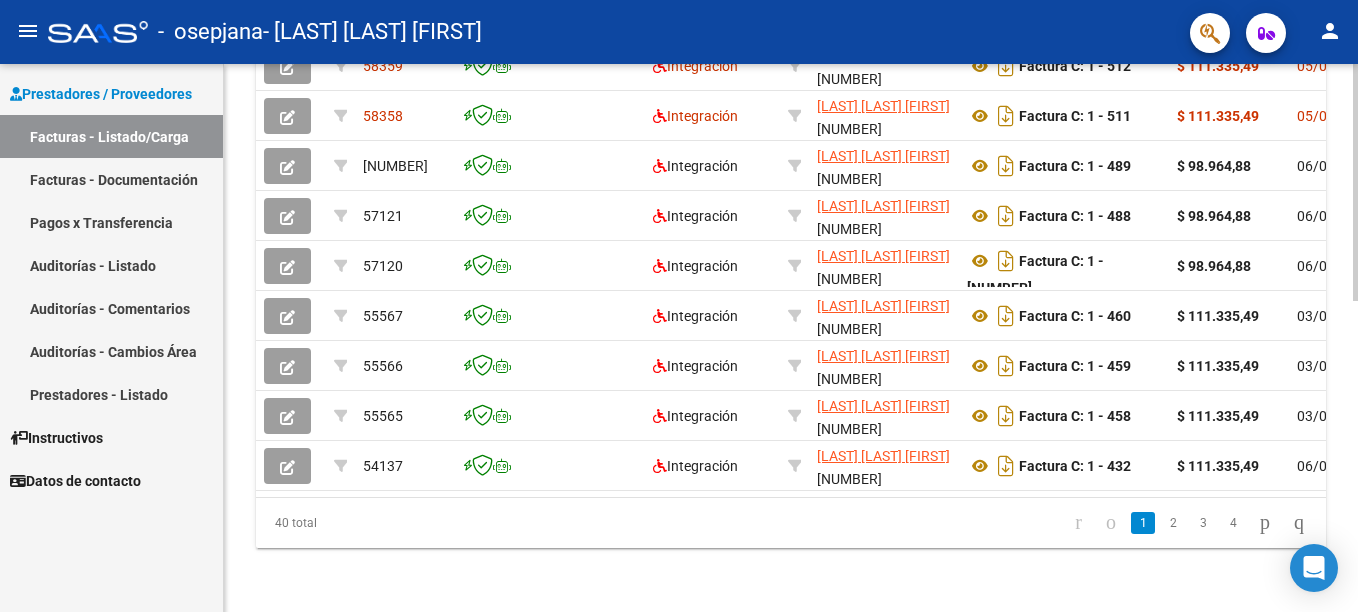 click on "2" 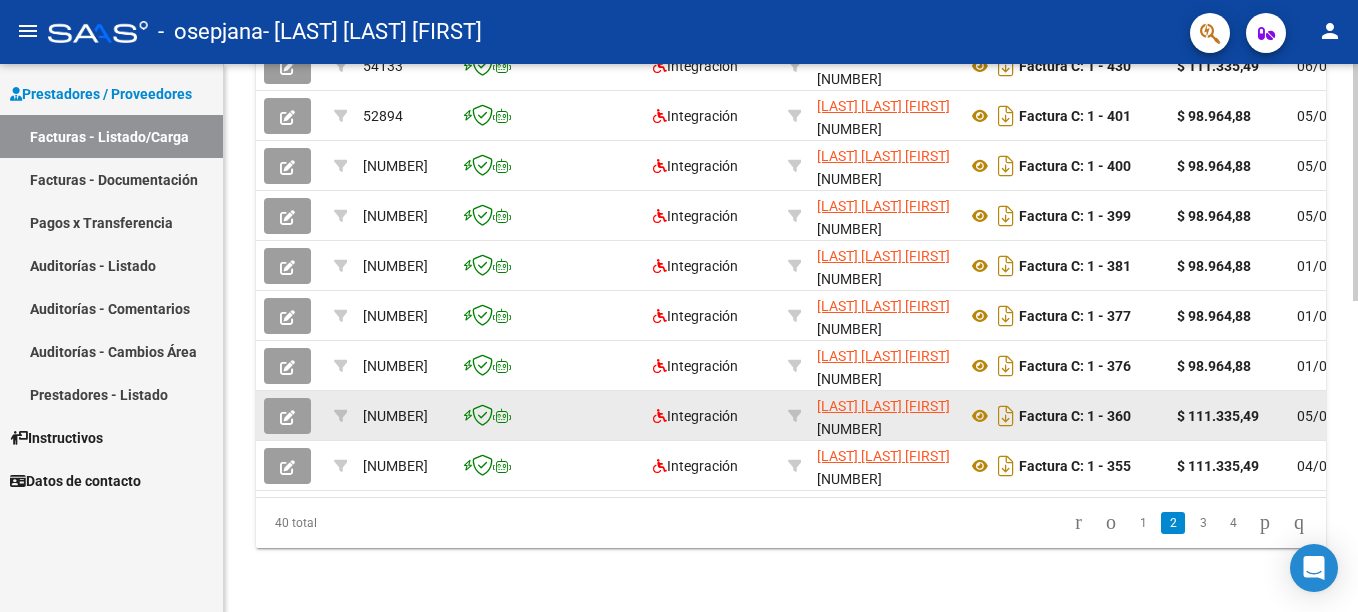 scroll, scrollTop: 720, scrollLeft: 0, axis: vertical 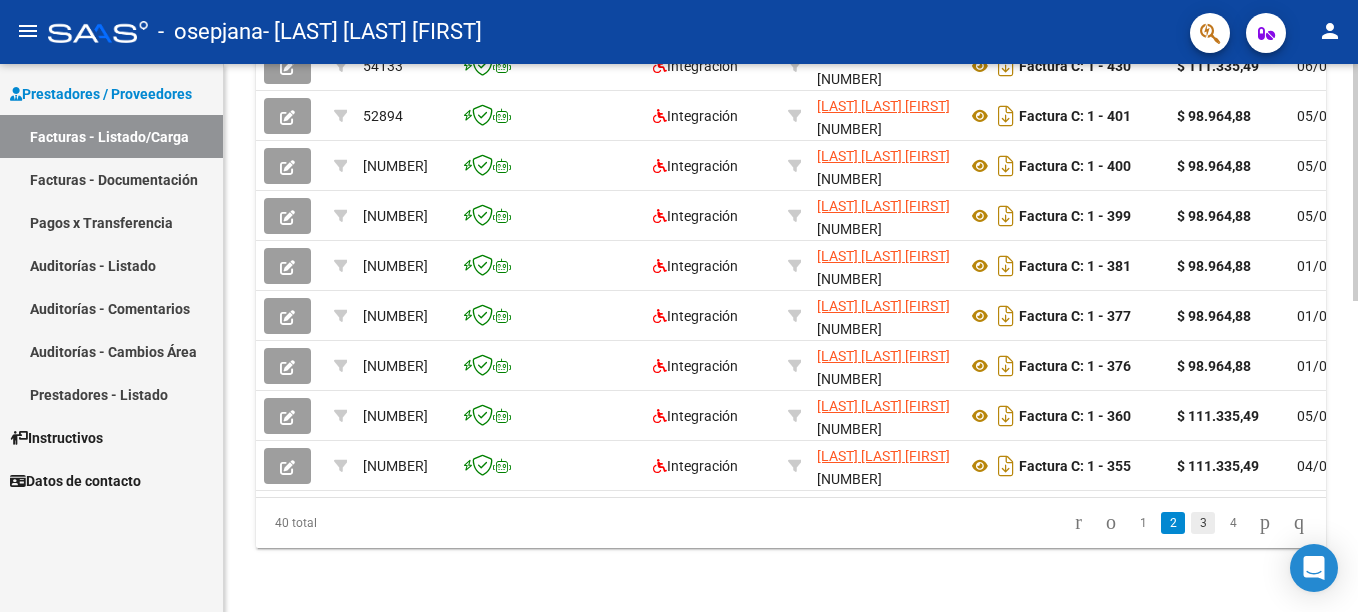 click on "3" 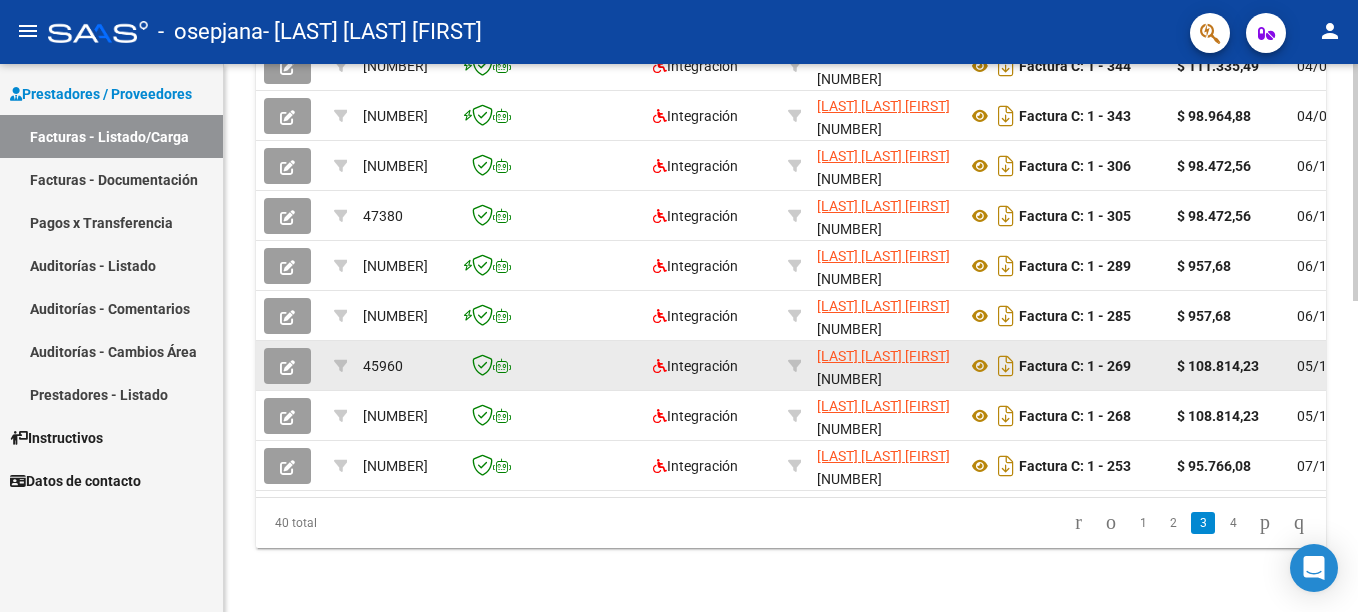 scroll, scrollTop: 720, scrollLeft: 0, axis: vertical 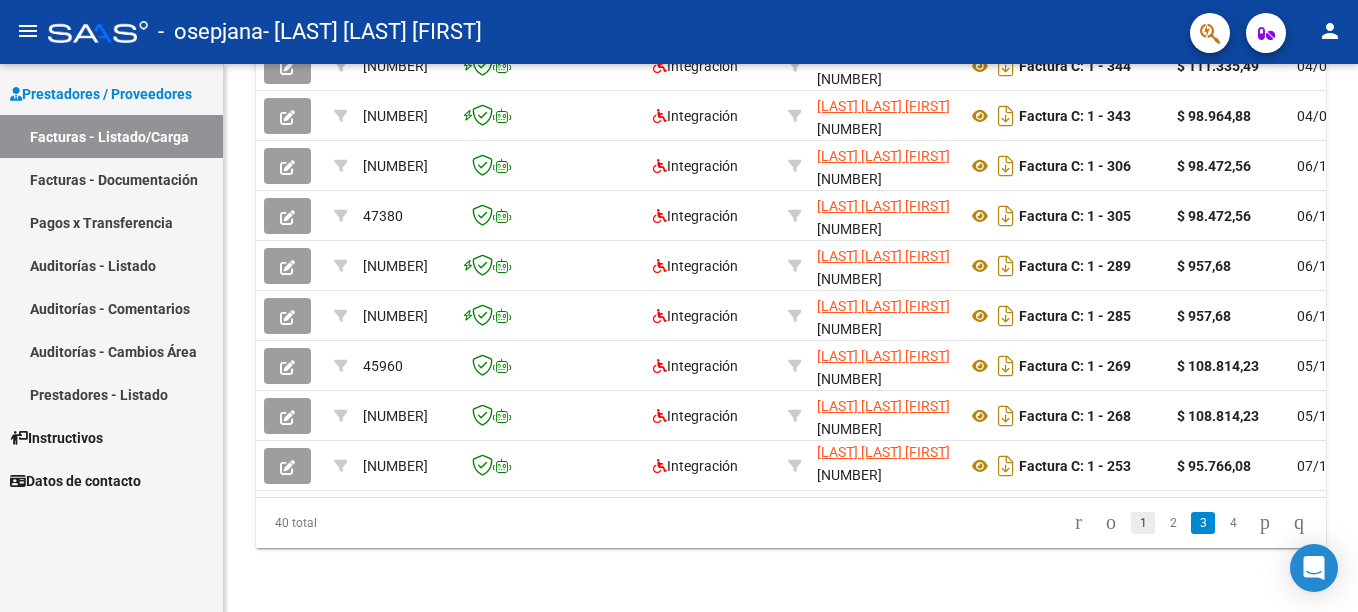 click on "1" 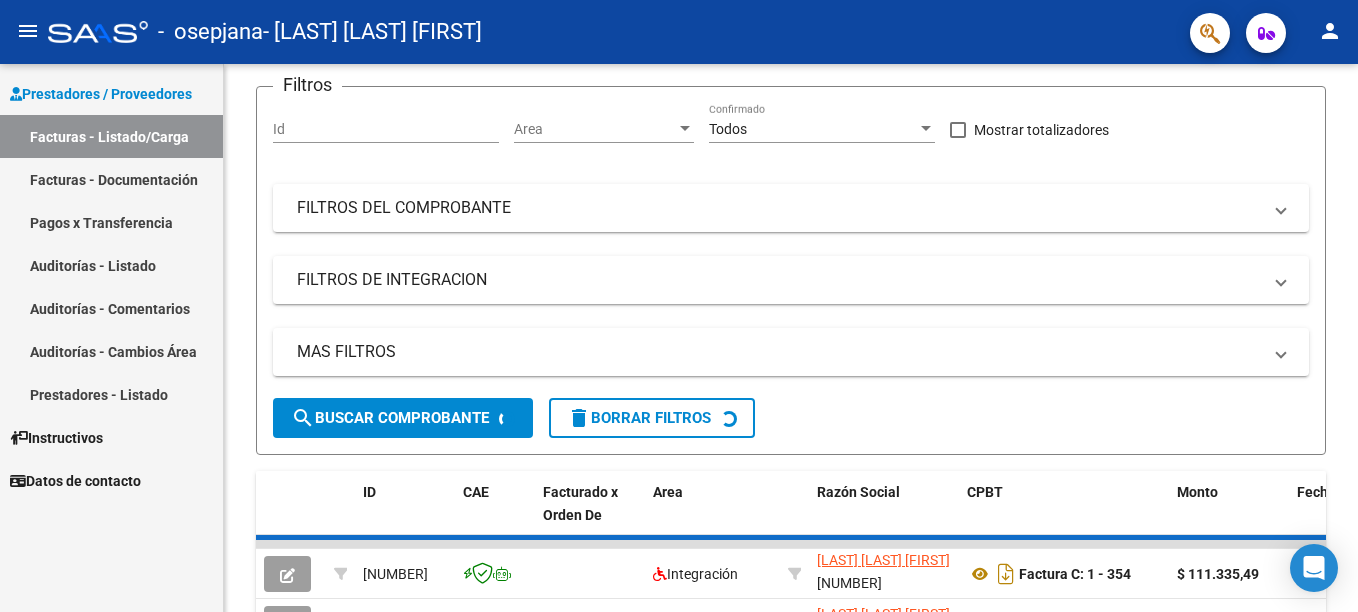 scroll, scrollTop: 0, scrollLeft: 0, axis: both 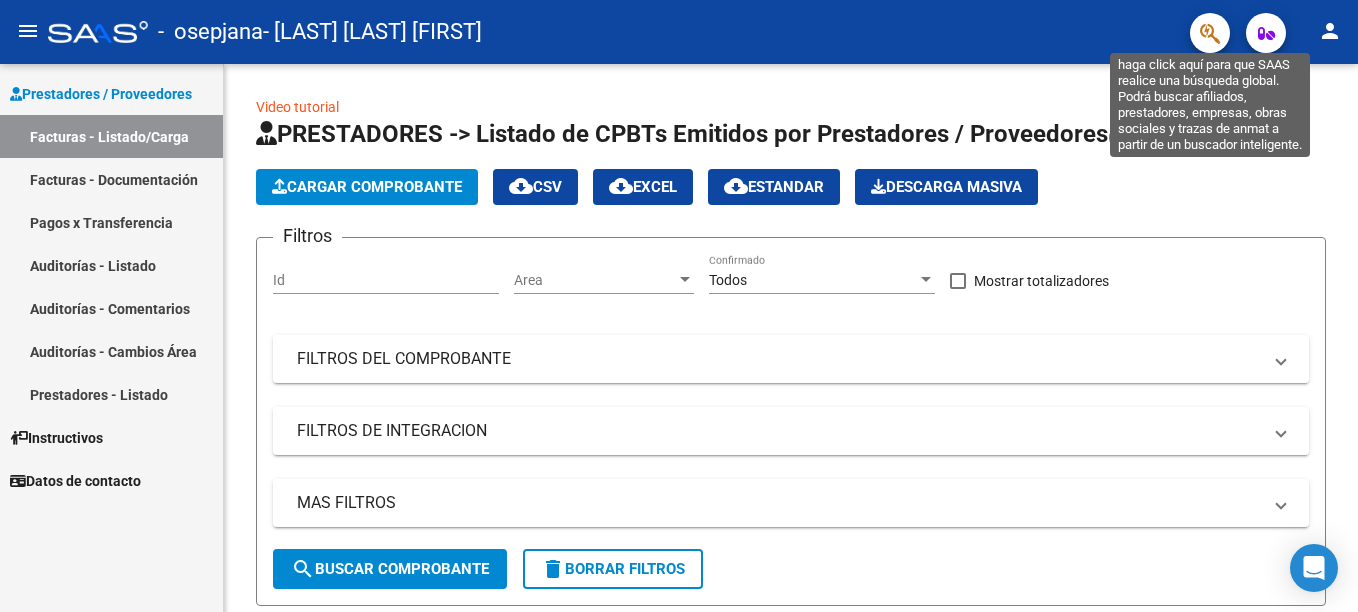 click 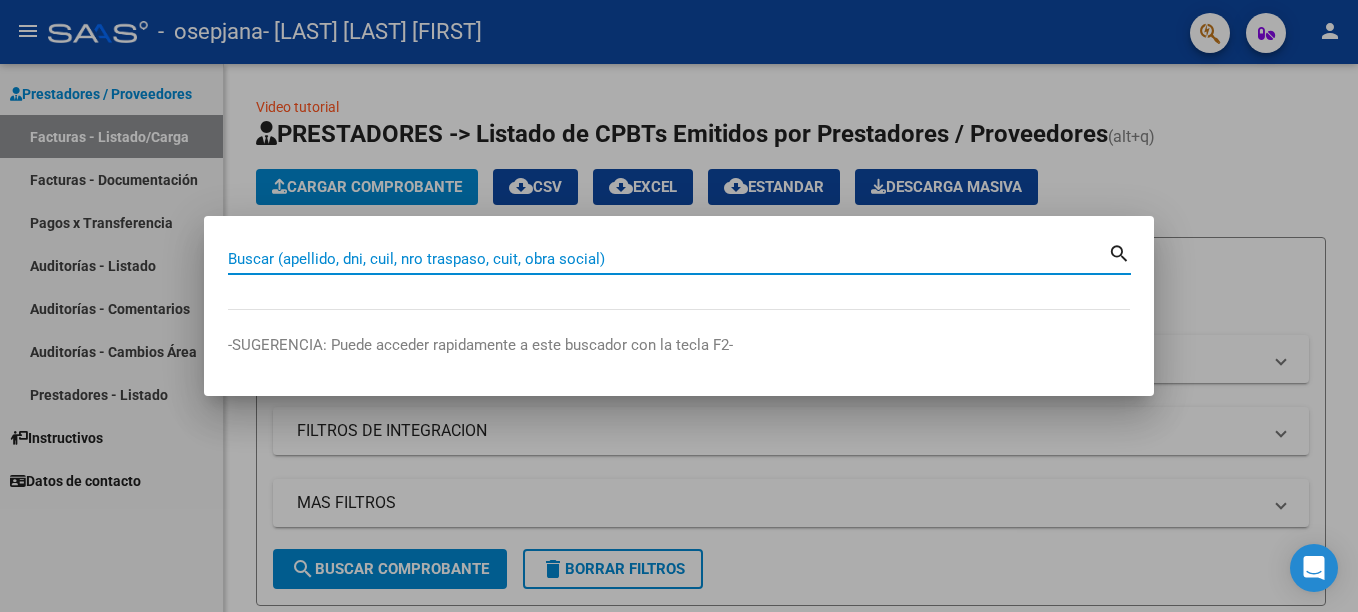 click at bounding box center [679, 306] 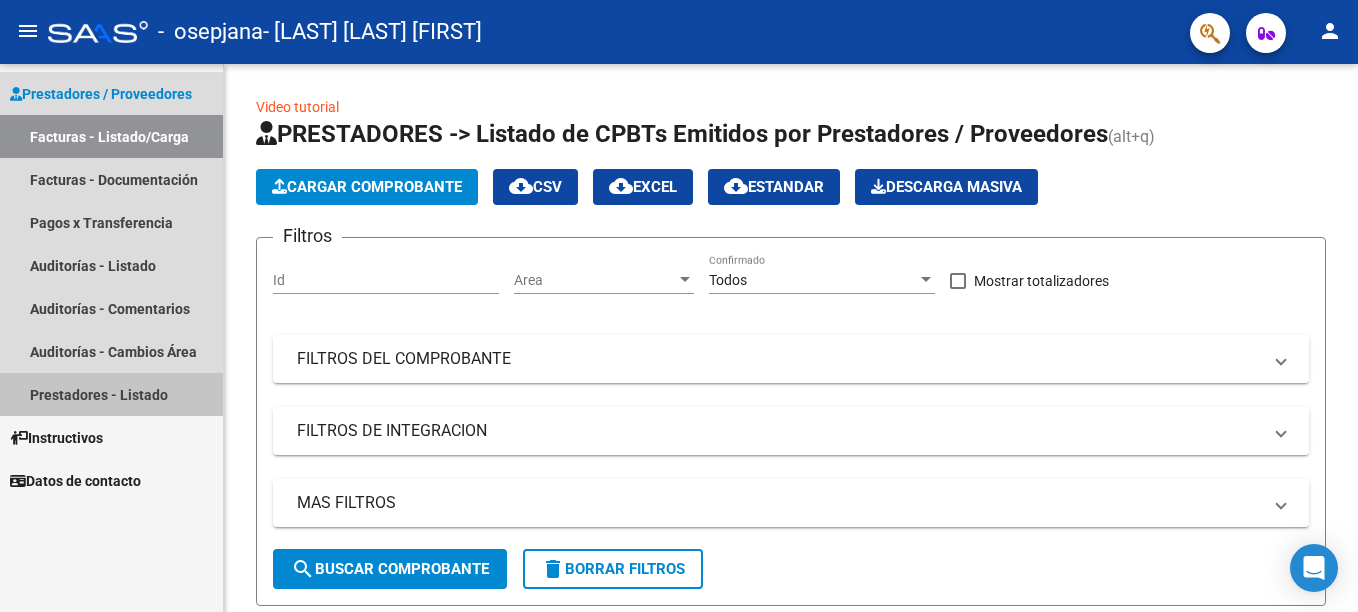 click on "Prestadores - Listado" at bounding box center (111, 394) 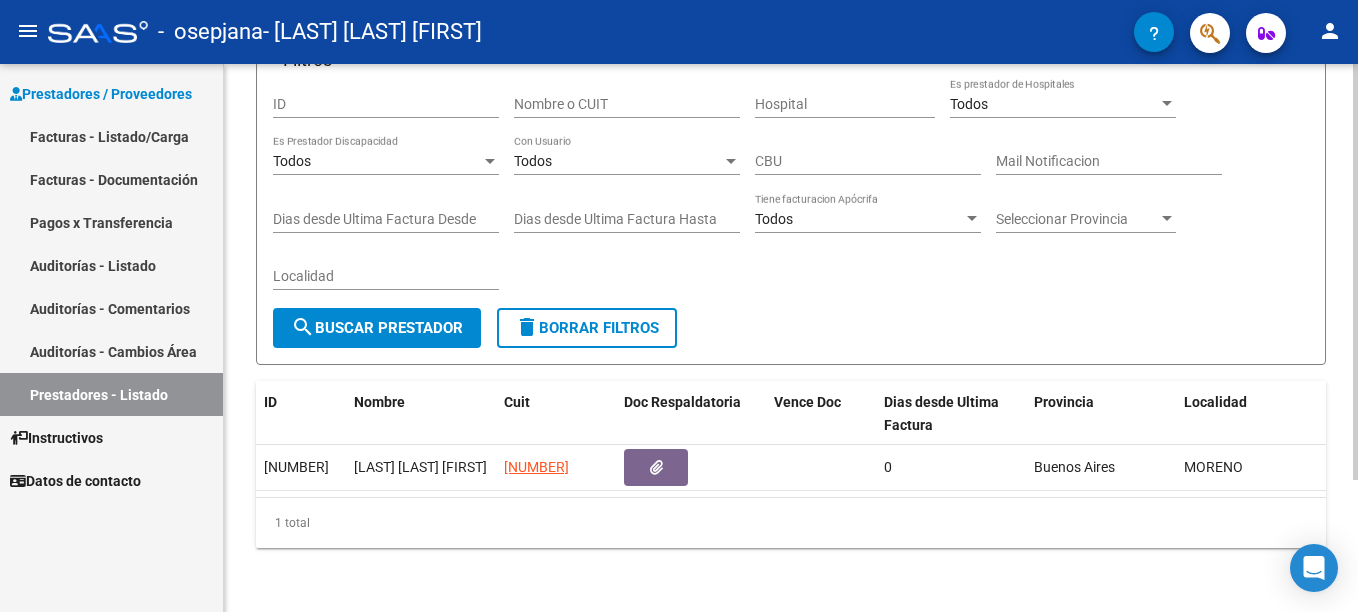 scroll, scrollTop: 174, scrollLeft: 0, axis: vertical 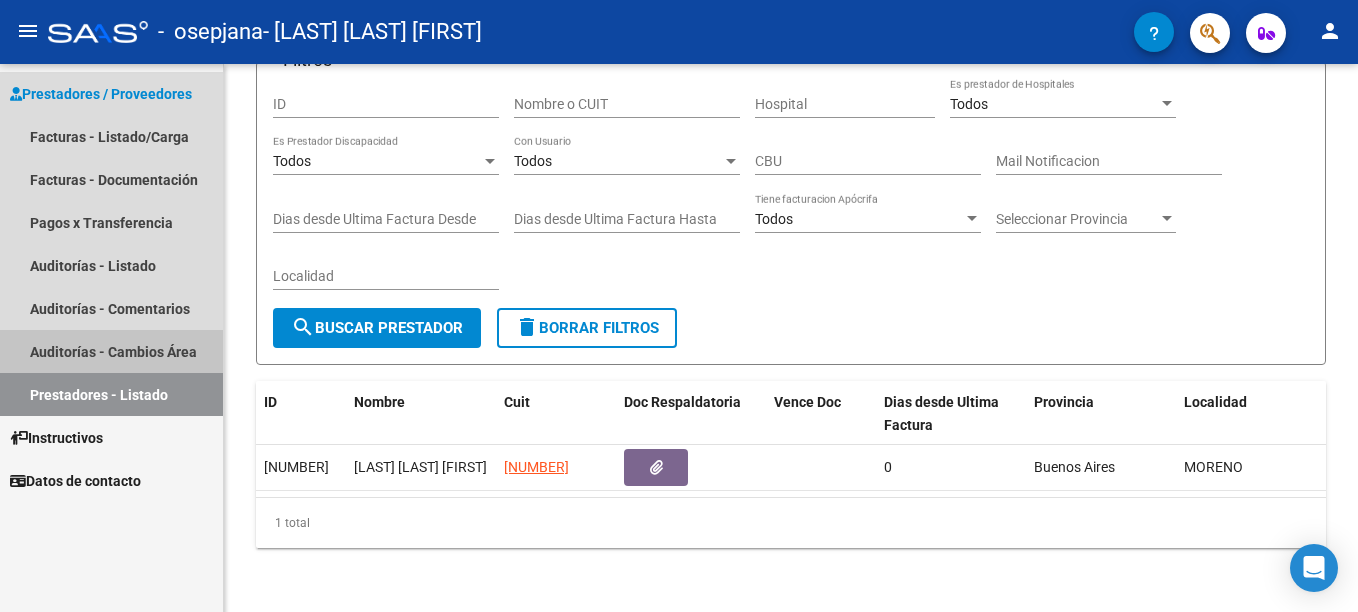 click on "Auditorías - Cambios Área" at bounding box center (111, 351) 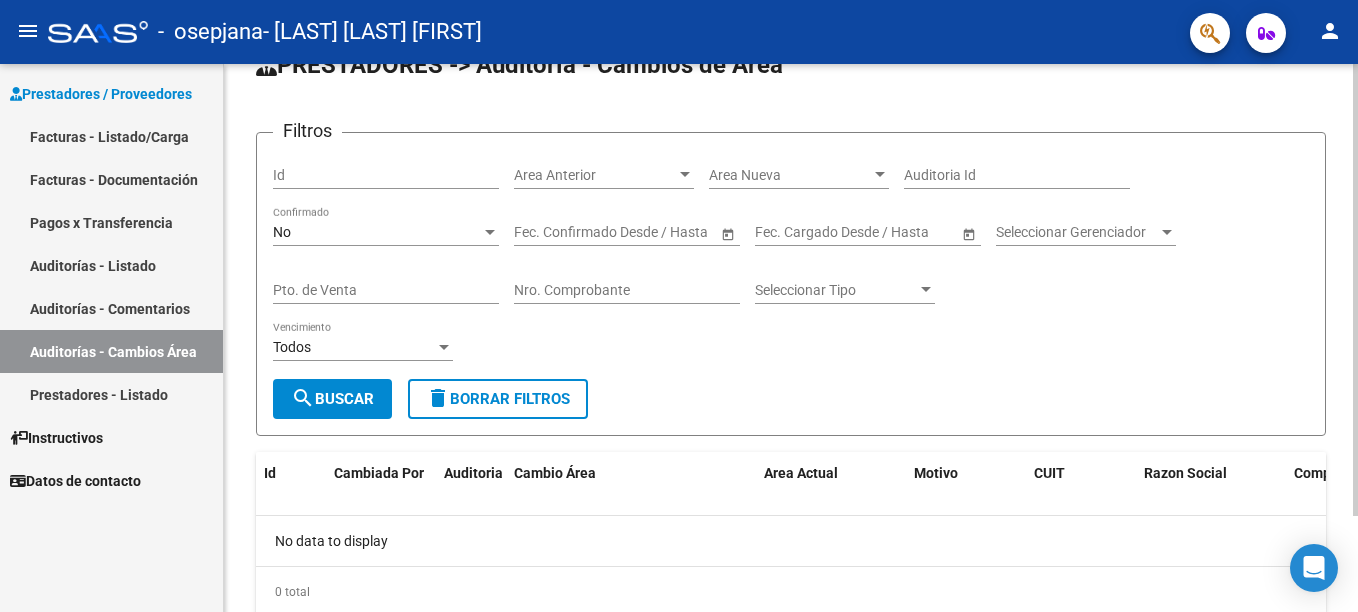 scroll, scrollTop: 0, scrollLeft: 0, axis: both 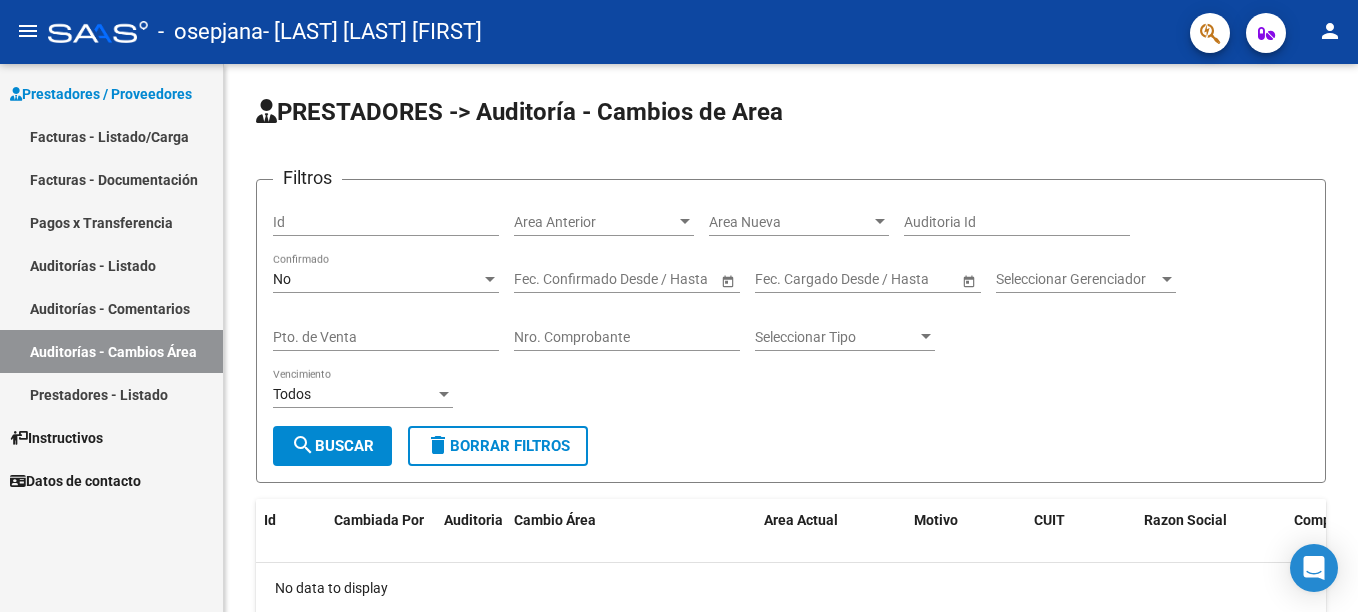 click on "Auditorías - Comentarios" at bounding box center (111, 308) 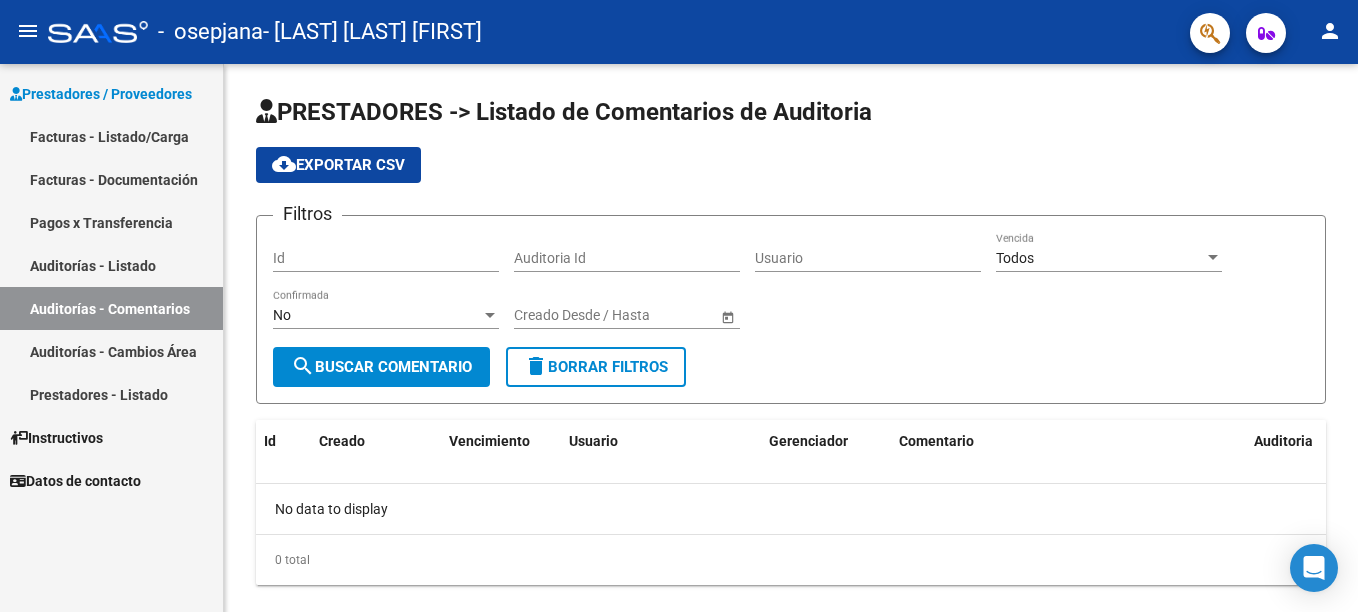 click on "Auditorías - Listado" at bounding box center [111, 265] 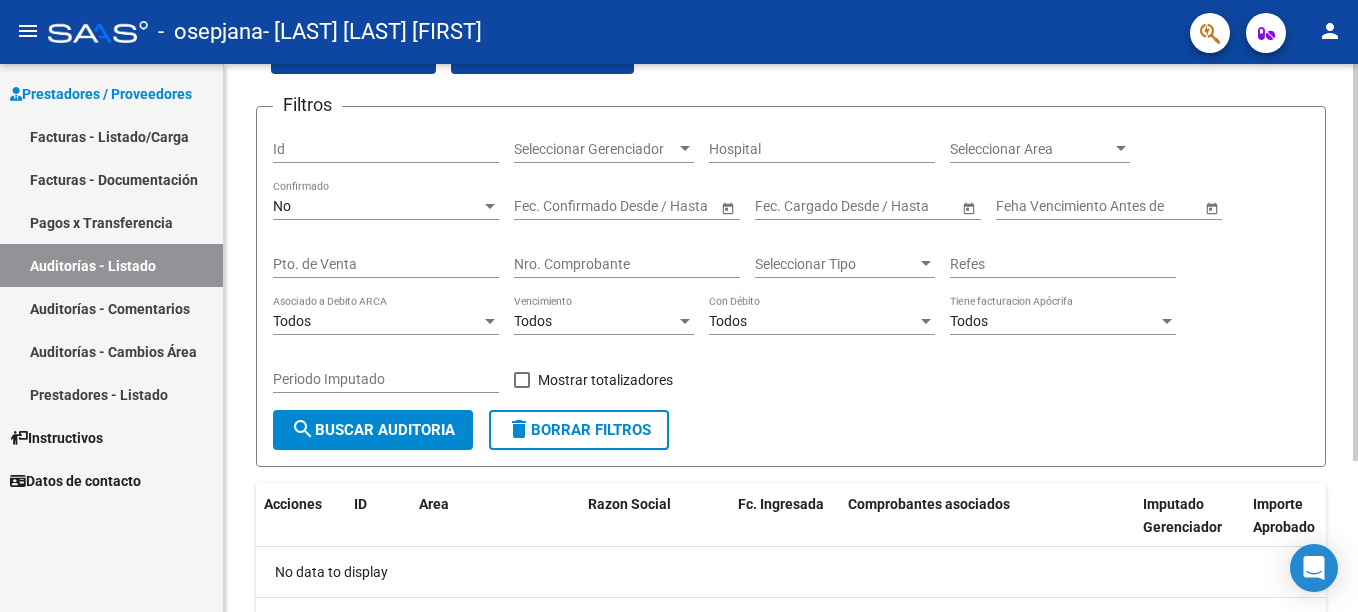 scroll, scrollTop: 9, scrollLeft: 0, axis: vertical 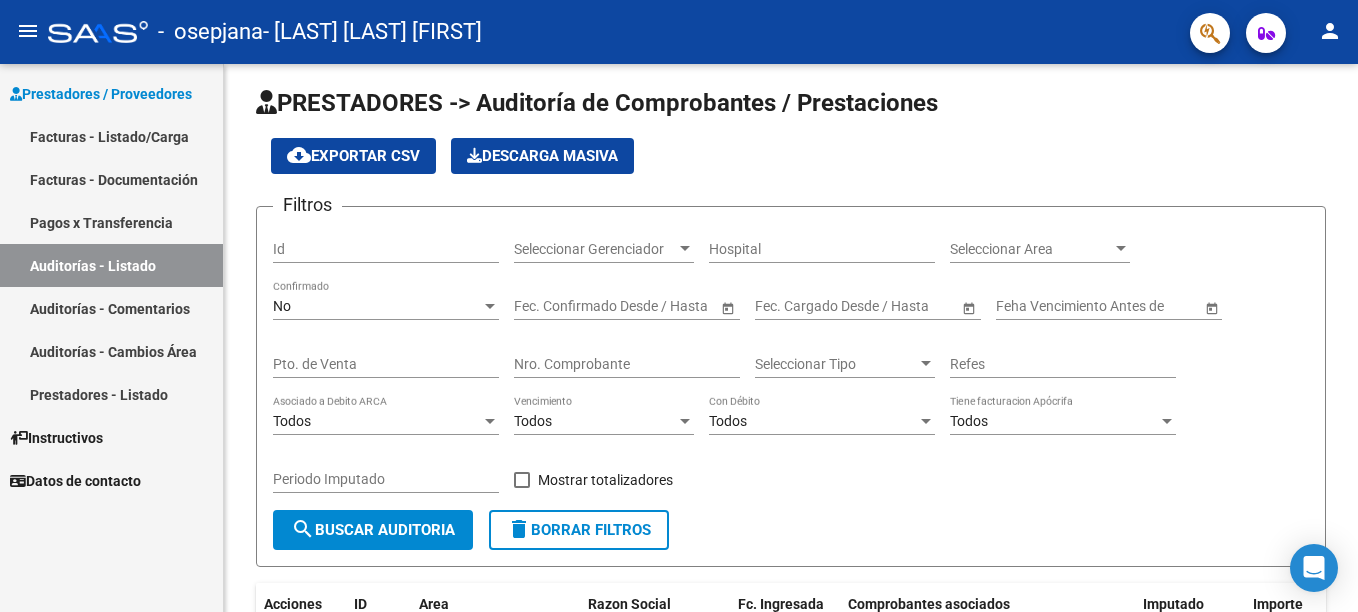 click on "Pagos x Transferencia" at bounding box center (111, 222) 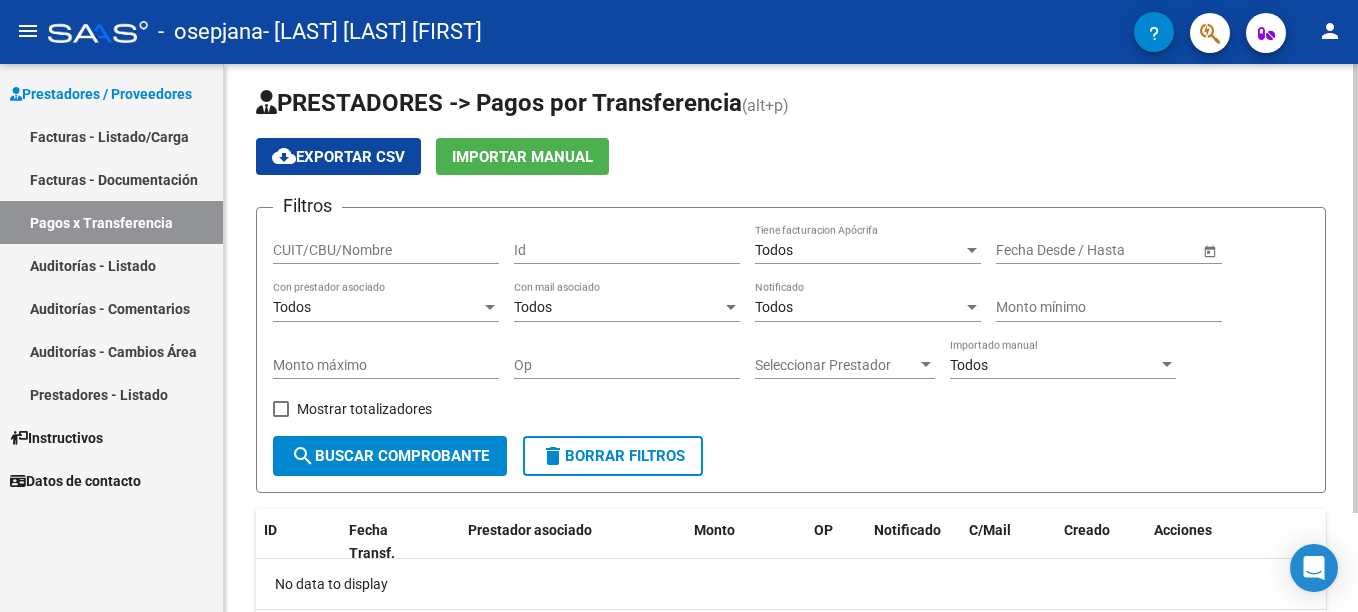 click on "Op" at bounding box center (627, 365) 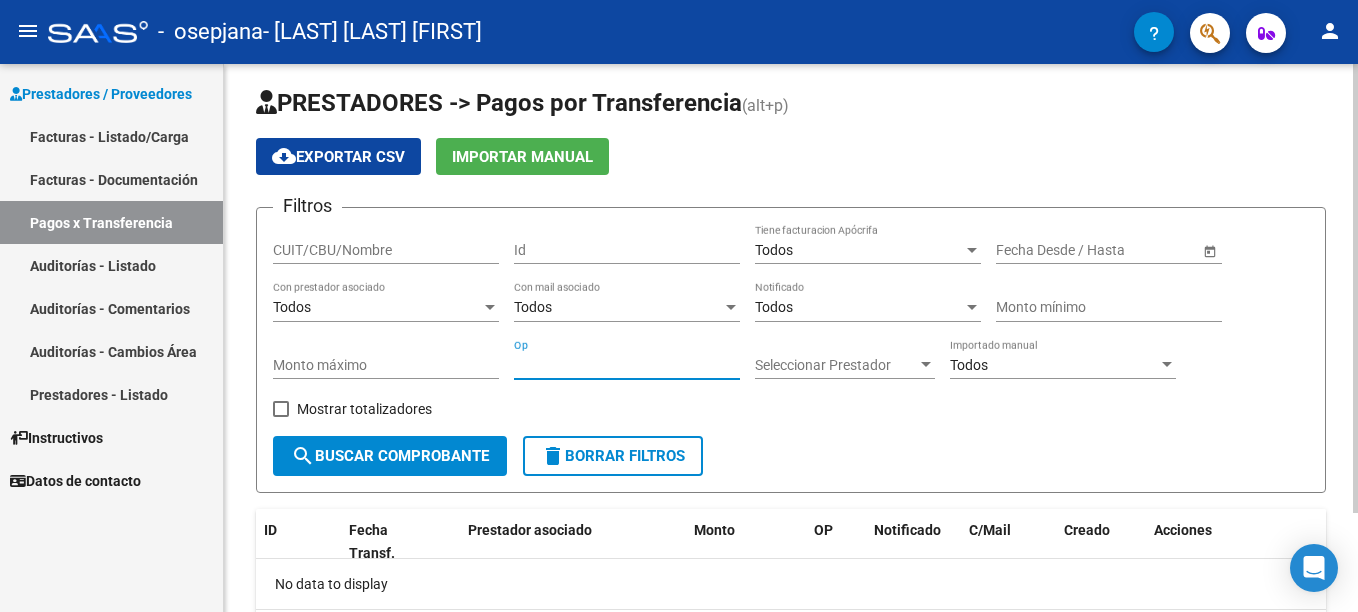 click on "Op" at bounding box center [627, 365] 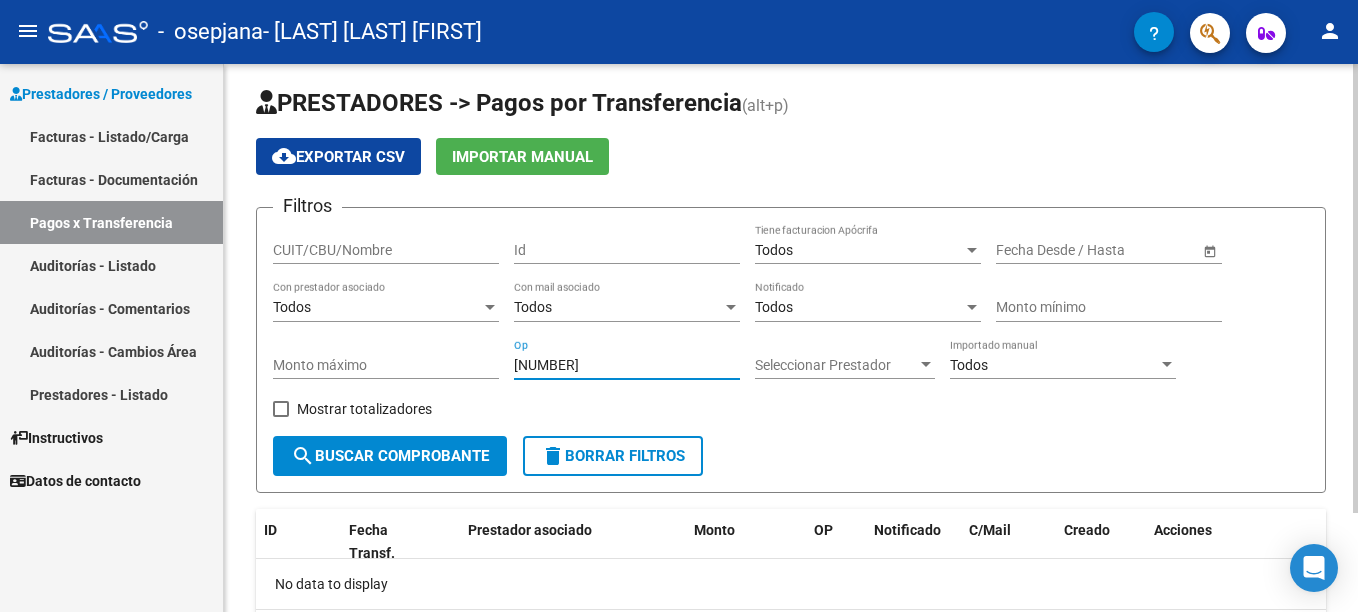 type on "[NUMBER]" 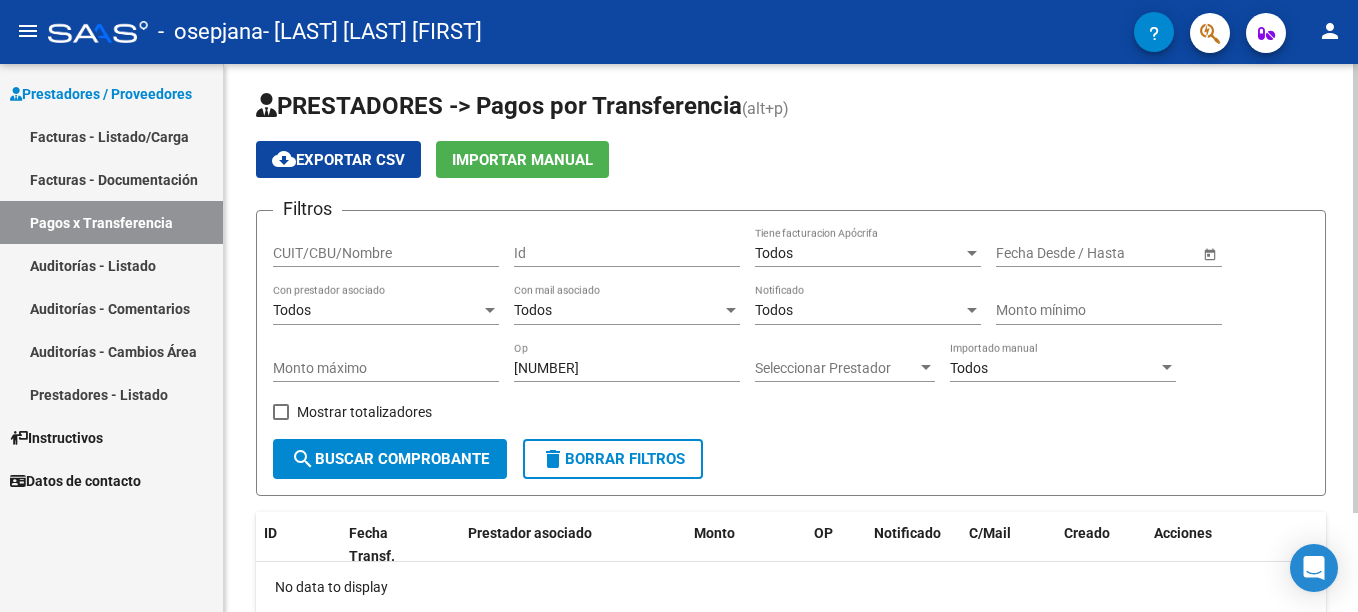 scroll, scrollTop: 0, scrollLeft: 0, axis: both 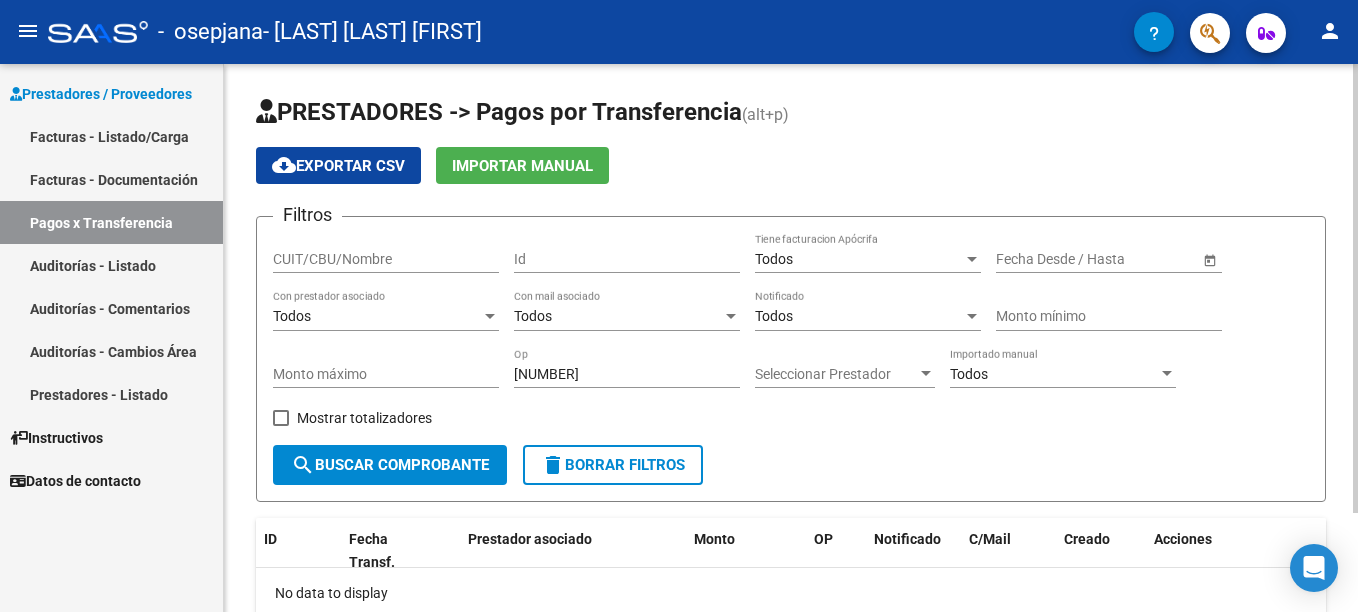 click on "Importar Manual" 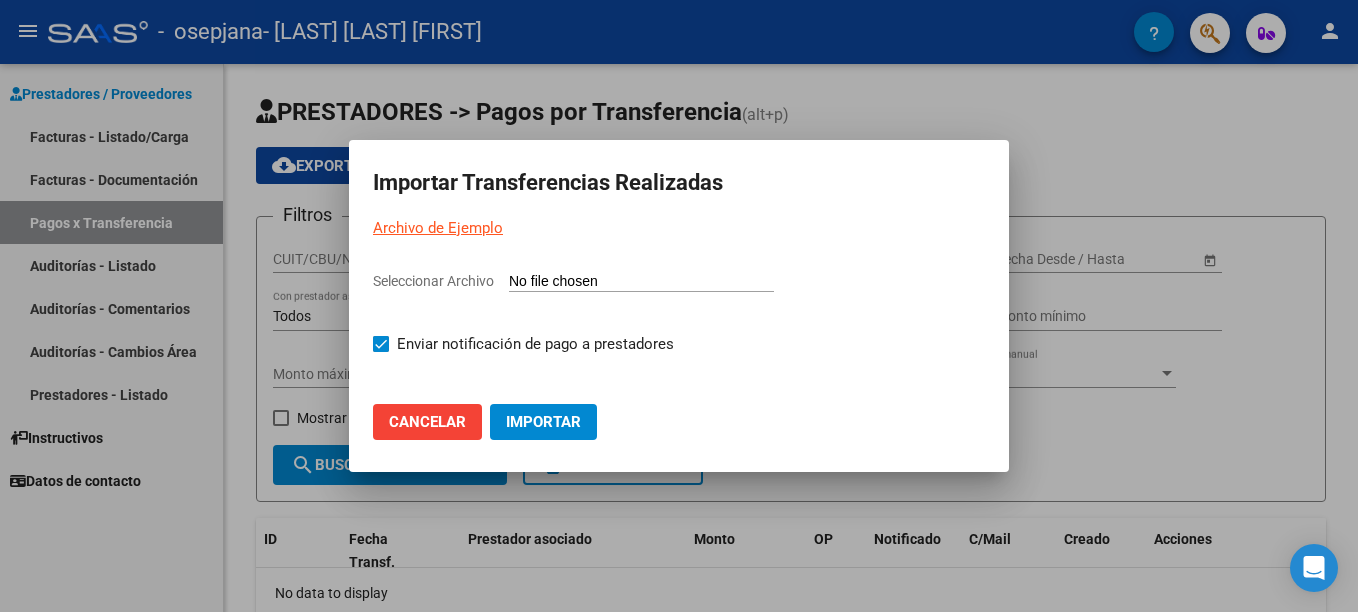 click on "Seleccionar Archivo" at bounding box center [641, 282] 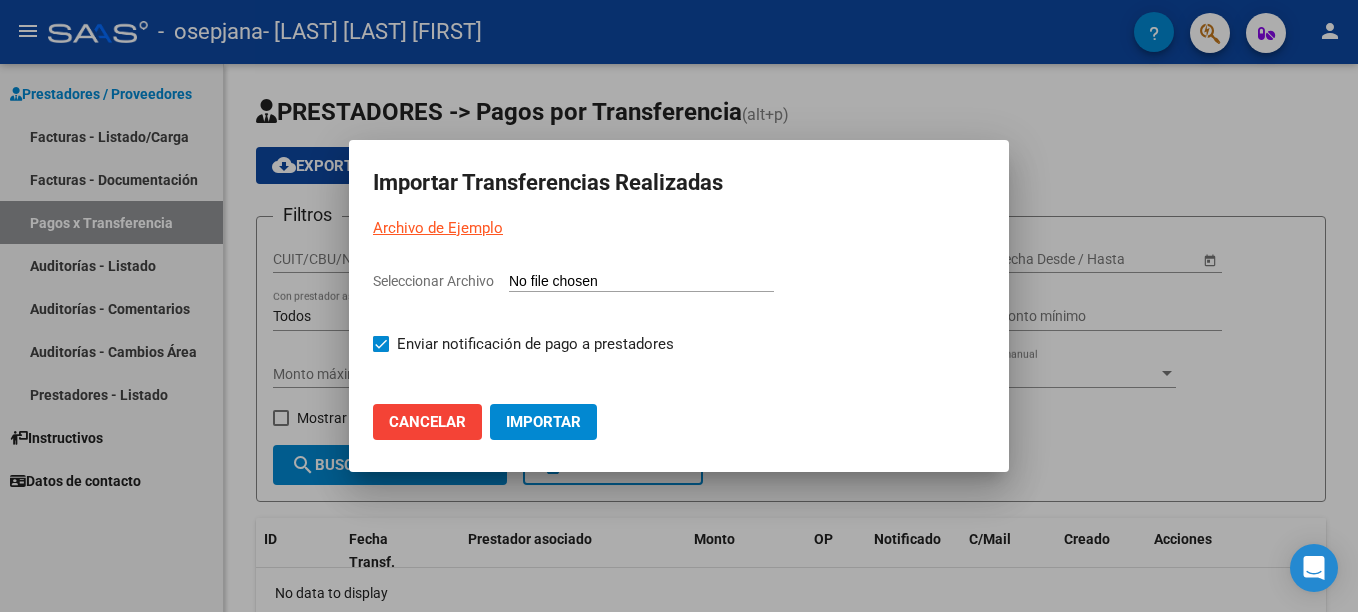 click on "Cancelar" 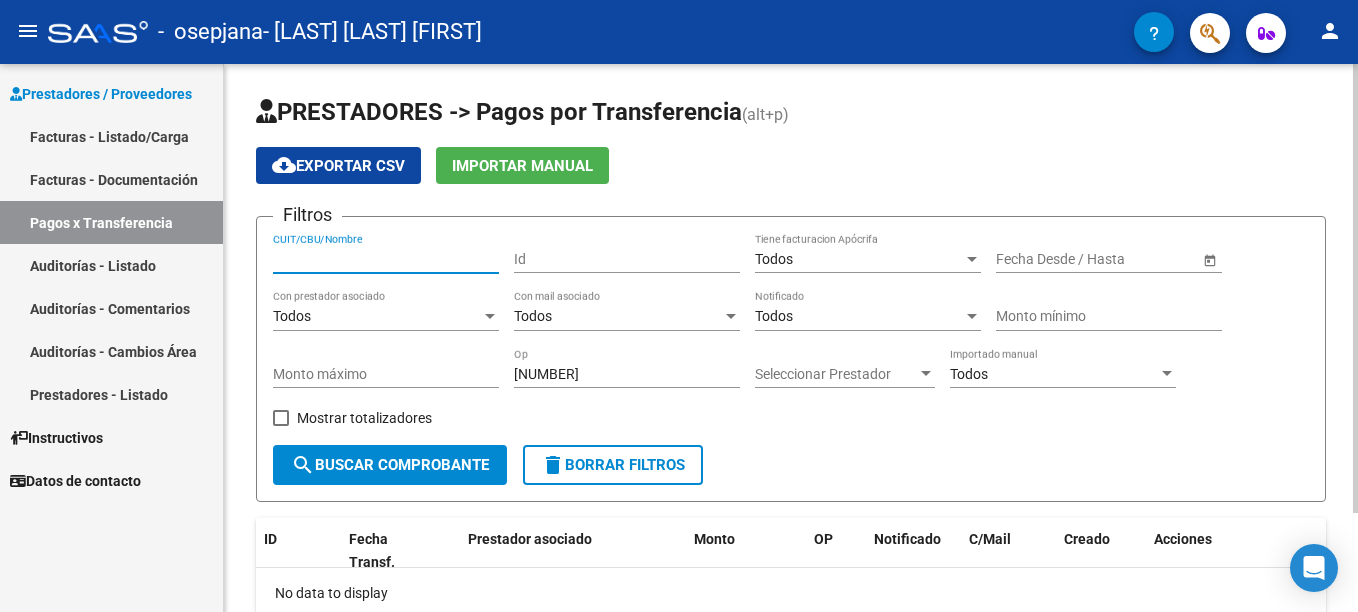 click on "CUIT/CBU/Nombre" at bounding box center (386, 259) 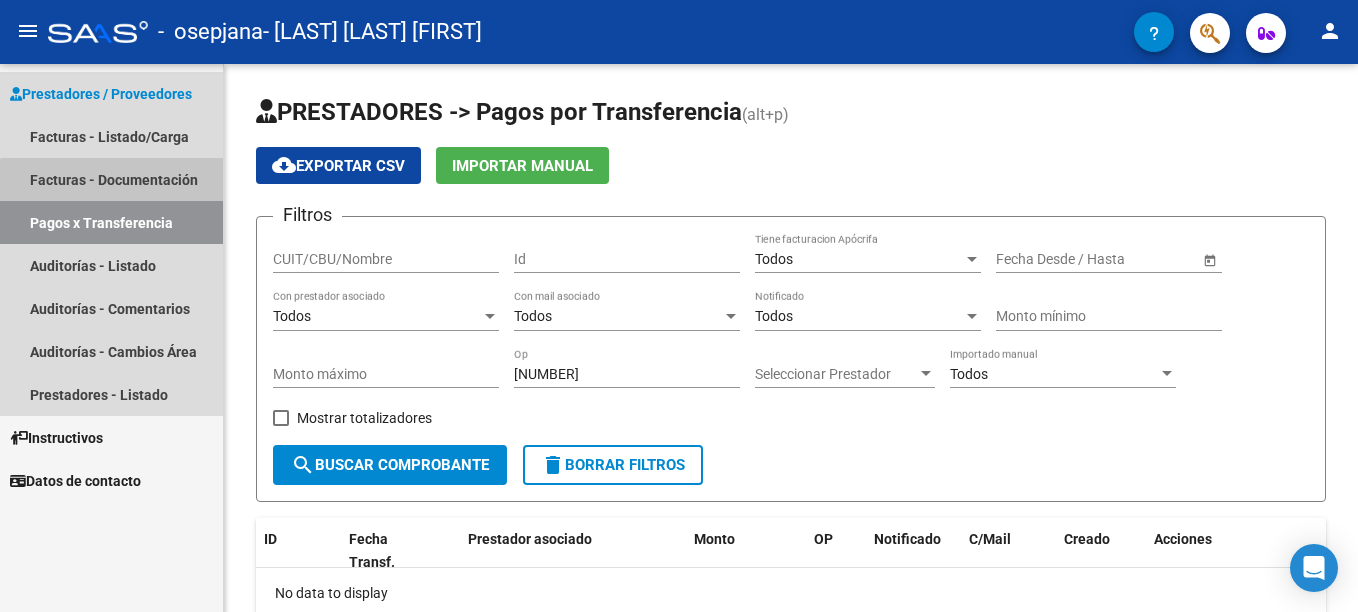 click on "Facturas - Documentación" at bounding box center [111, 179] 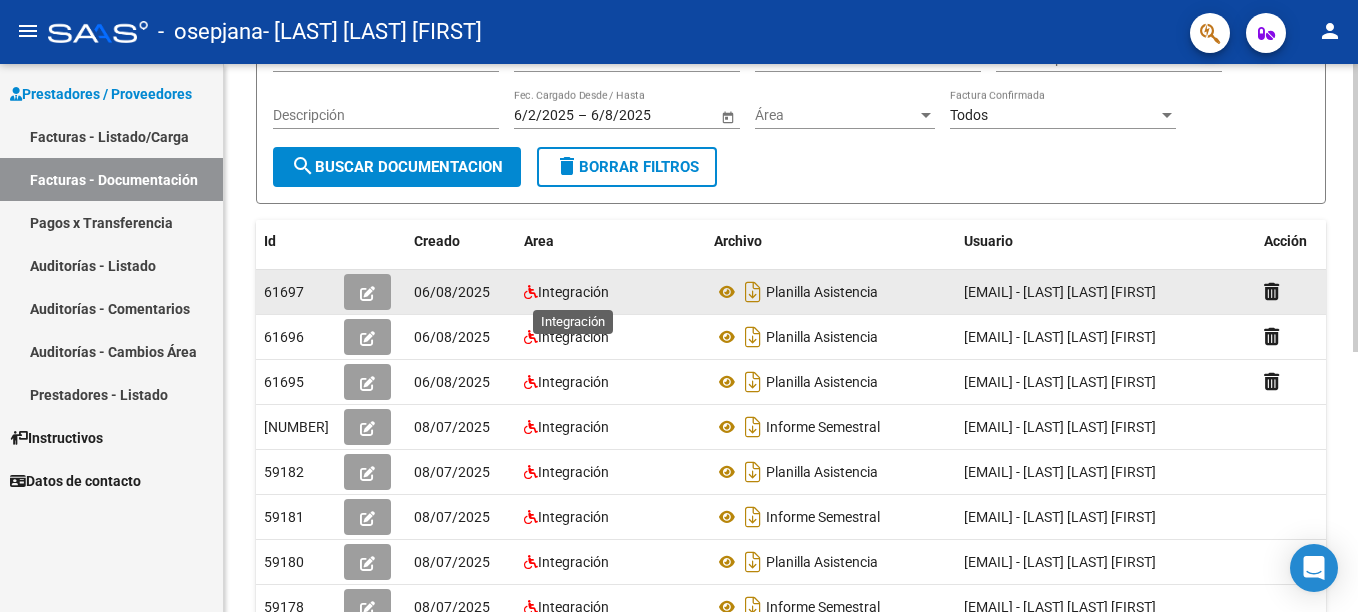 scroll, scrollTop: 0, scrollLeft: 0, axis: both 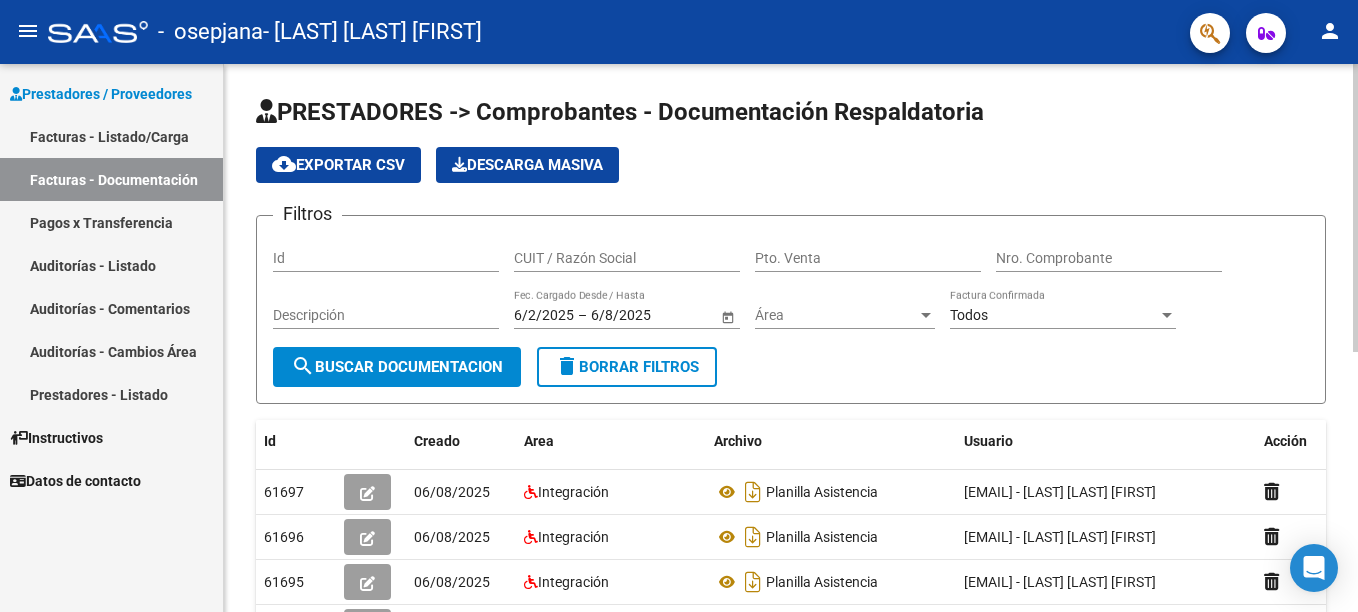 click on "Nro. Comprobante" at bounding box center [1109, 258] 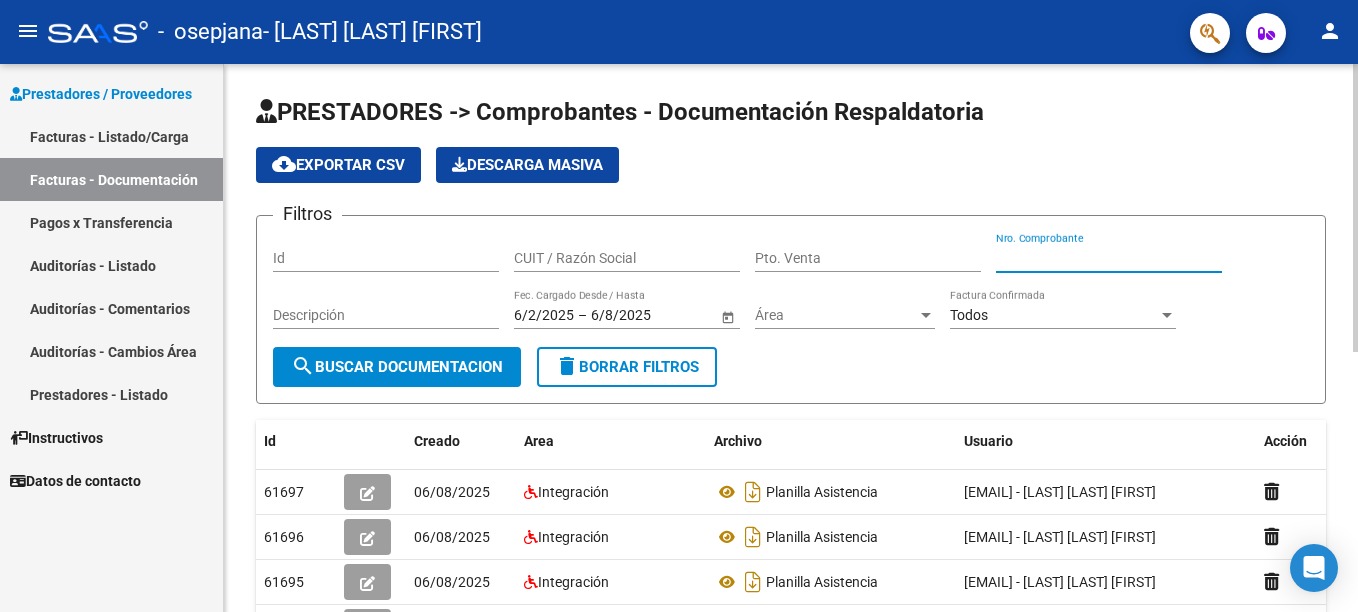 paste on "[NUMBER]" 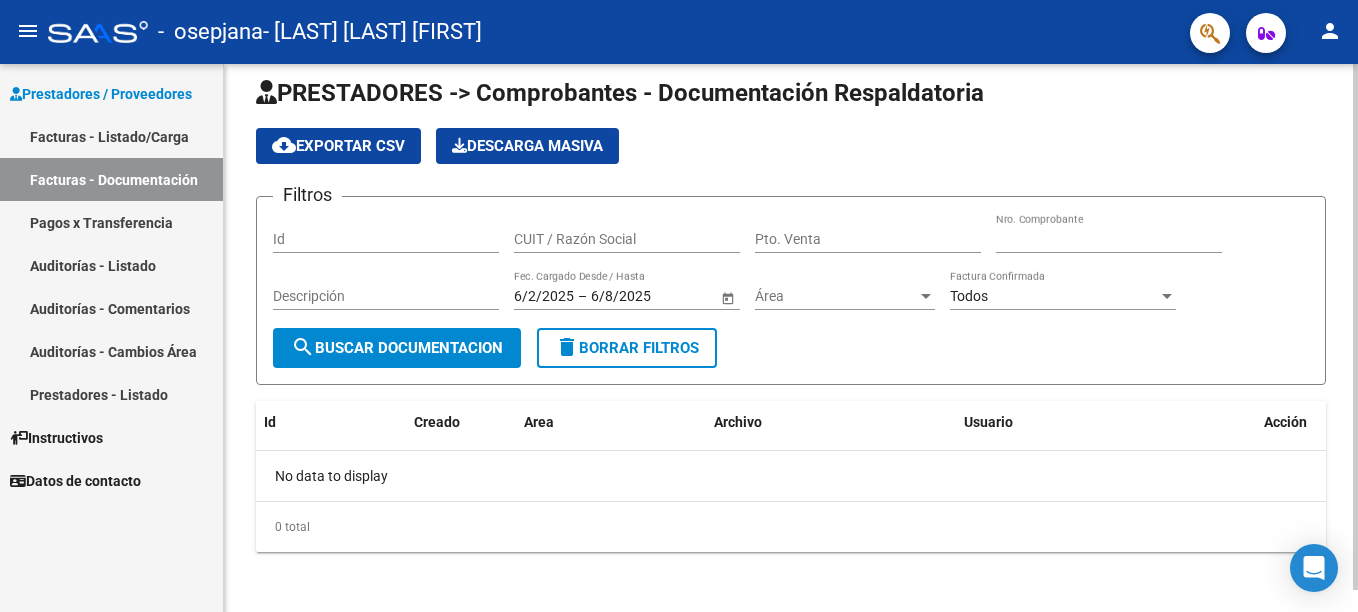 scroll, scrollTop: 23, scrollLeft: 0, axis: vertical 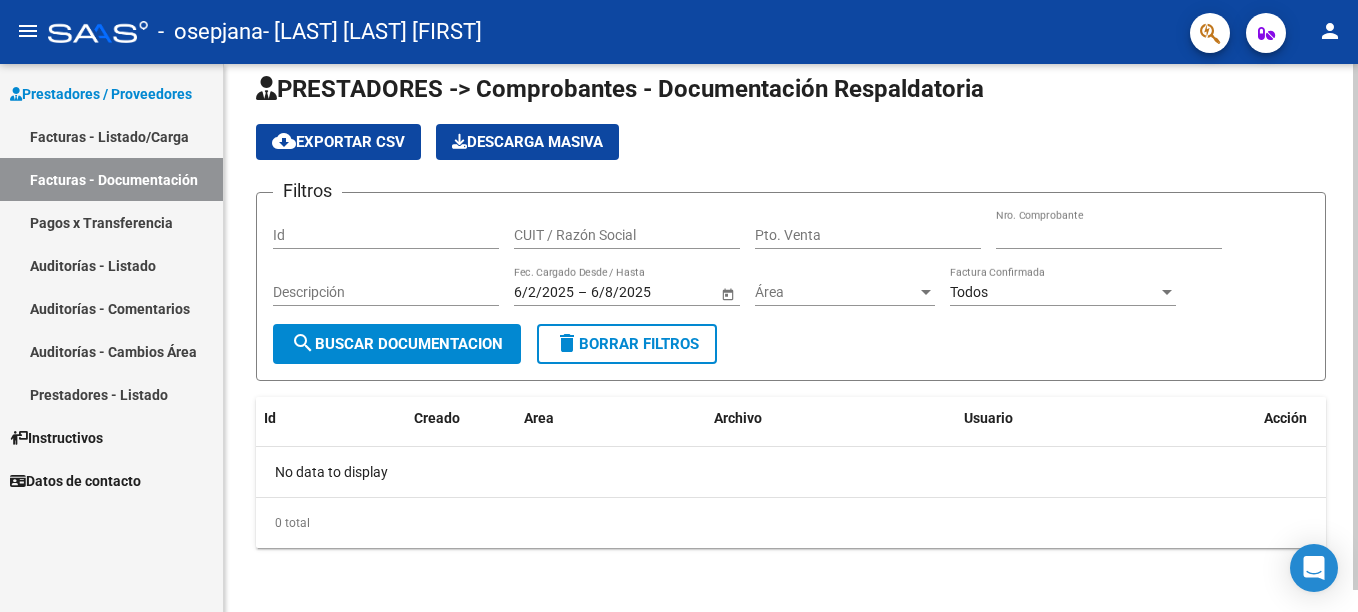 click on "Pto. Venta" at bounding box center (868, 235) 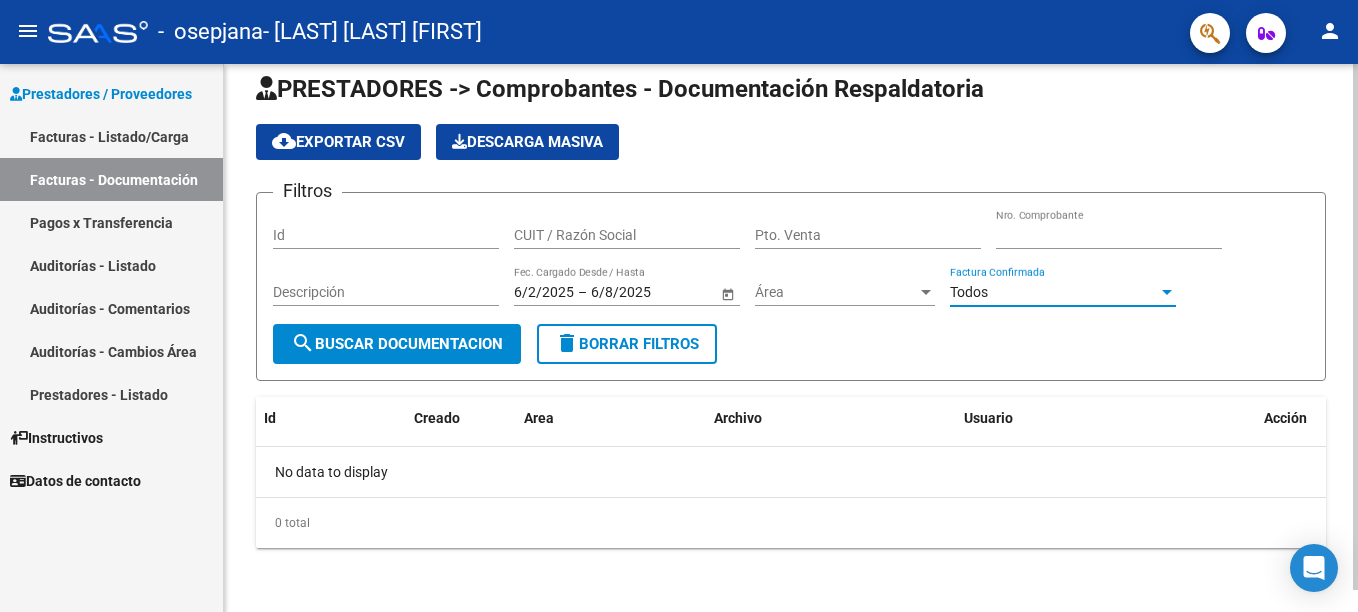 click on "Todos" at bounding box center [1054, 292] 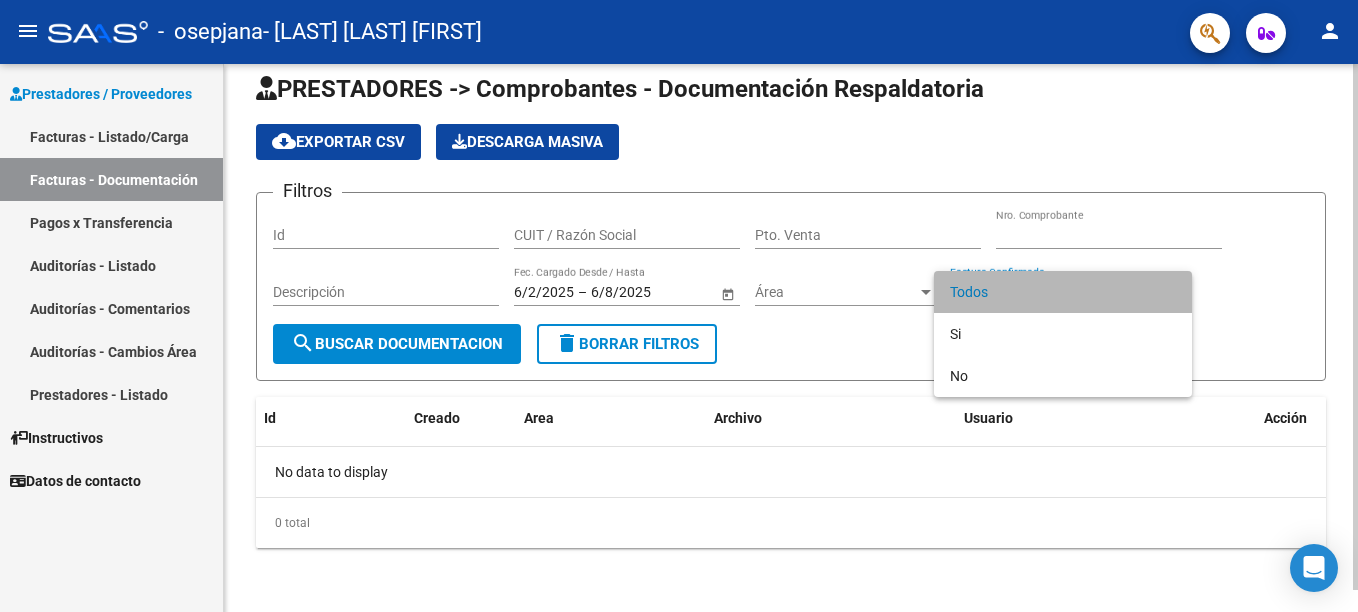 click on "Todos" at bounding box center (1063, 292) 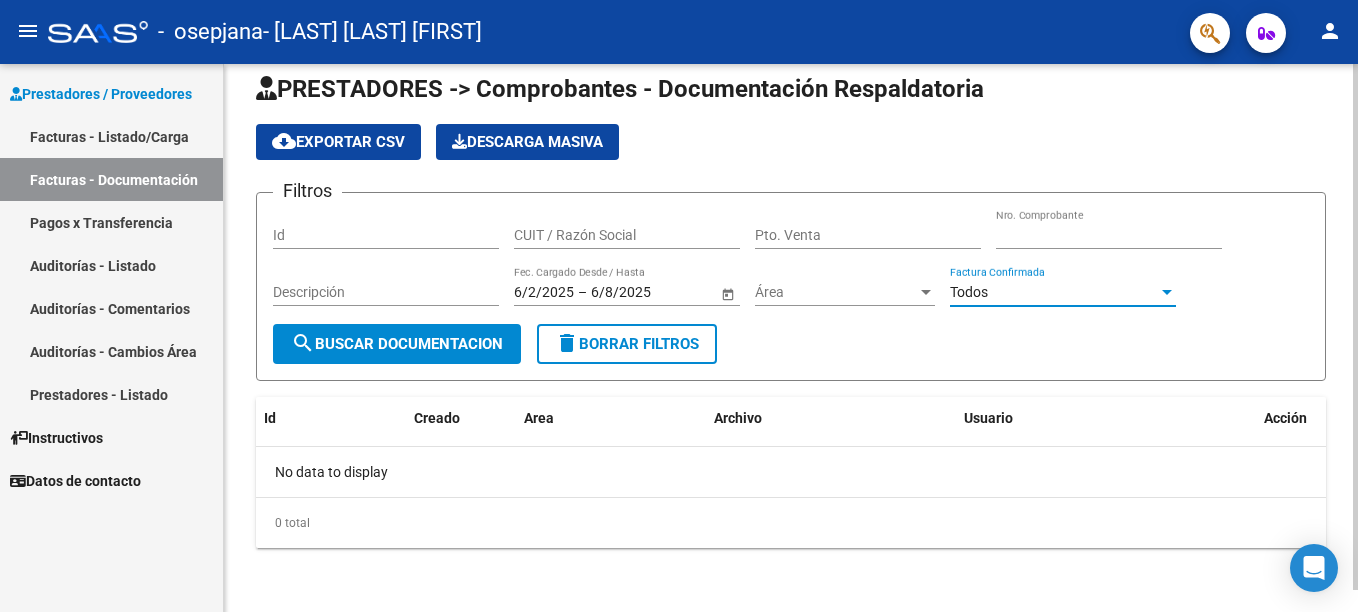 click on "Área" at bounding box center (836, 292) 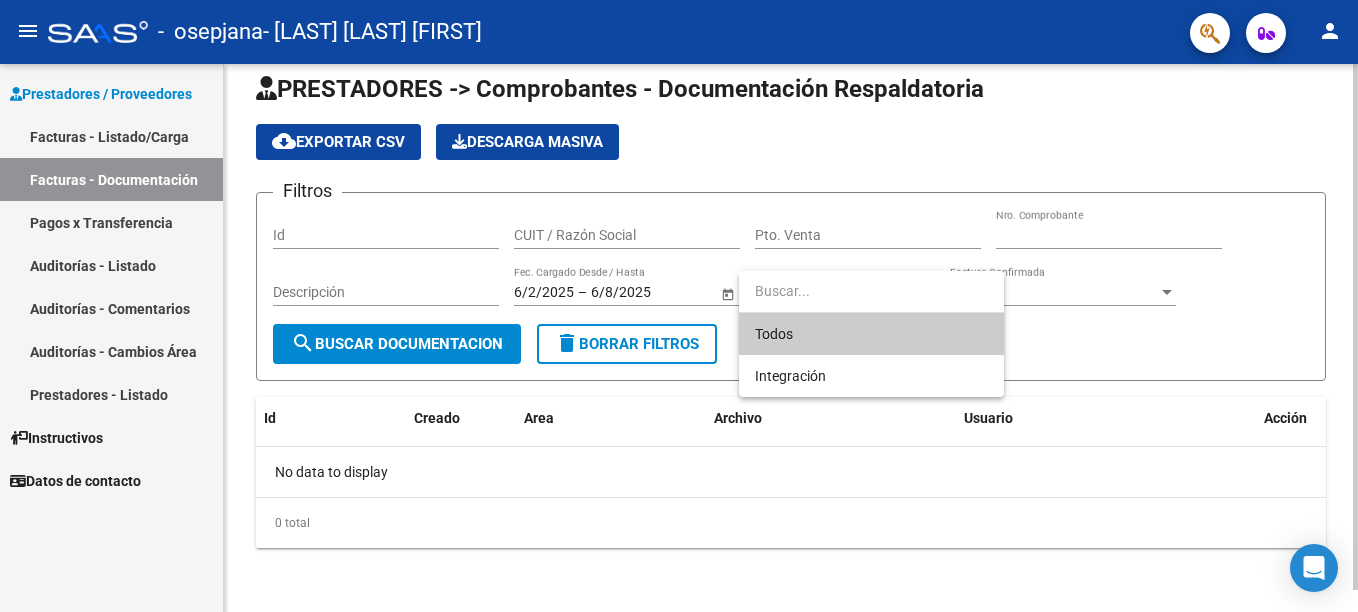 click at bounding box center [871, 291] 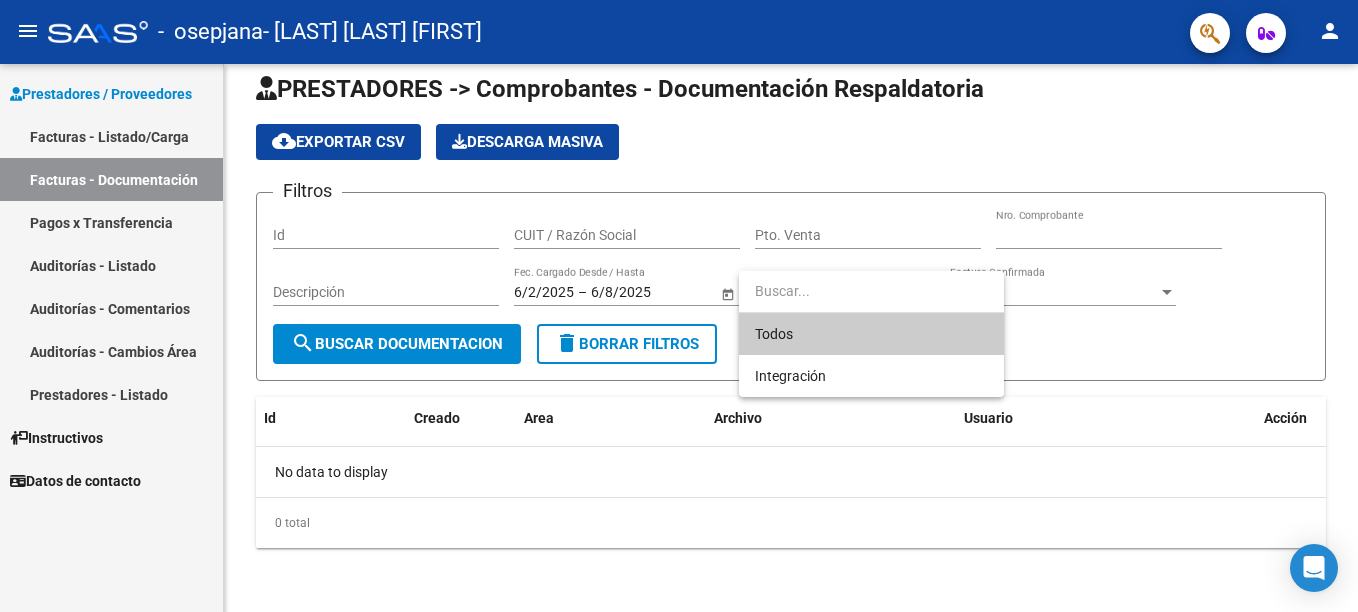click at bounding box center [679, 306] 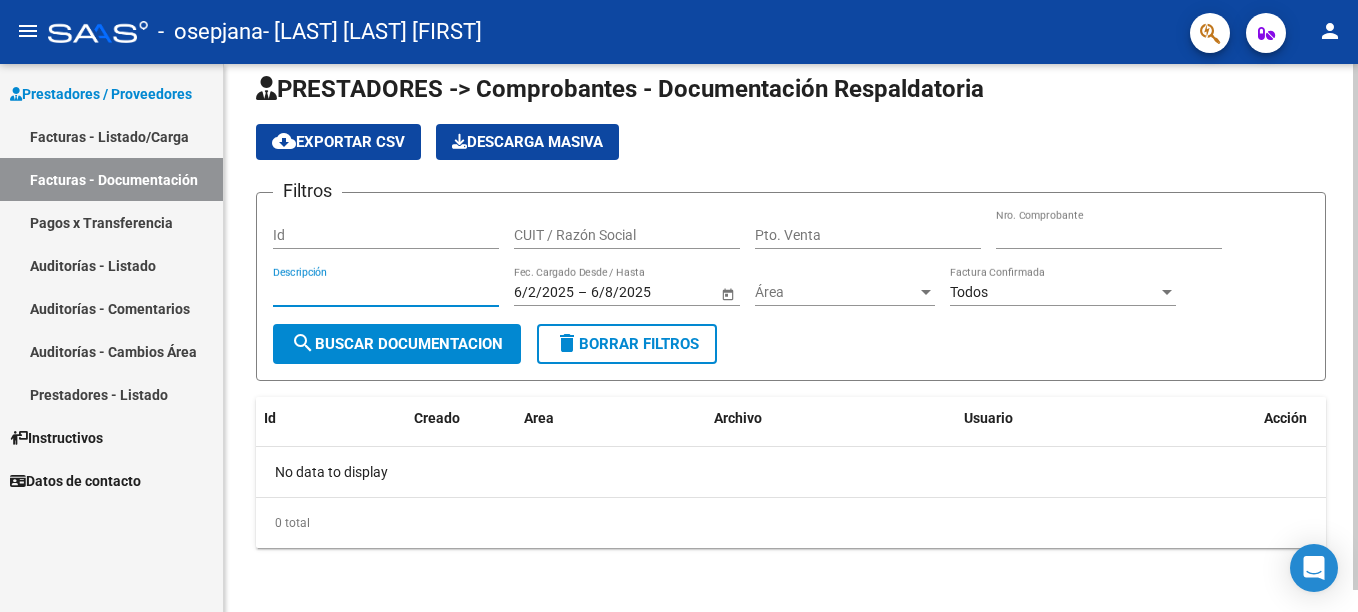 click on "Descripción" at bounding box center [386, 292] 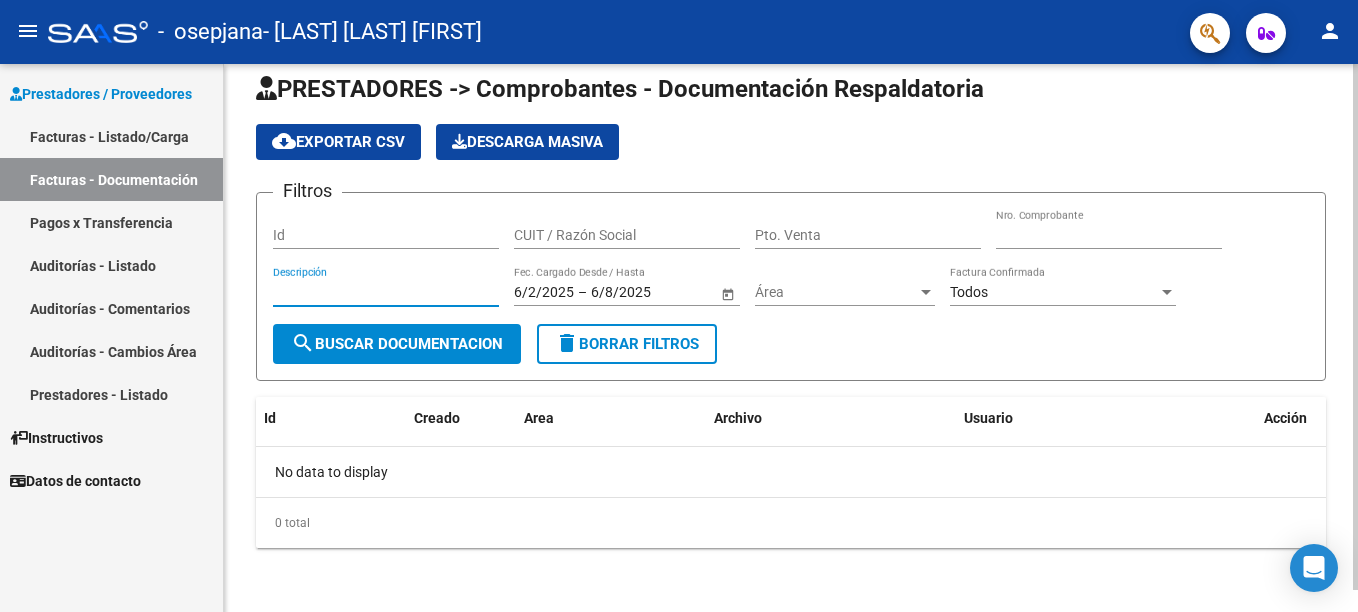 paste on "[NUMBER]" 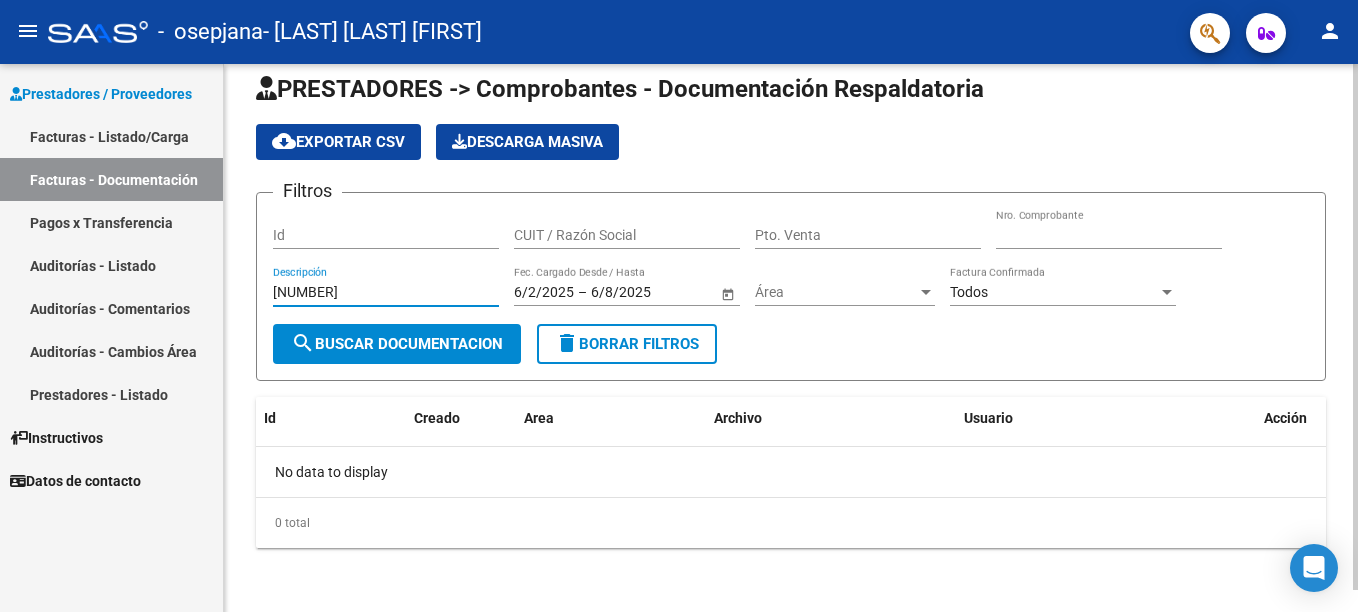 type on "[NUMBER]" 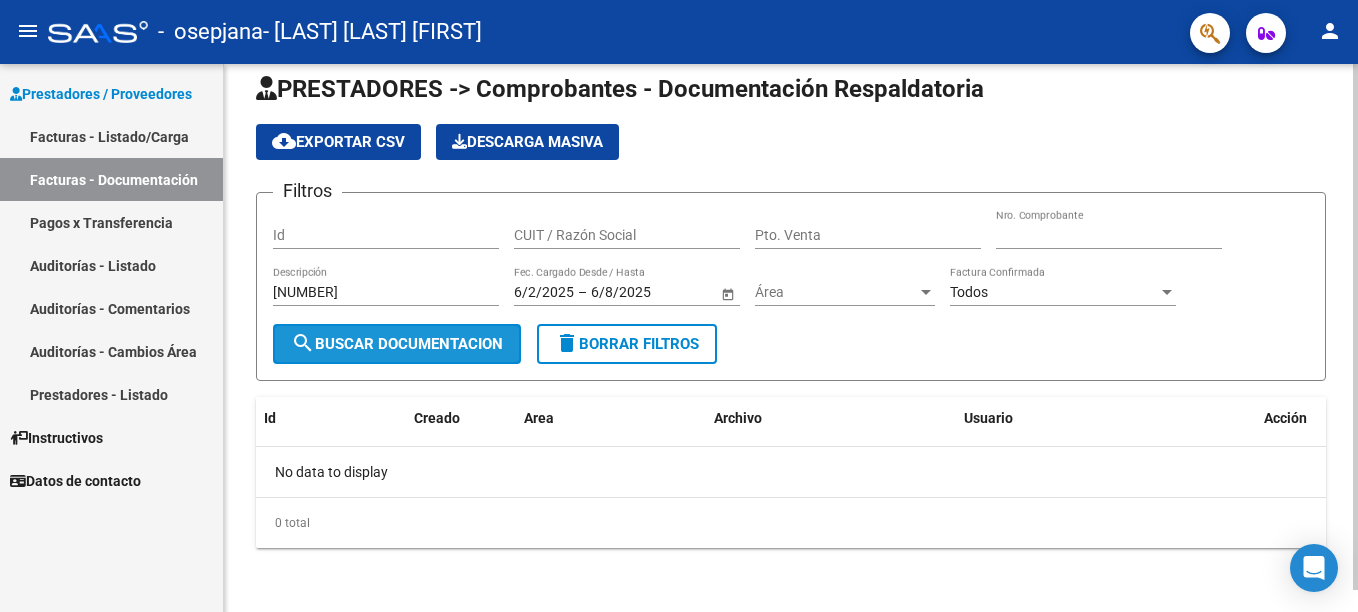 click on "search  Buscar Documentacion" 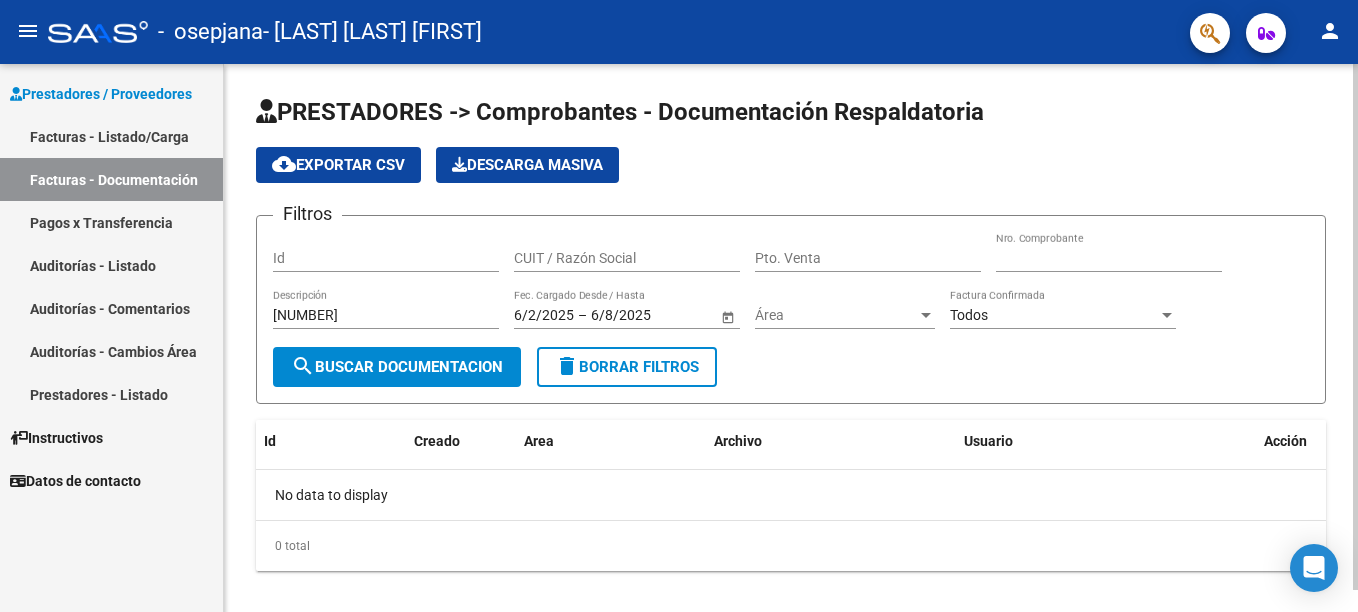 click on "Id" 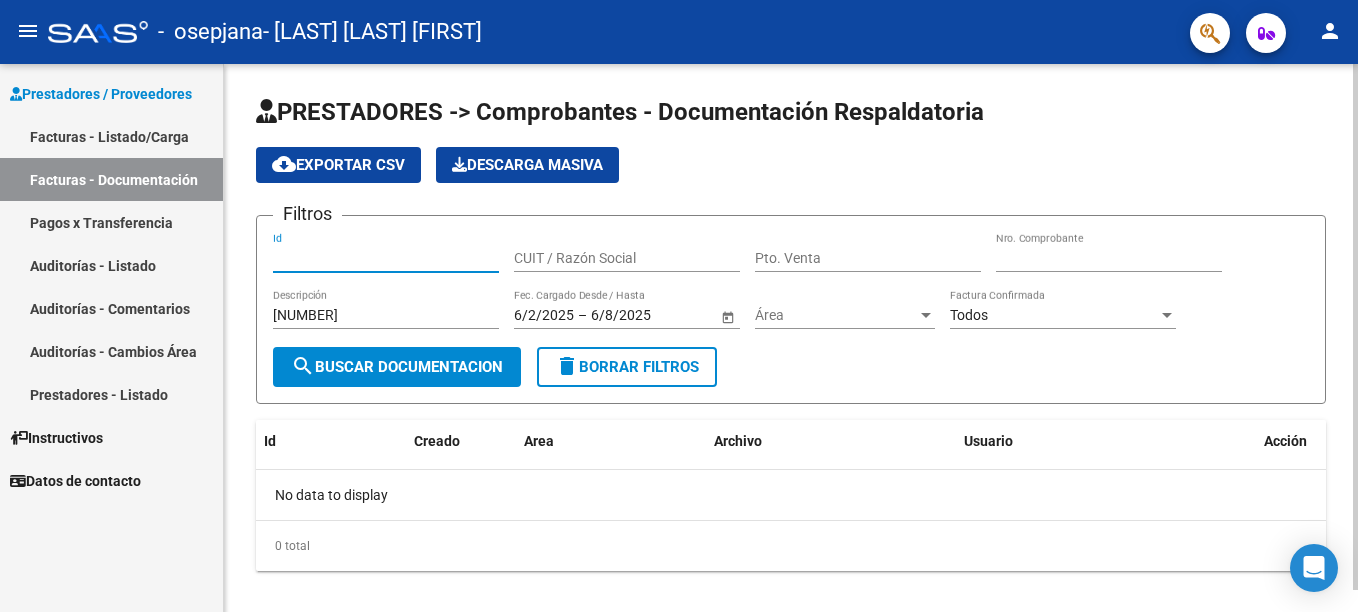 paste on "[NUMBER]" 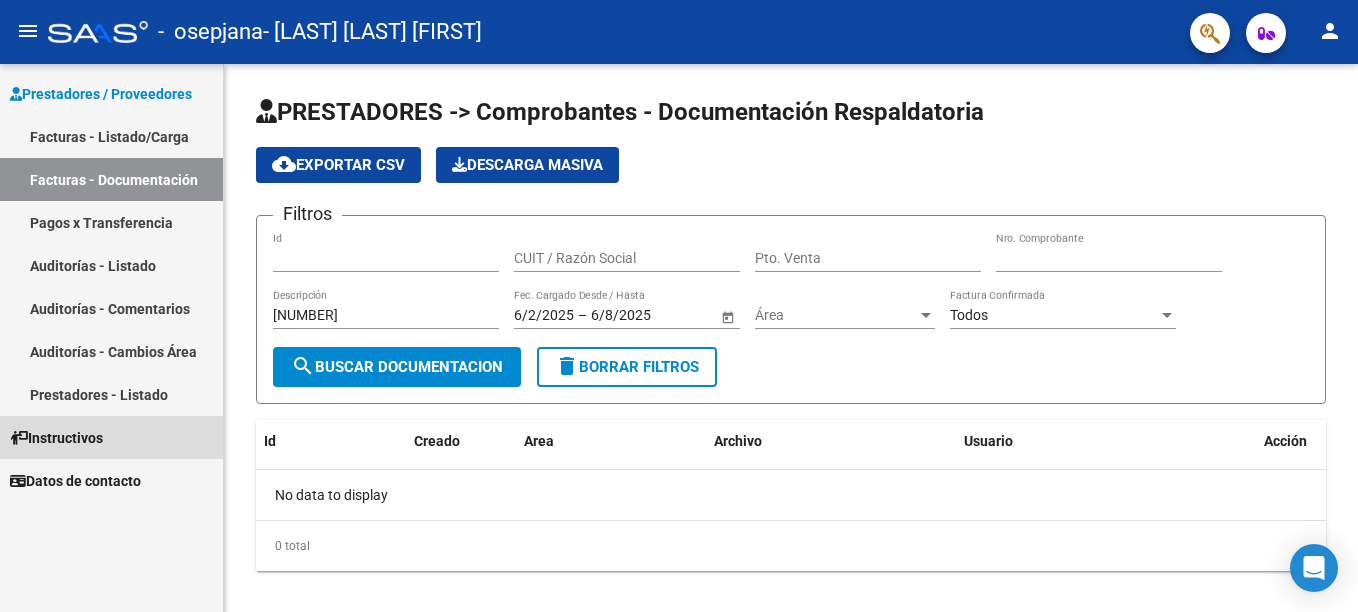click on "Instructivos" at bounding box center [56, 438] 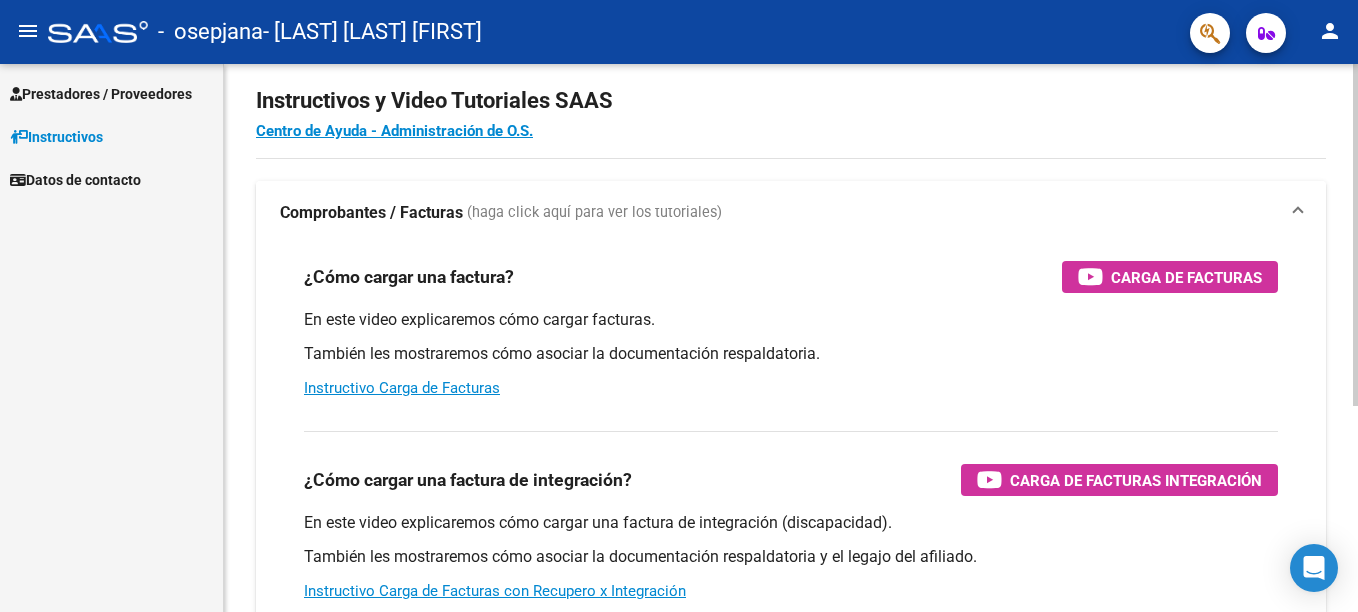 scroll, scrollTop: 0, scrollLeft: 0, axis: both 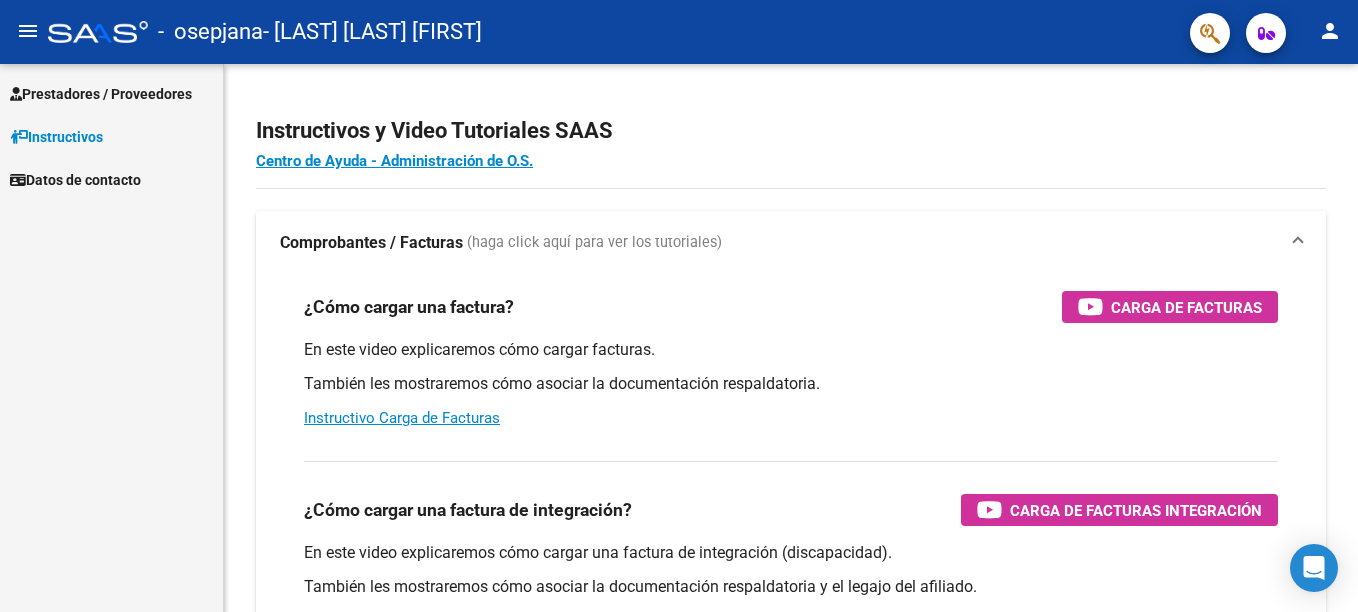 click on "Prestadores / Proveedores" at bounding box center (101, 94) 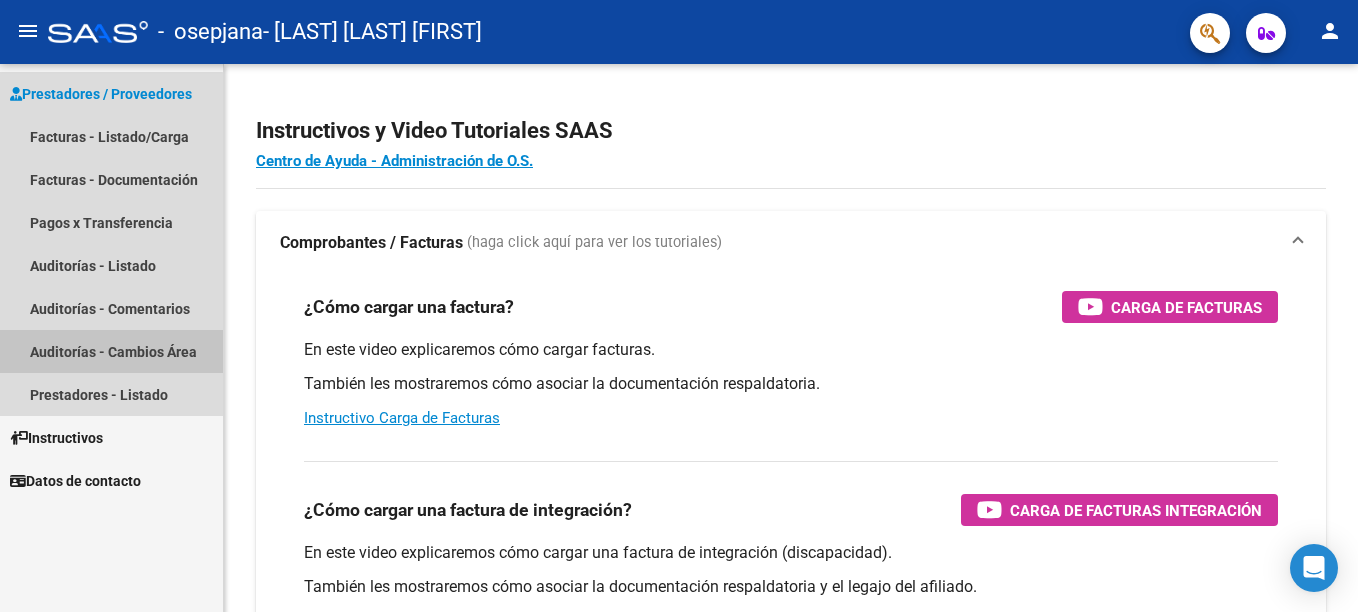 click on "Auditorías - Cambios Área" at bounding box center [111, 351] 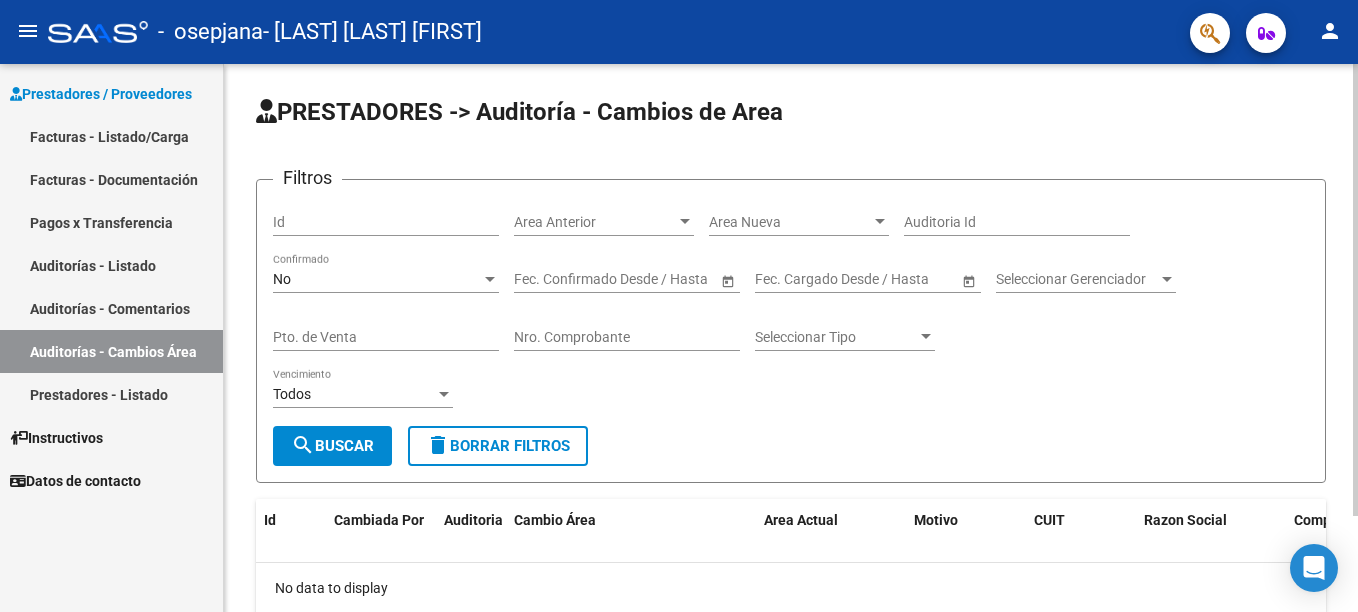 click on "Nro. Comprobante" at bounding box center (627, 337) 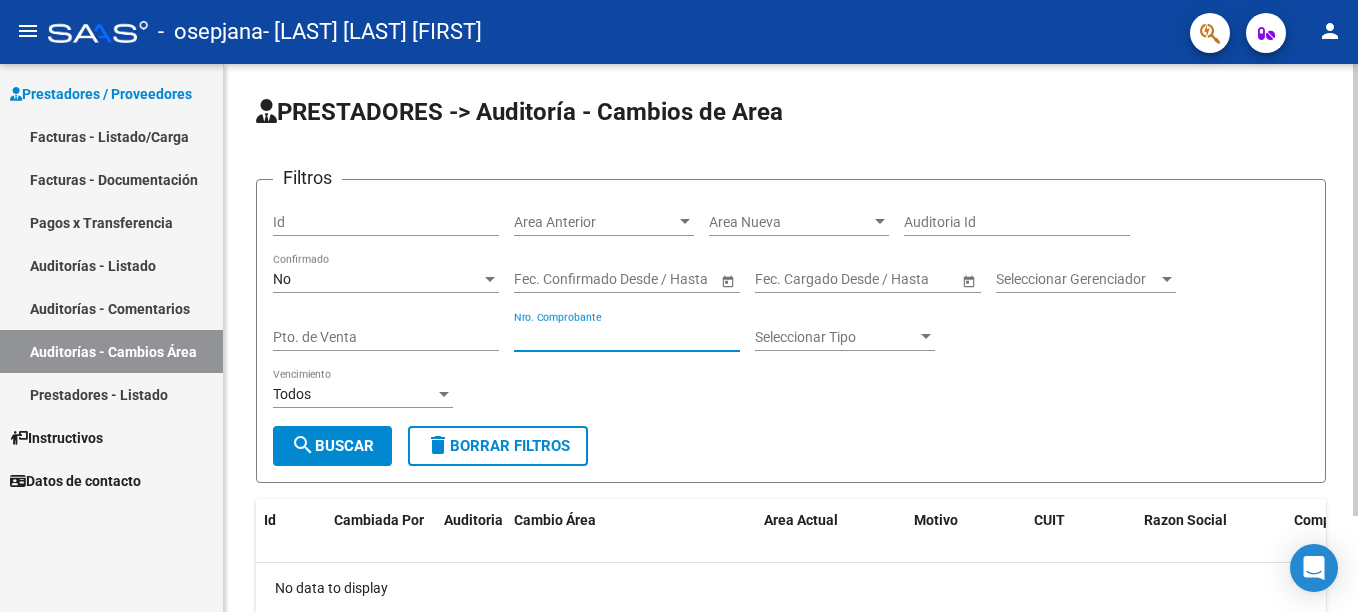 paste on "[NUMBER]" 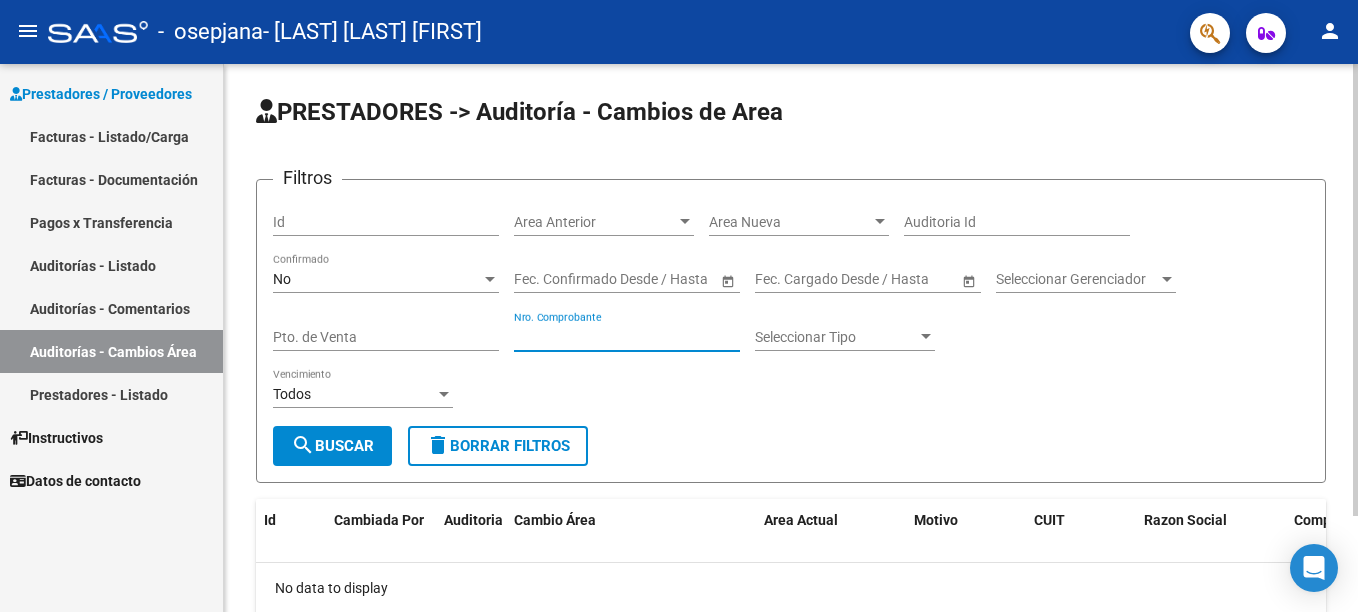 type on "[NUMBER]" 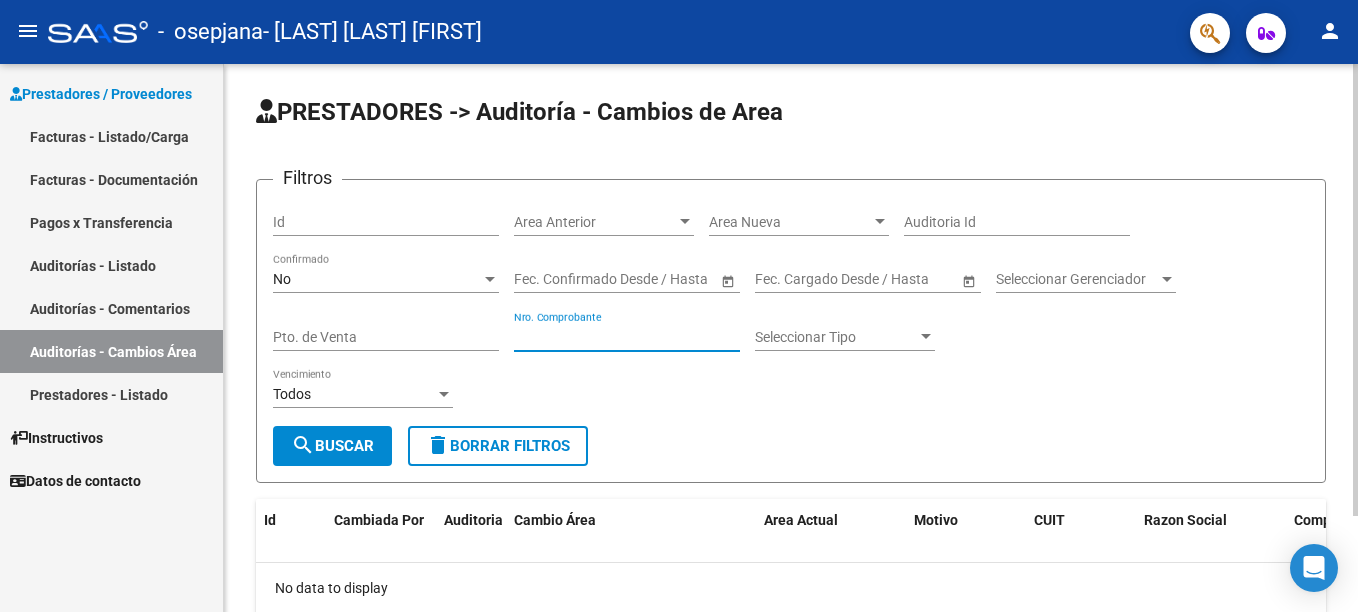 click on "search  Buscar" 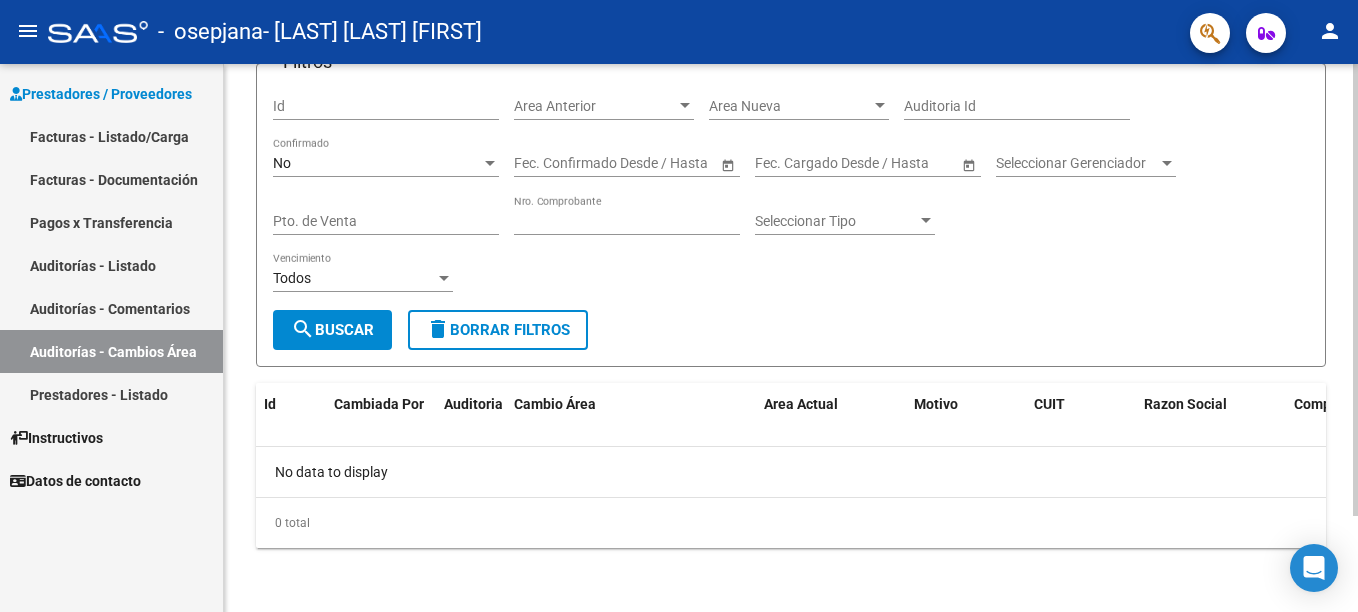 scroll, scrollTop: 0, scrollLeft: 0, axis: both 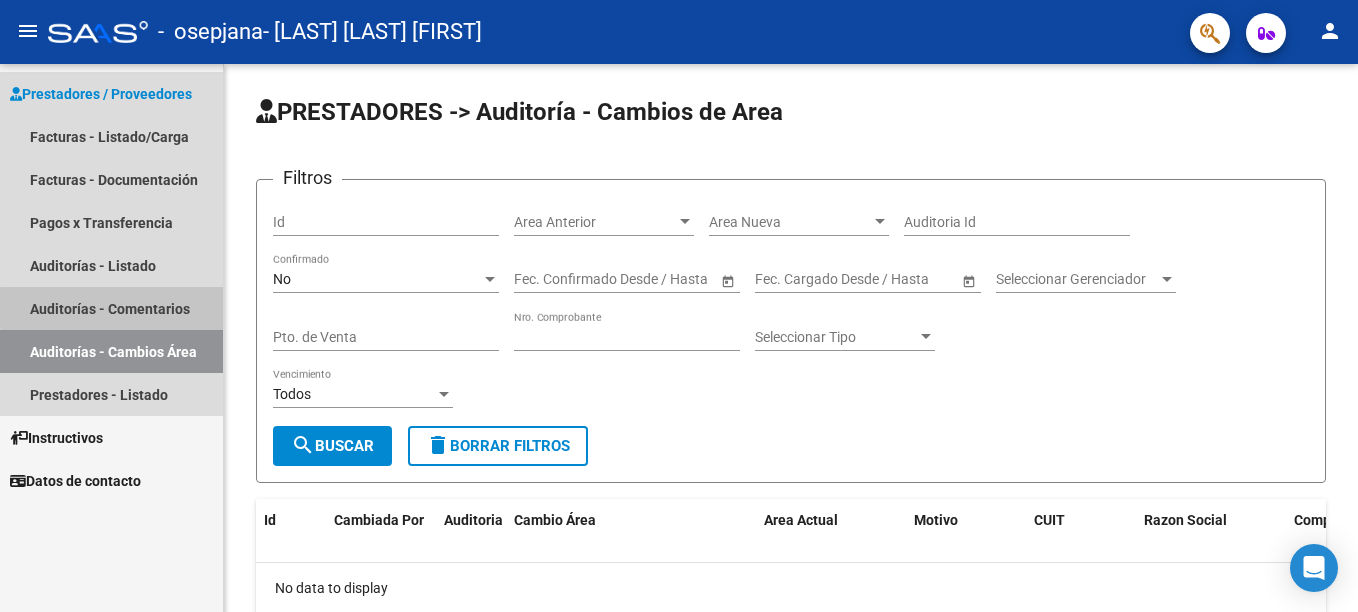 click on "Auditorías - Comentarios" at bounding box center (111, 308) 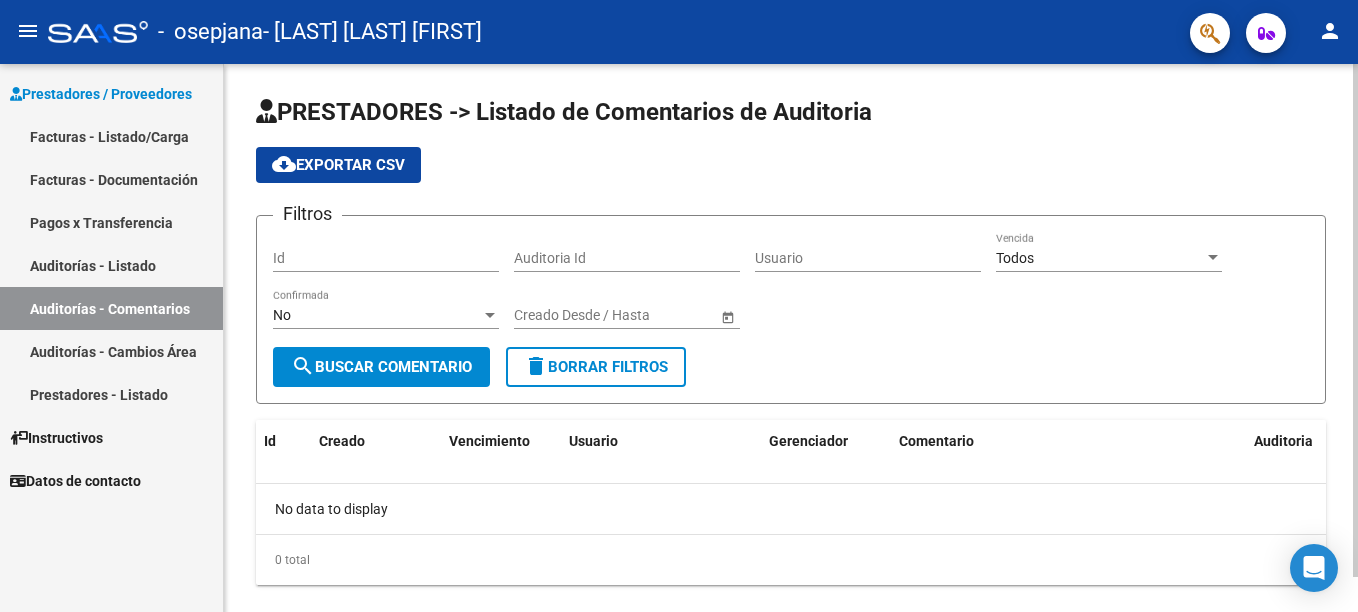 click on "Id" at bounding box center [386, 258] 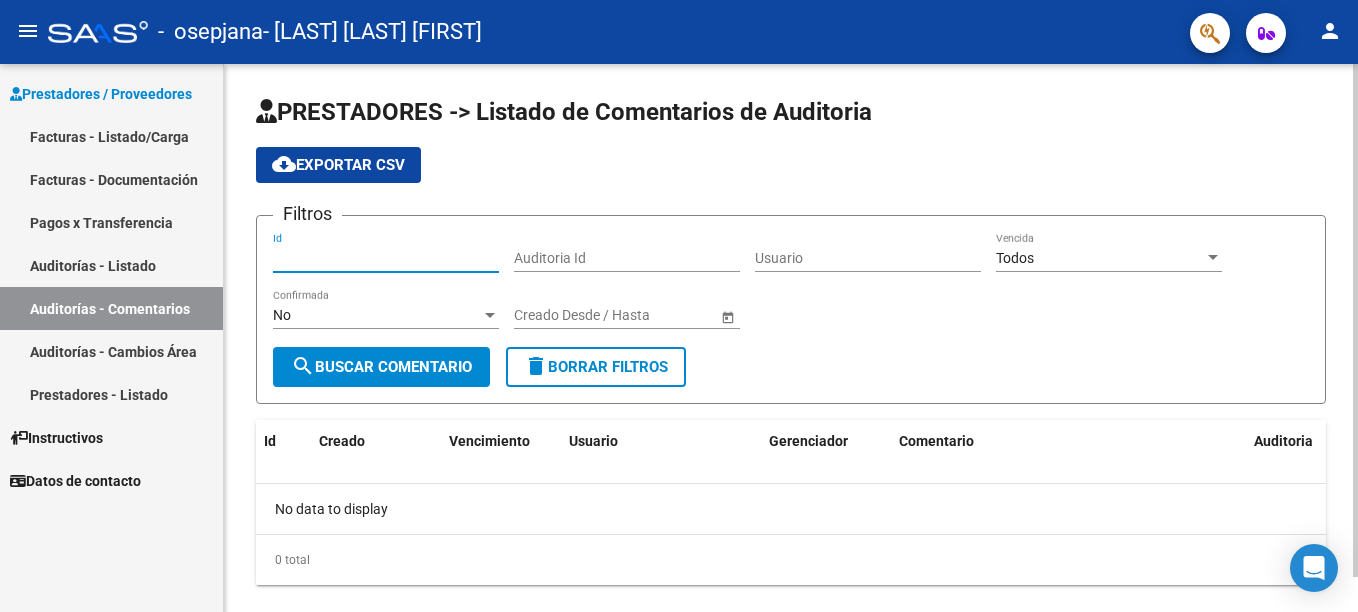 paste on "[NUMBER]" 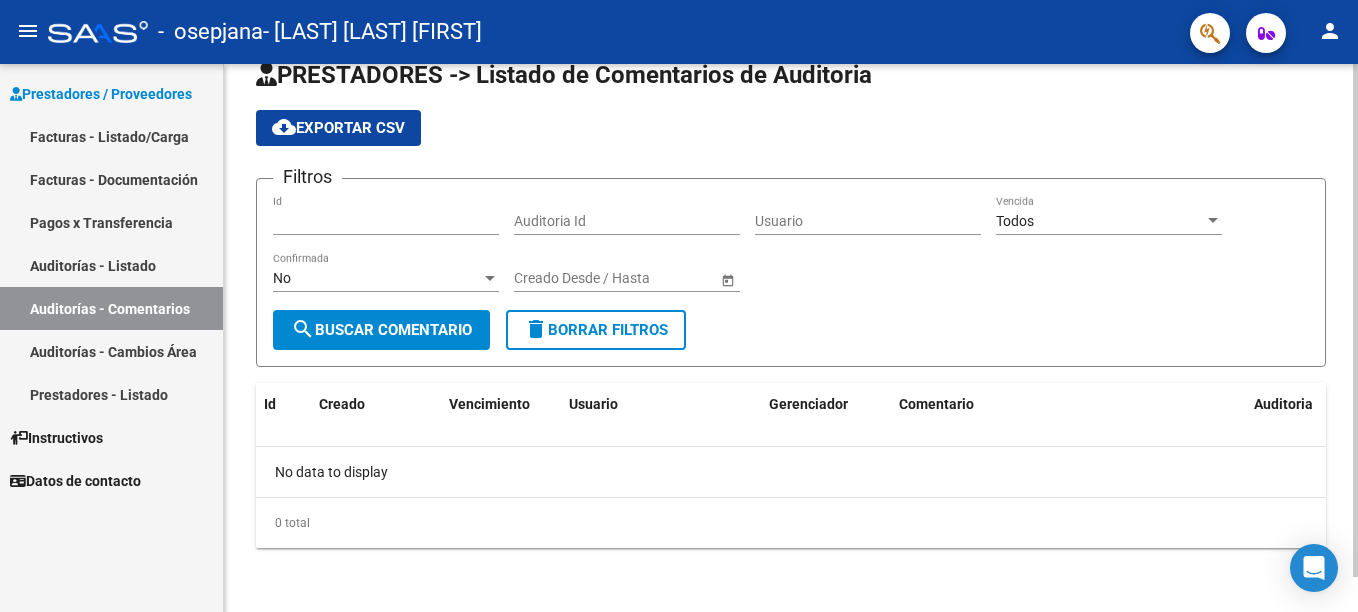 scroll, scrollTop: 0, scrollLeft: 0, axis: both 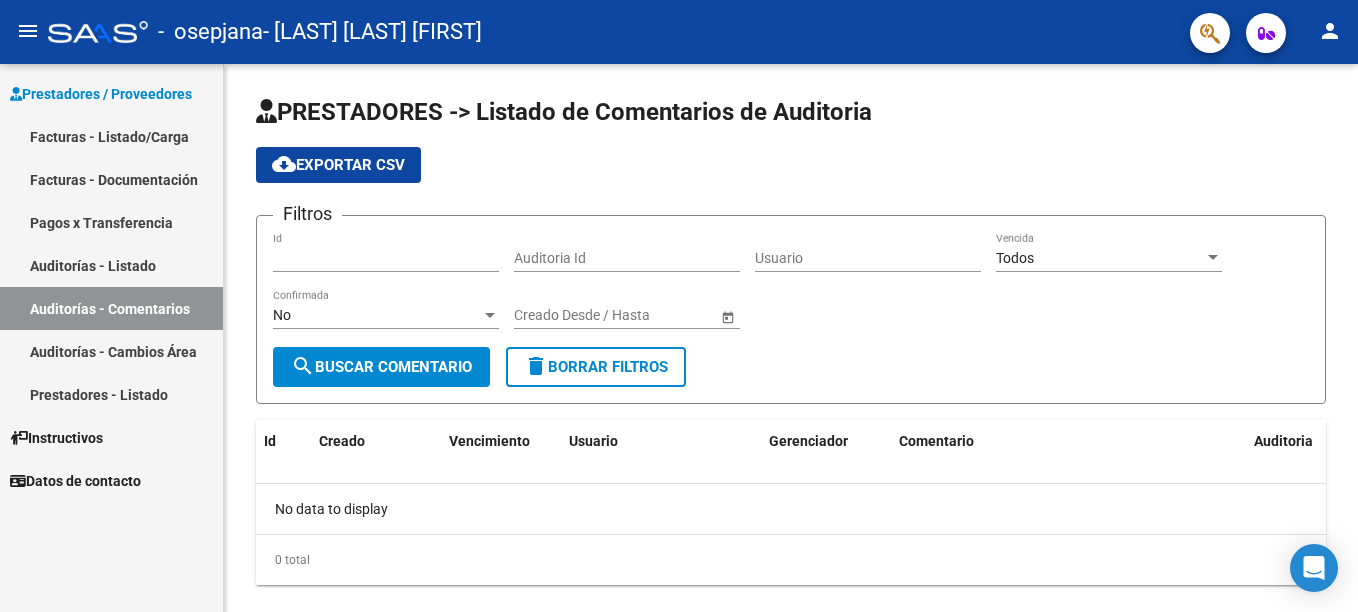 click on "Auditorías - Listado" at bounding box center (111, 265) 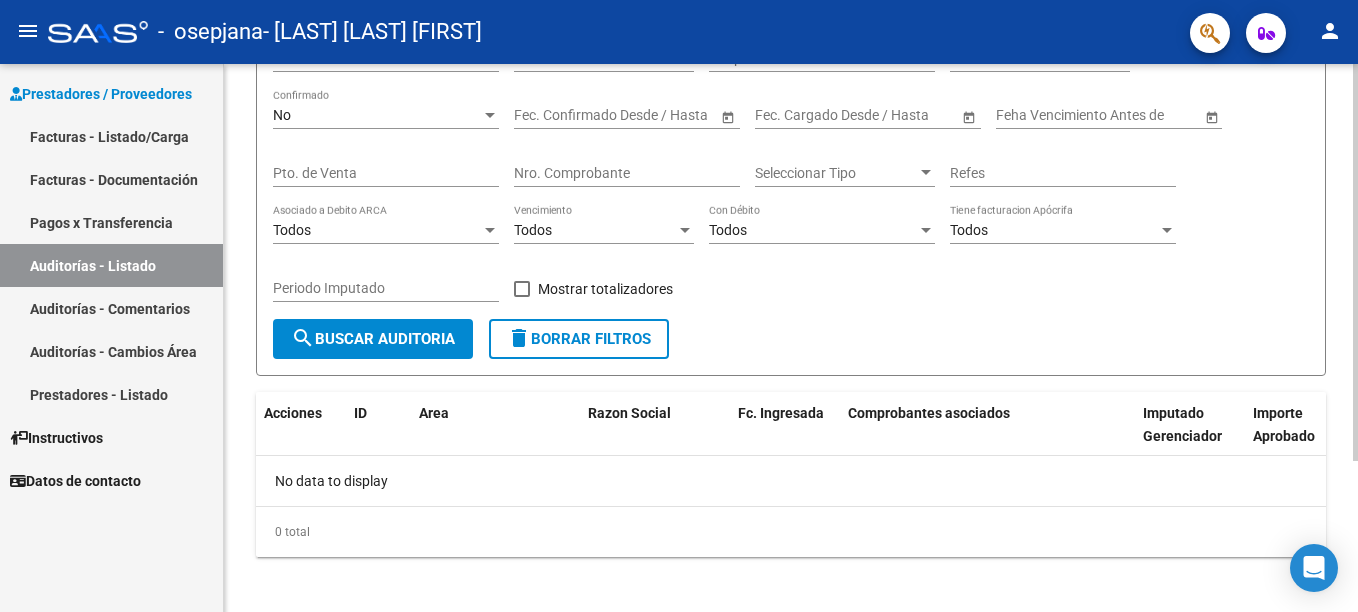 scroll, scrollTop: 0, scrollLeft: 0, axis: both 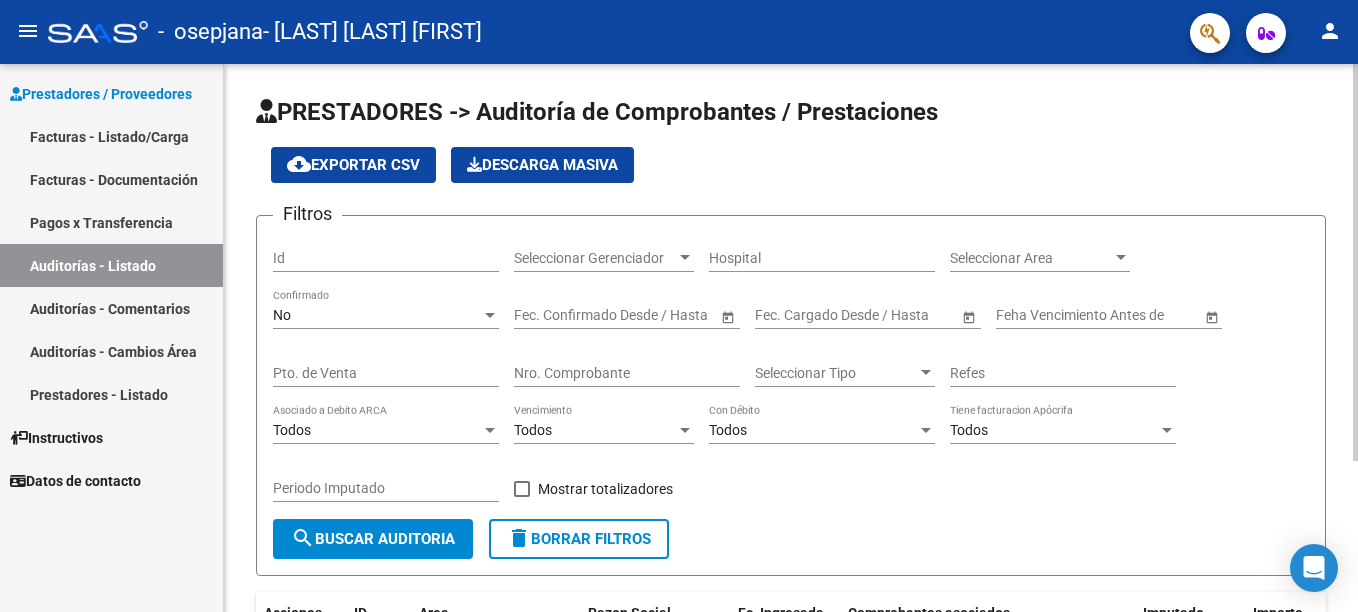 click on "Id" at bounding box center [386, 258] 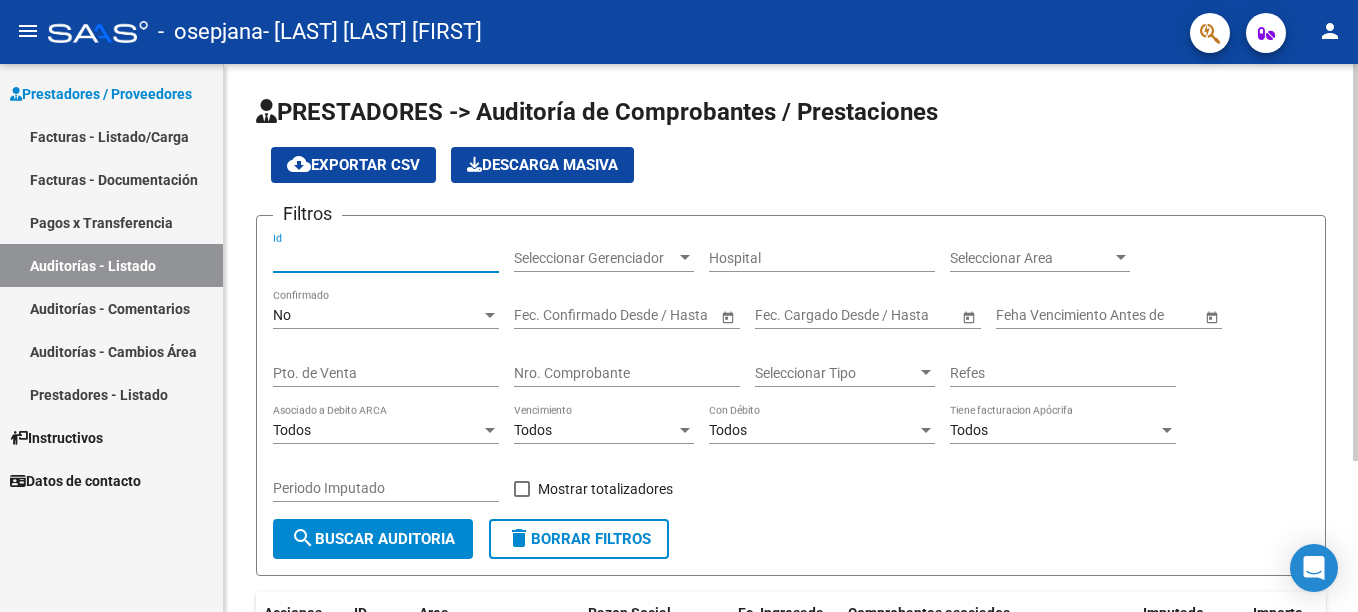 paste on "[NUMBER]" 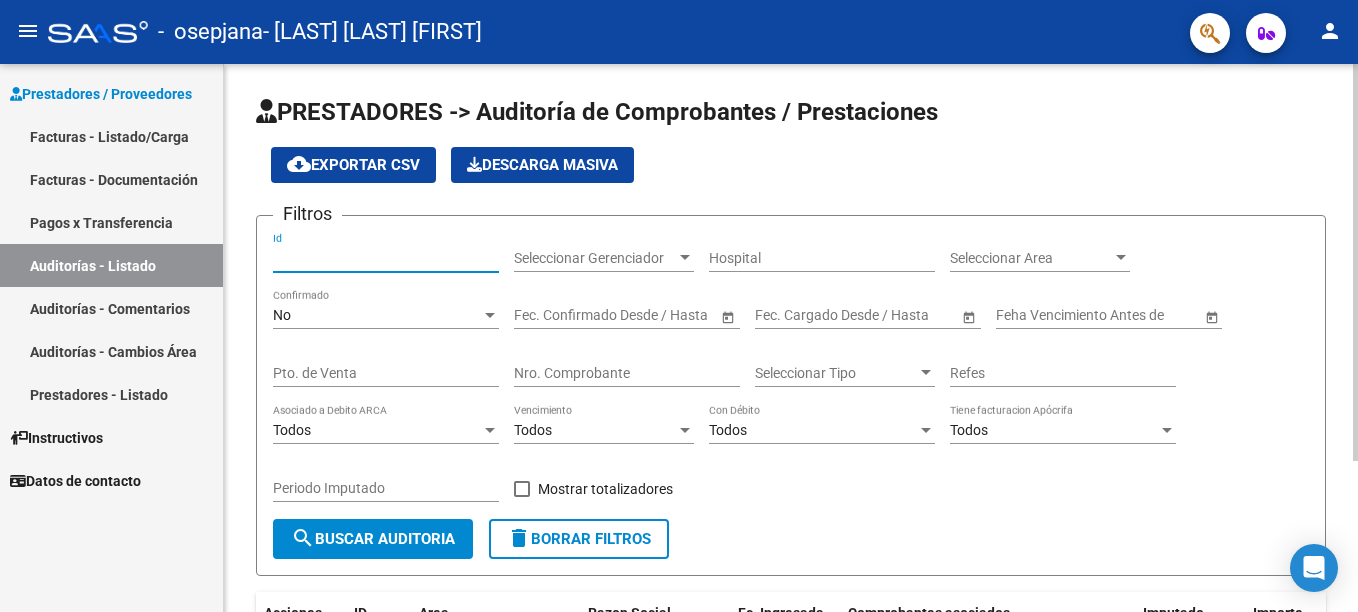 type on "[NUMBER]" 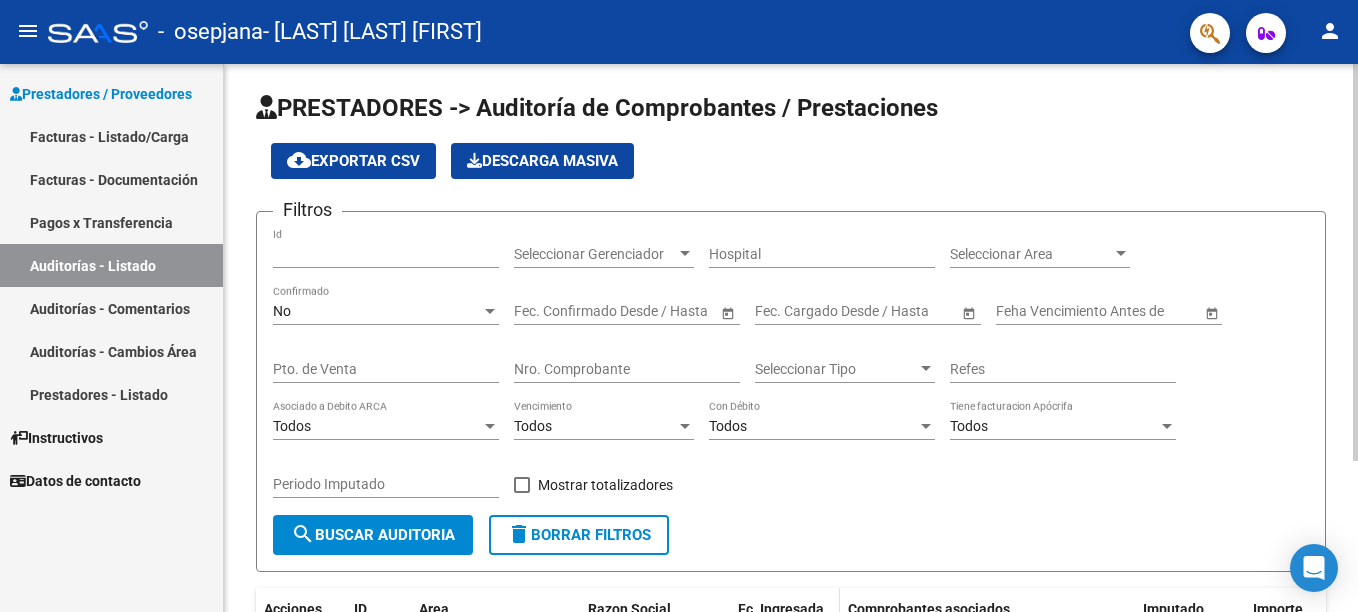 scroll, scrollTop: 0, scrollLeft: 0, axis: both 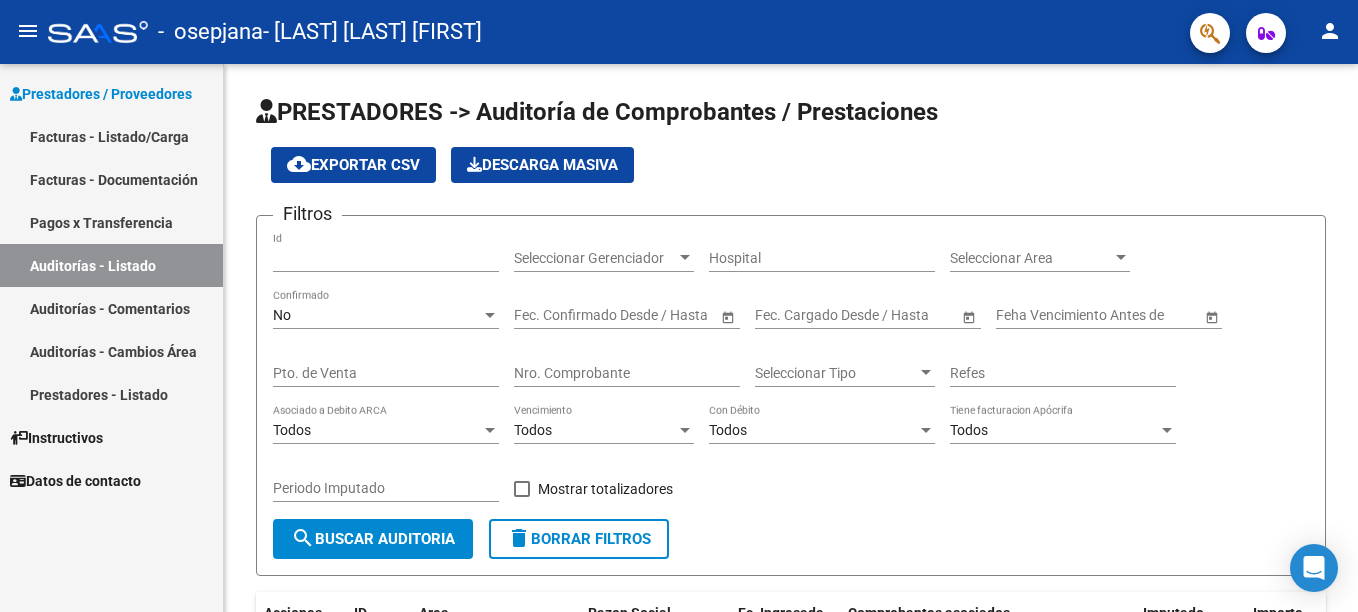 drag, startPoint x: 107, startPoint y: 212, endPoint x: 130, endPoint y: 219, distance: 24.04163 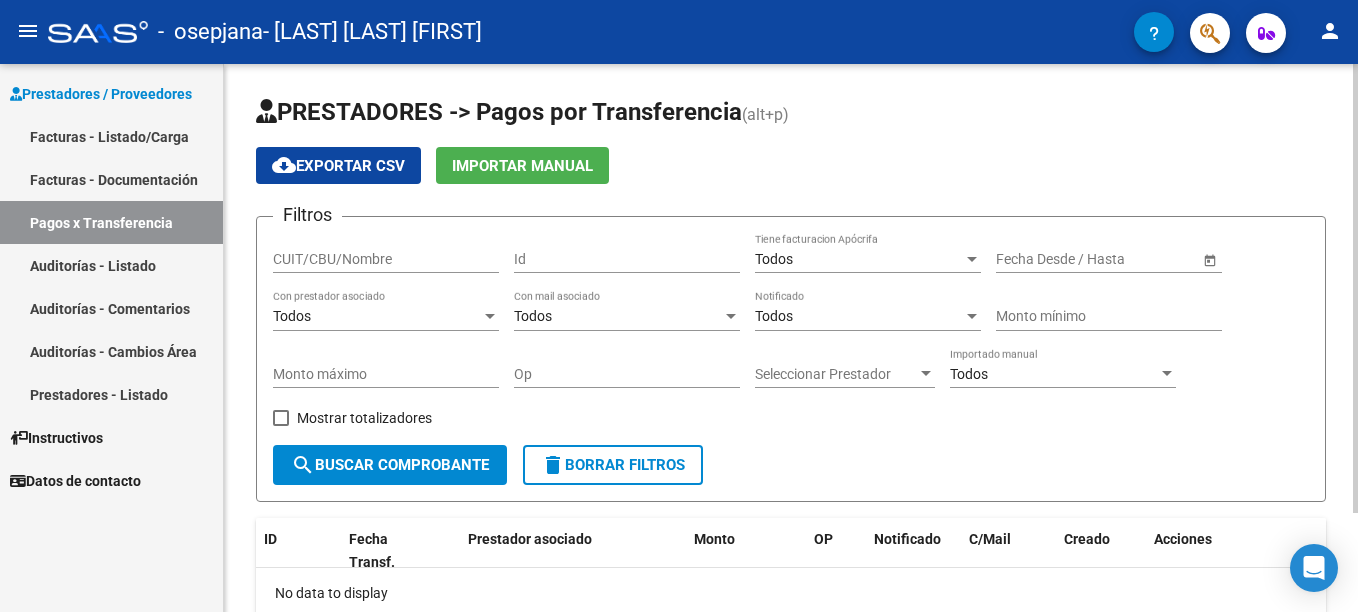 click on "Op" at bounding box center [627, 374] 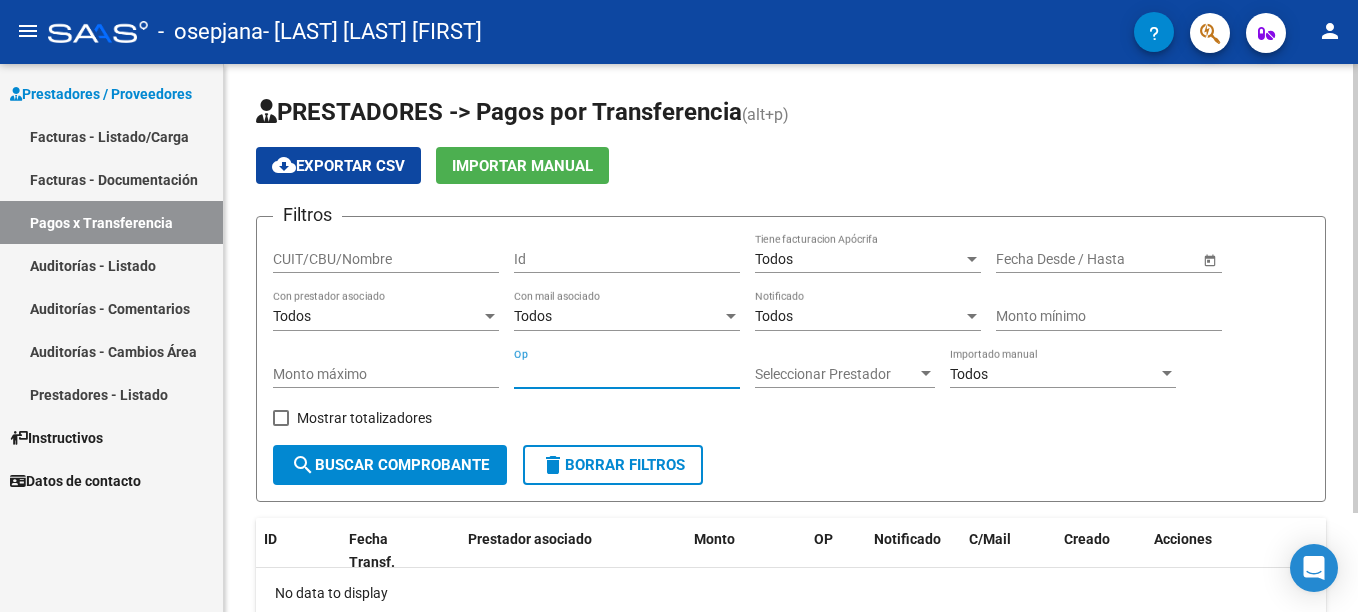 paste on "[NUMBER]" 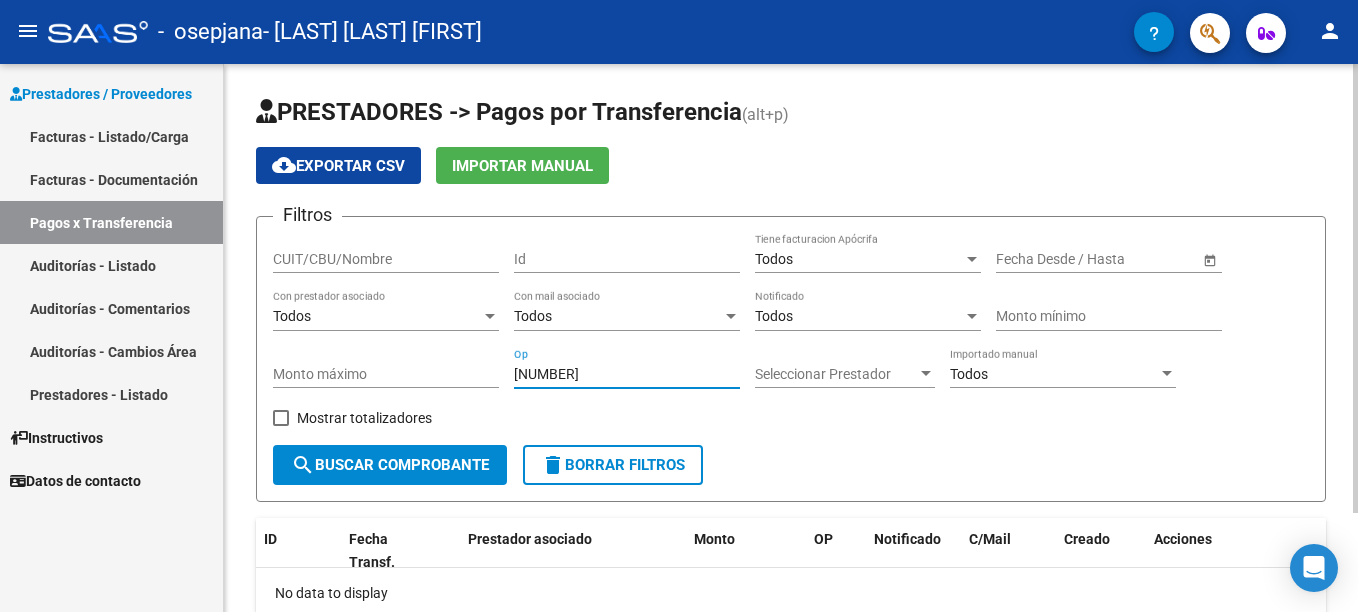 type on "[NUMBER]" 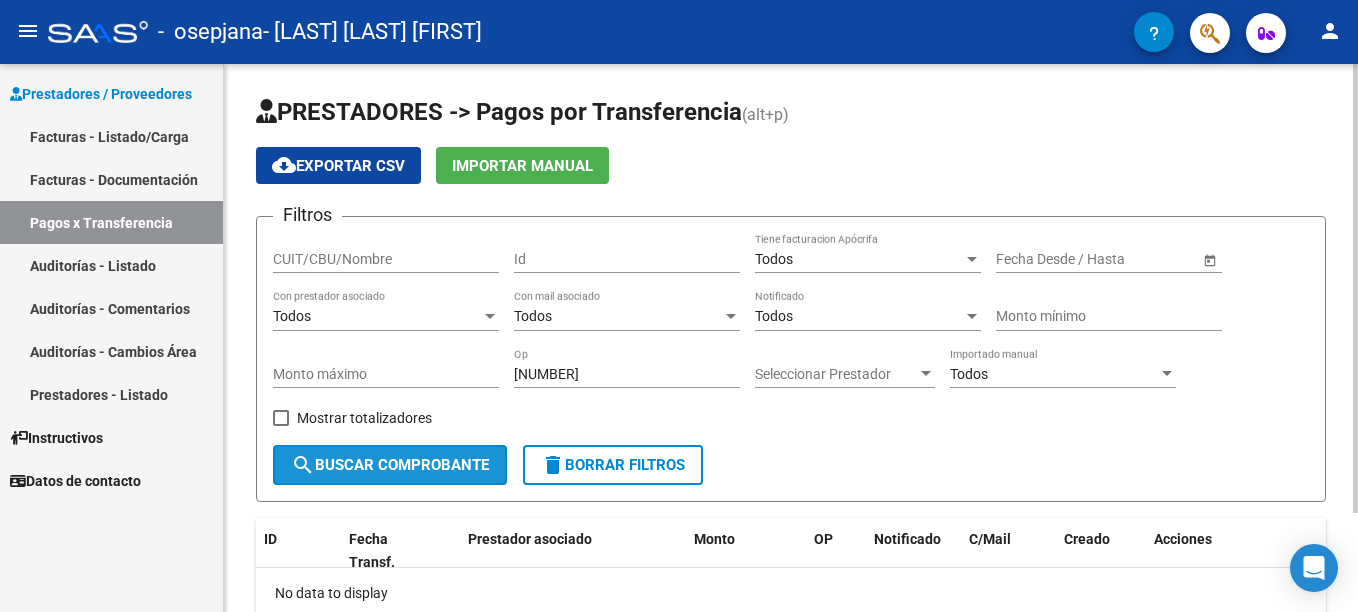 click on "search  Buscar Comprobante" 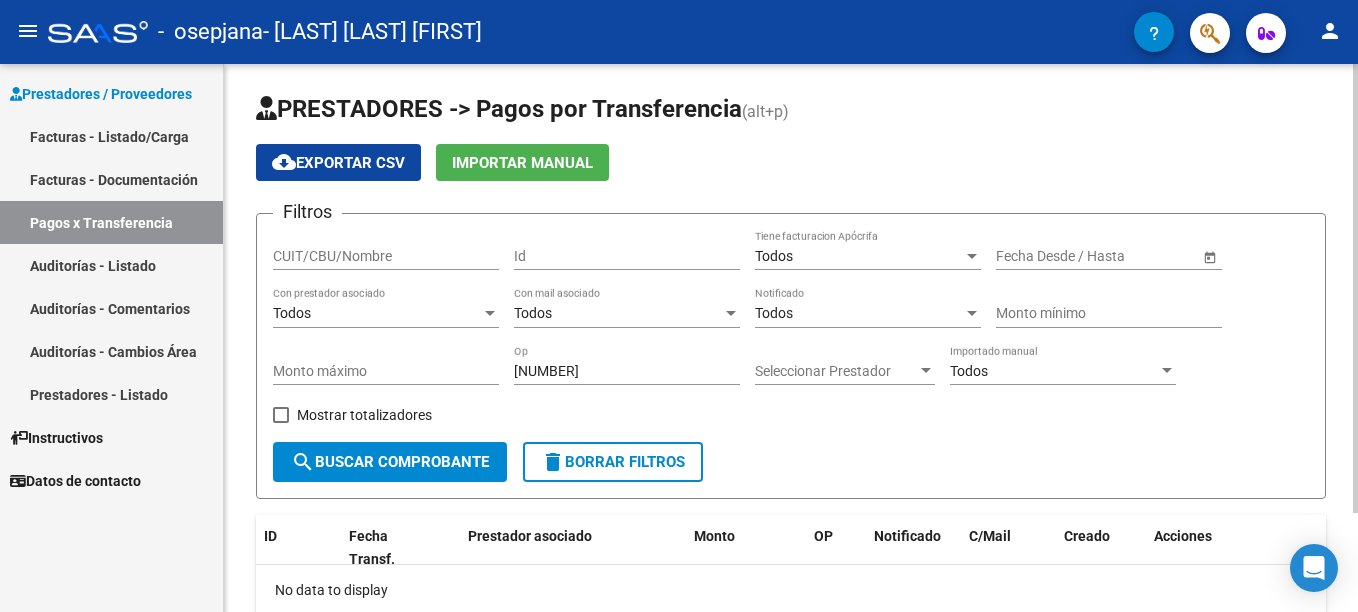 scroll, scrollTop: 0, scrollLeft: 0, axis: both 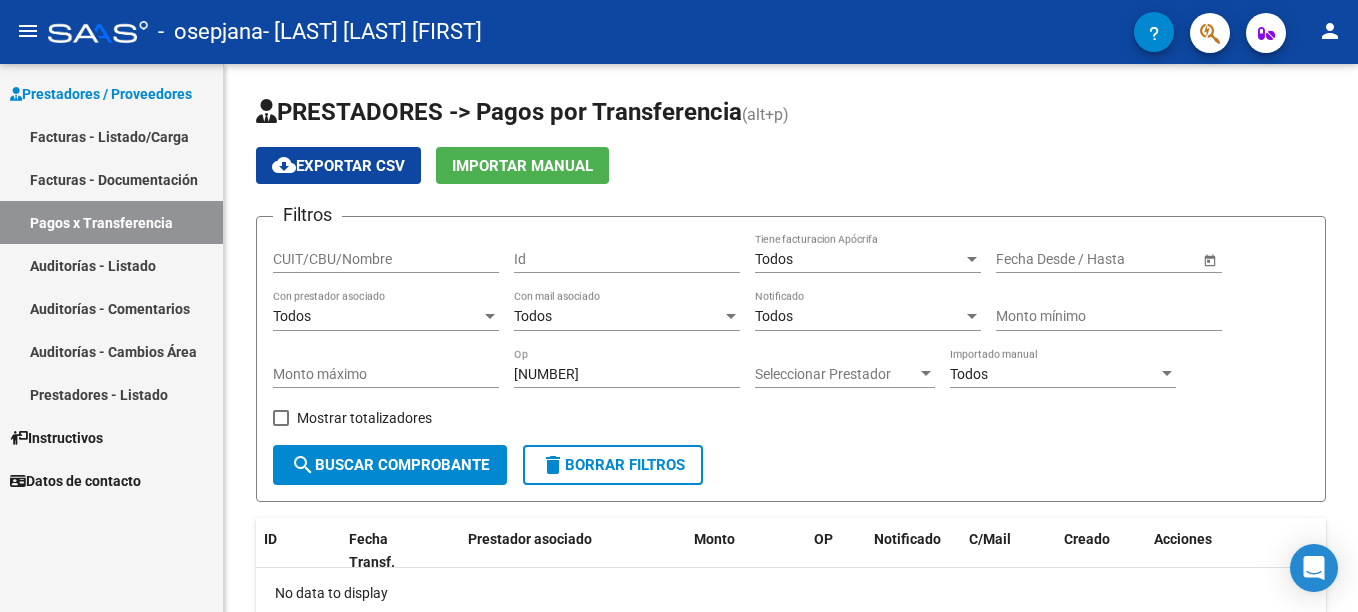 click on "Facturas - Documentación" at bounding box center [111, 179] 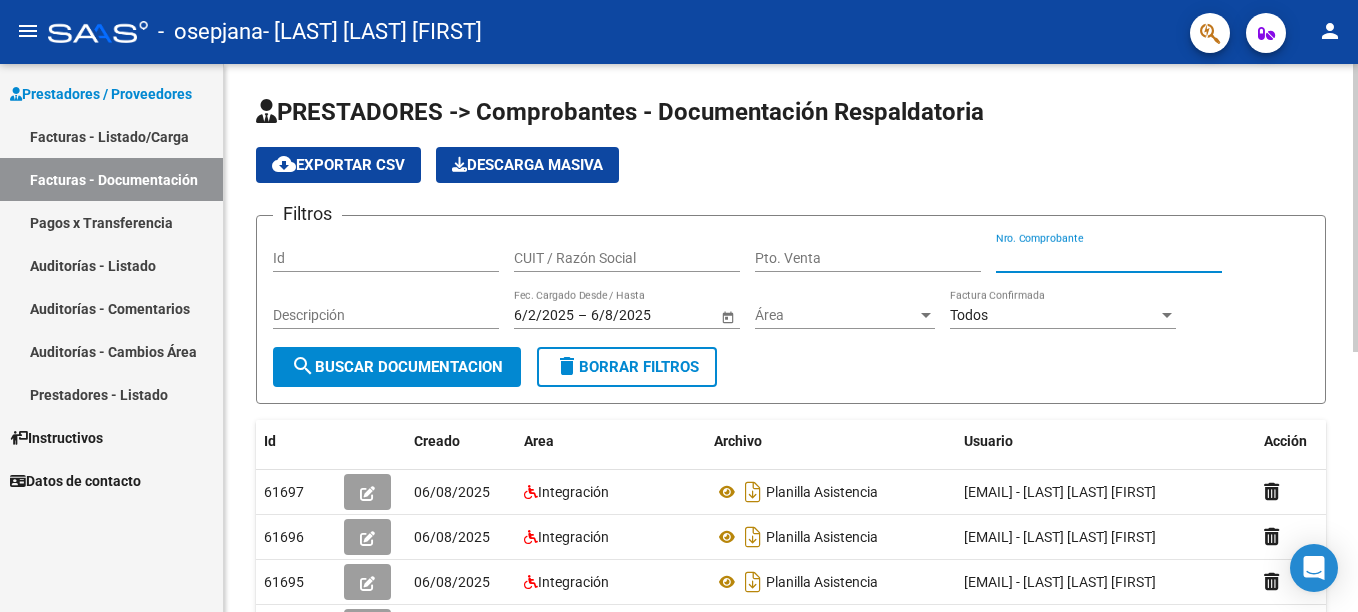 click on "Nro. Comprobante" at bounding box center [1109, 258] 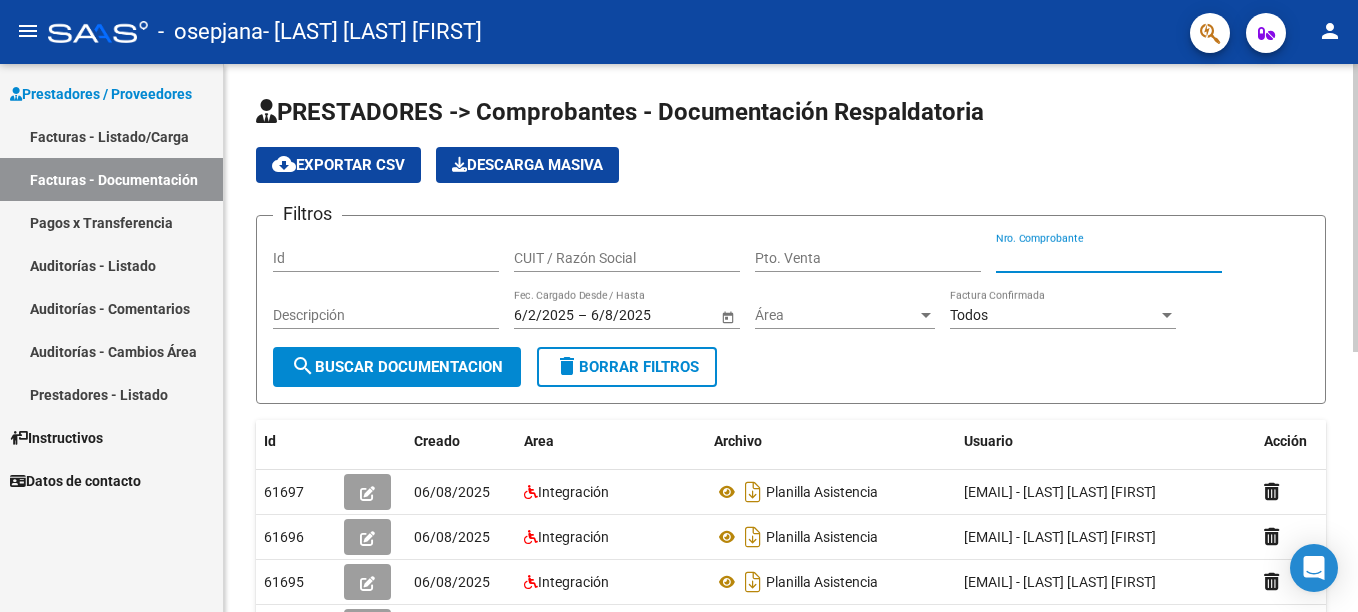 paste on "[NUMBER]" 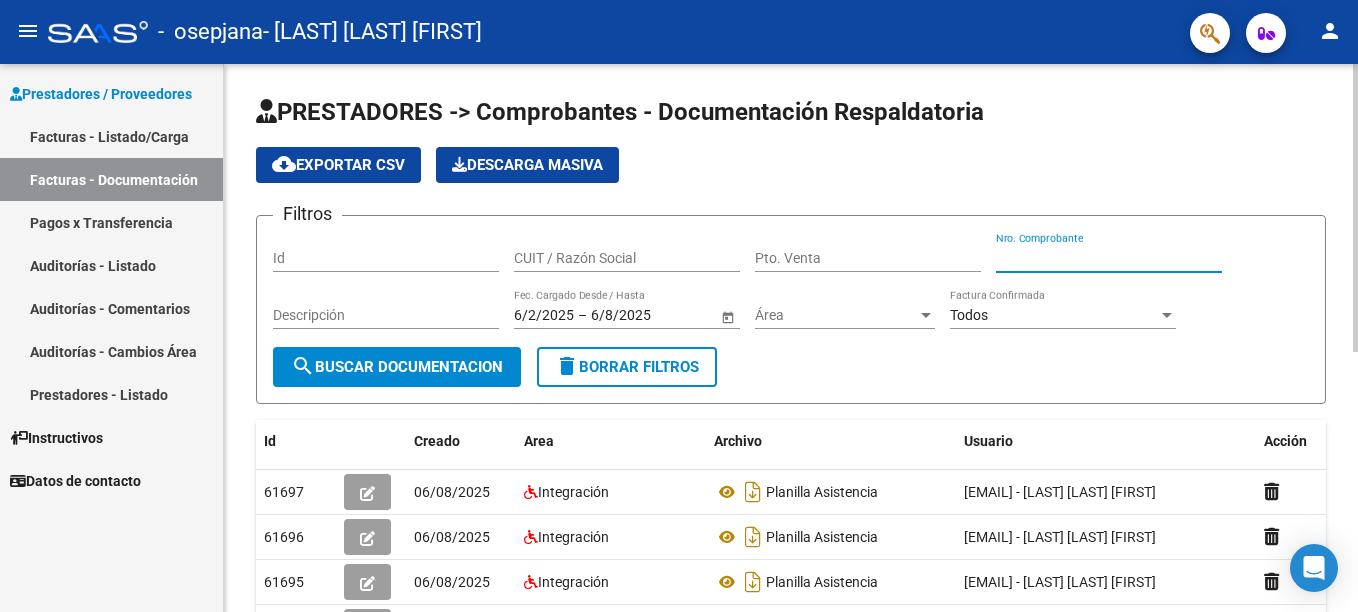 type on "[NUMBER]" 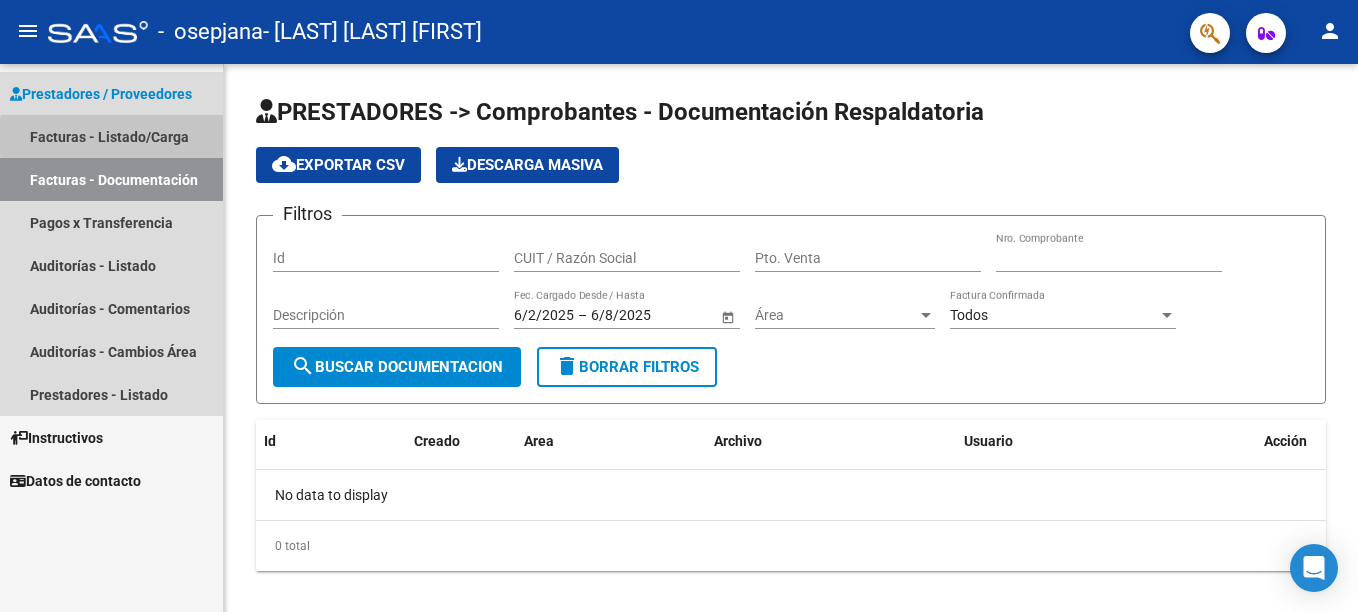 click on "Facturas - Listado/Carga" at bounding box center [111, 136] 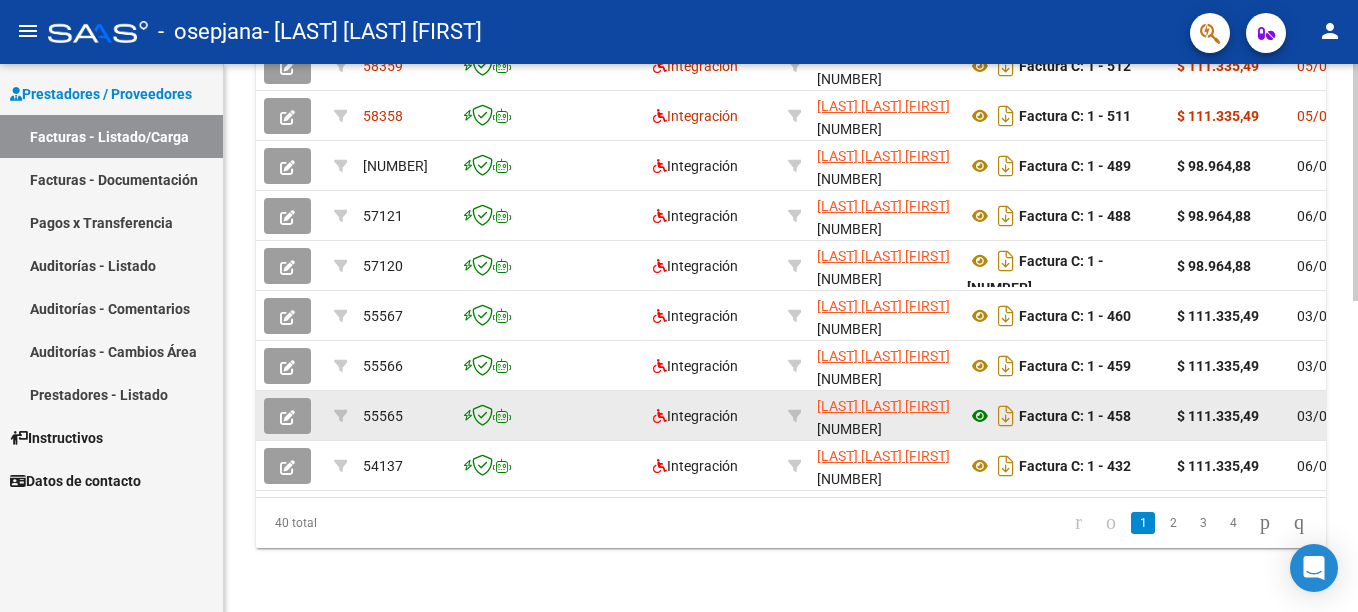 scroll, scrollTop: 720, scrollLeft: 0, axis: vertical 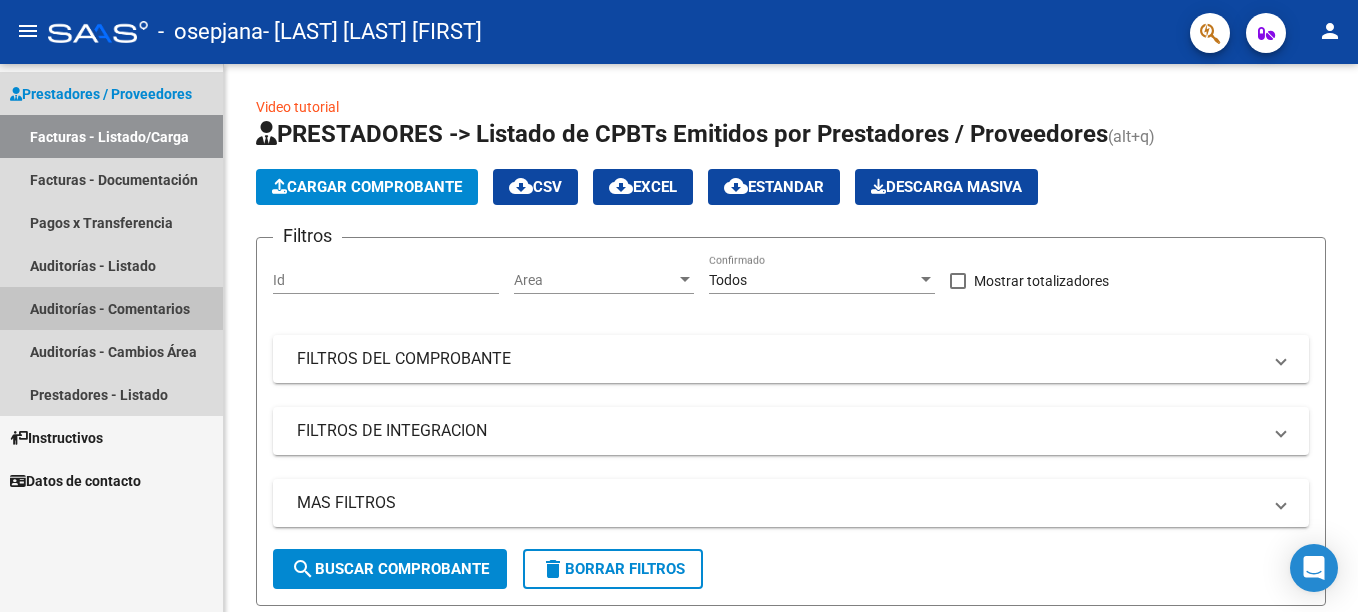 click on "Auditorías - Comentarios" at bounding box center [111, 308] 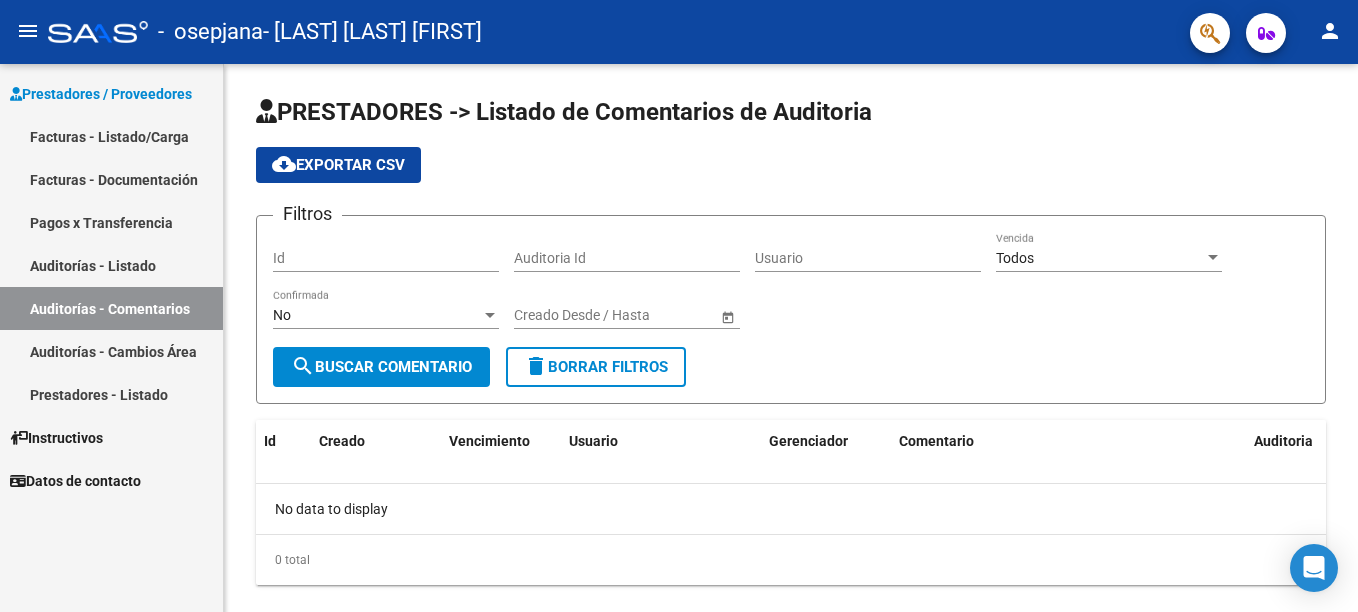 click on "Auditorías - Listado" at bounding box center (111, 265) 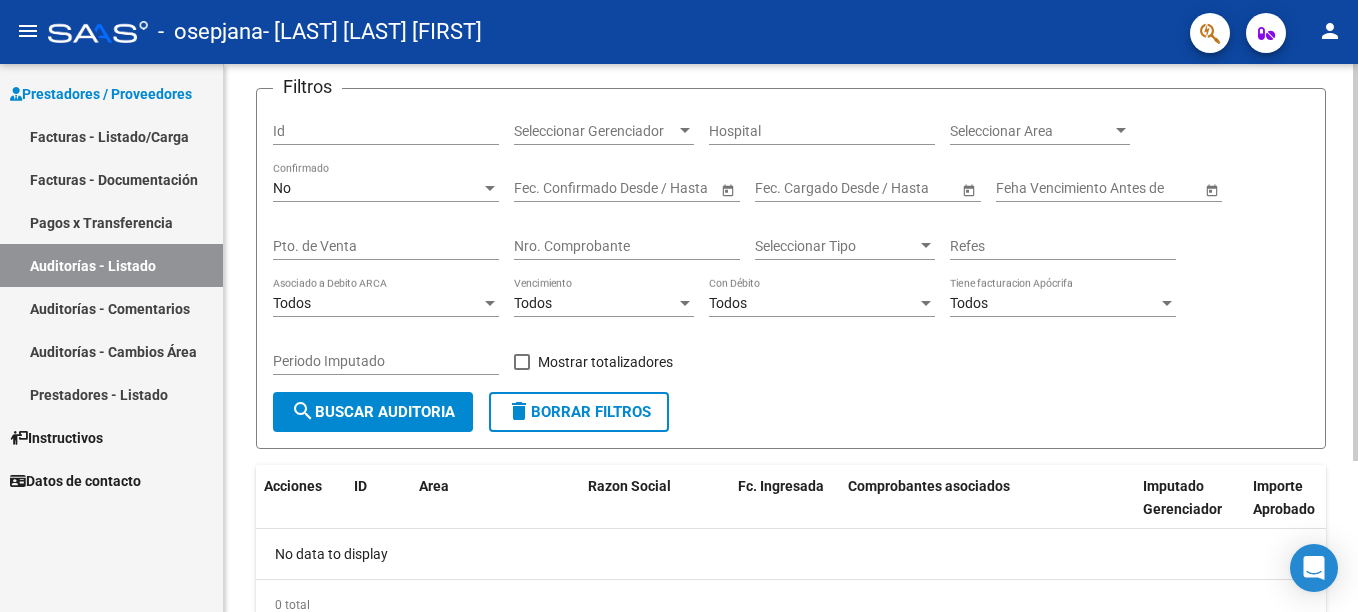 scroll, scrollTop: 209, scrollLeft: 0, axis: vertical 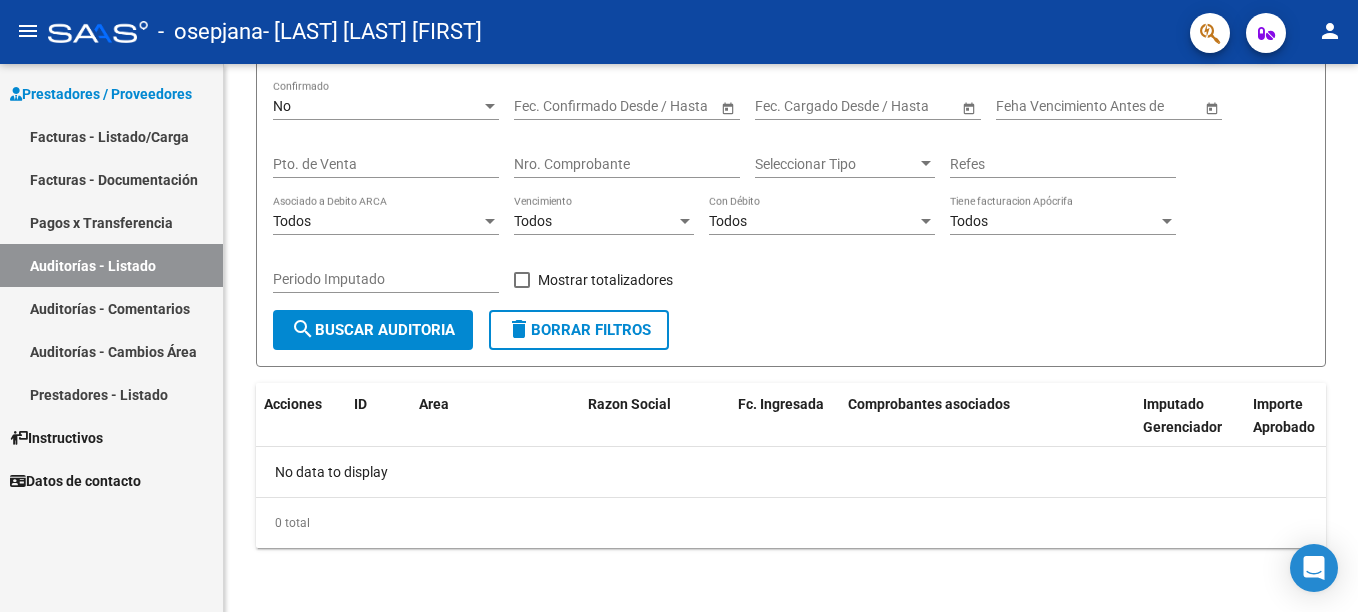 click on "Pagos x Transferencia" at bounding box center (111, 222) 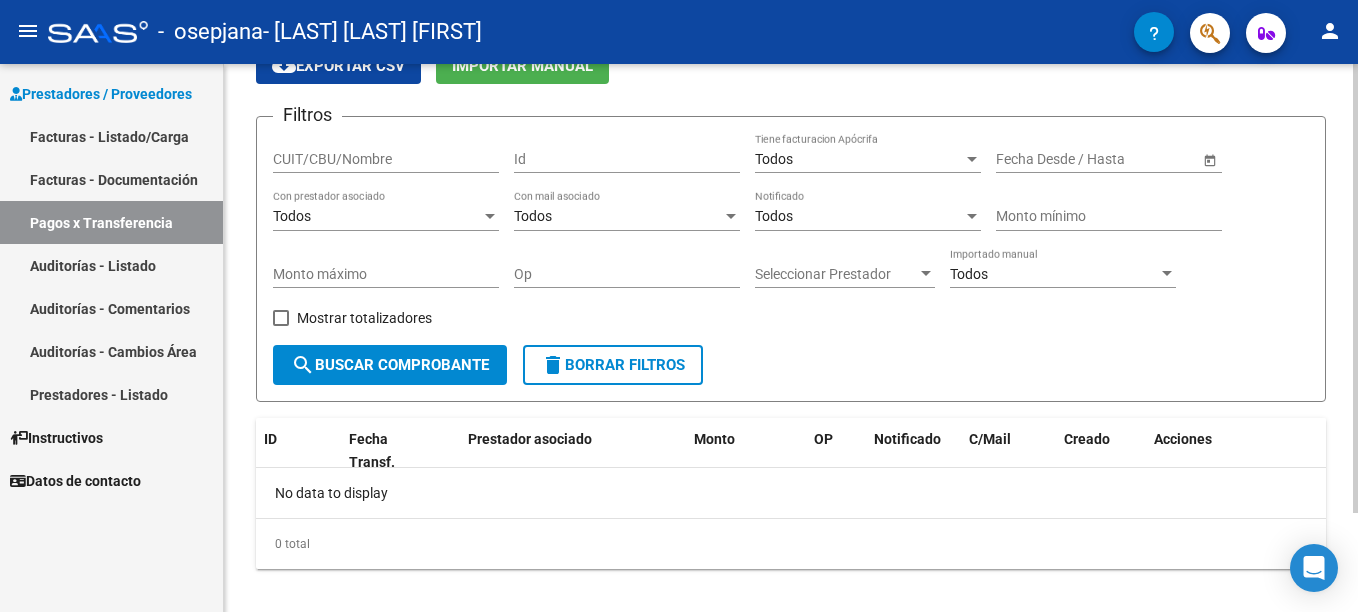 scroll, scrollTop: 121, scrollLeft: 0, axis: vertical 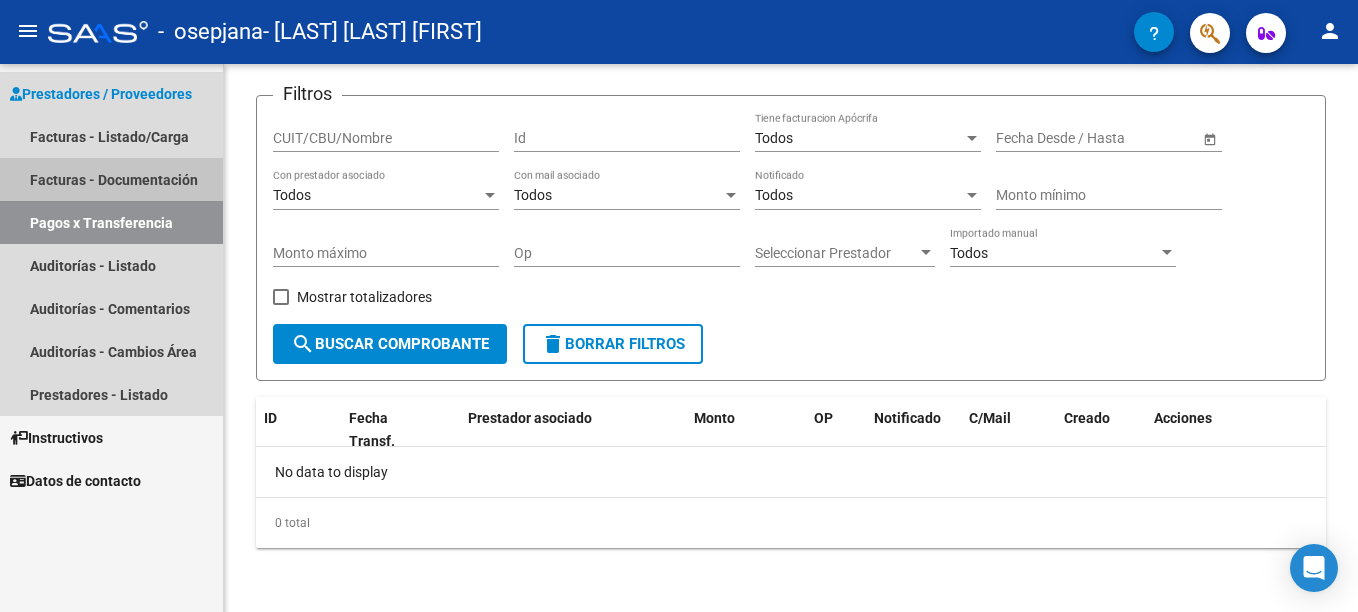 click on "Facturas - Documentación" at bounding box center [111, 179] 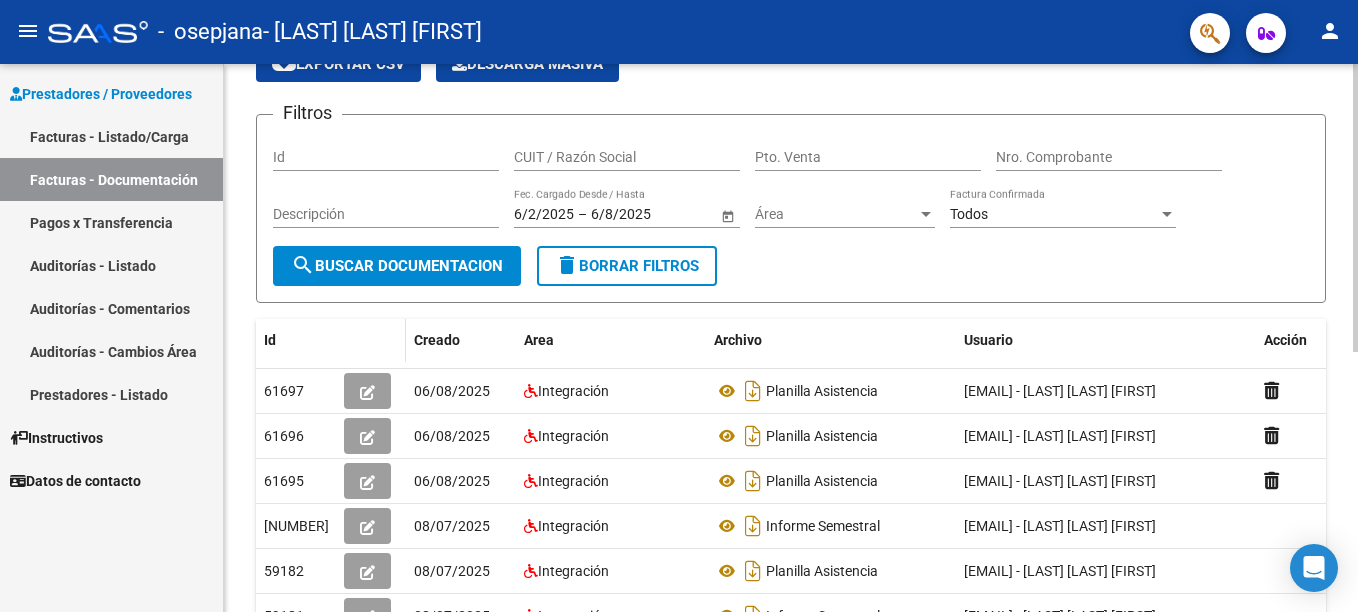 scroll, scrollTop: 100, scrollLeft: 0, axis: vertical 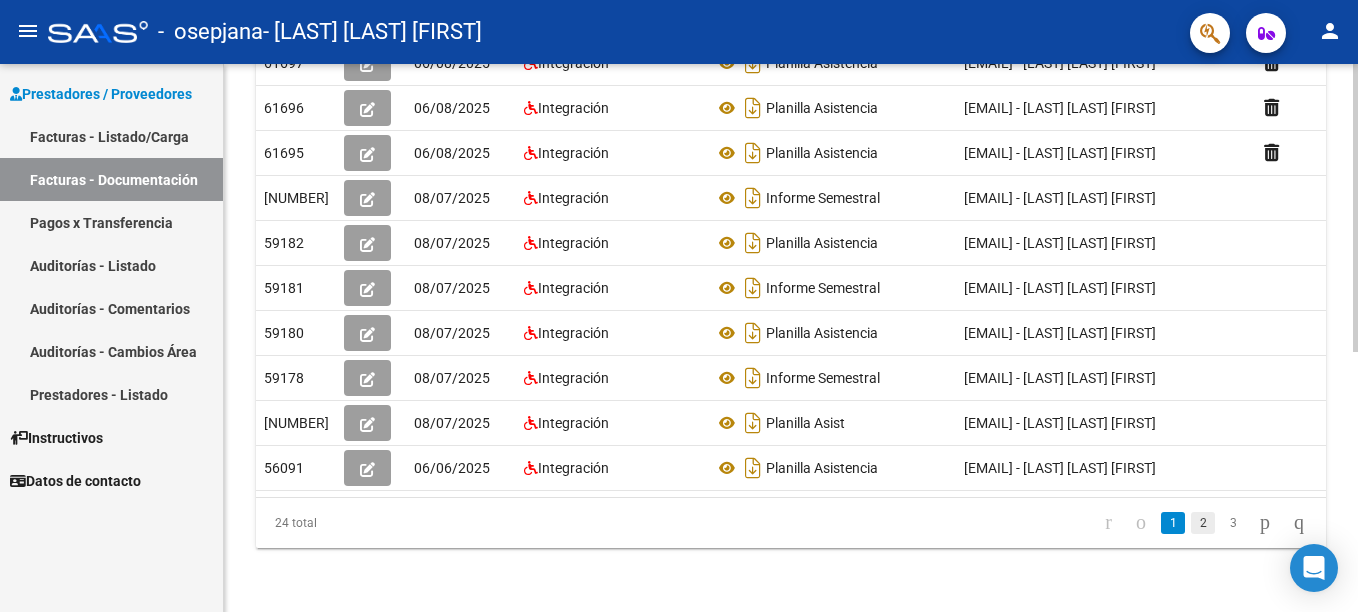 click on "2" 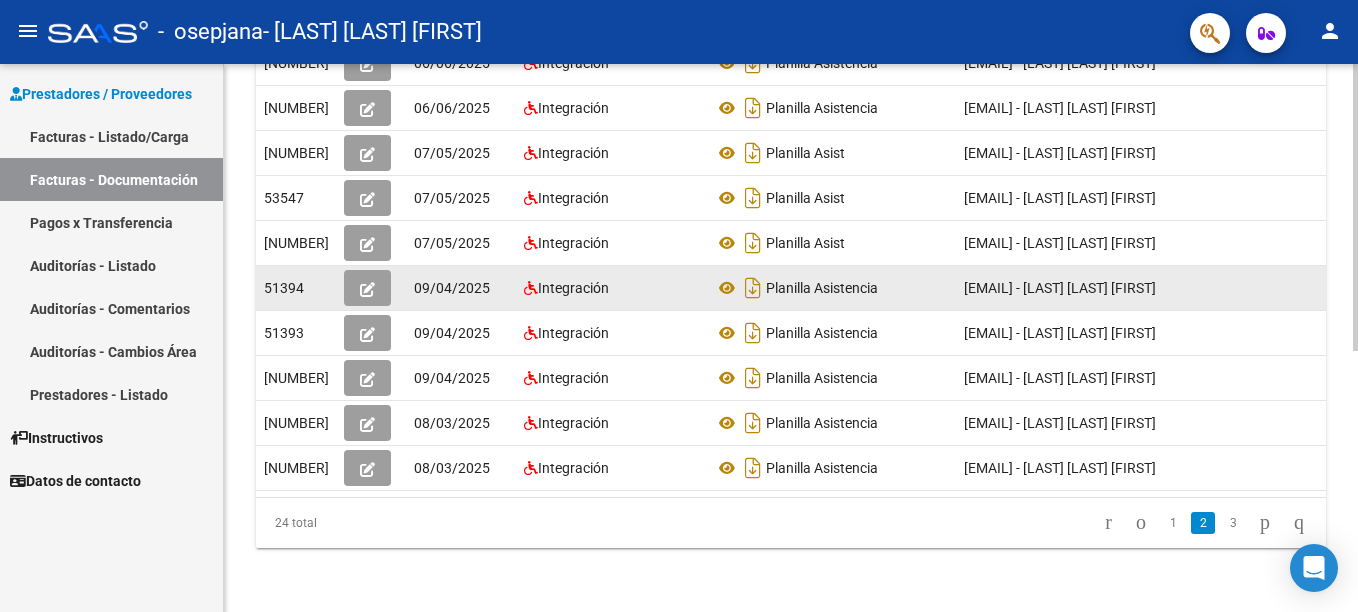 scroll, scrollTop: 495, scrollLeft: 0, axis: vertical 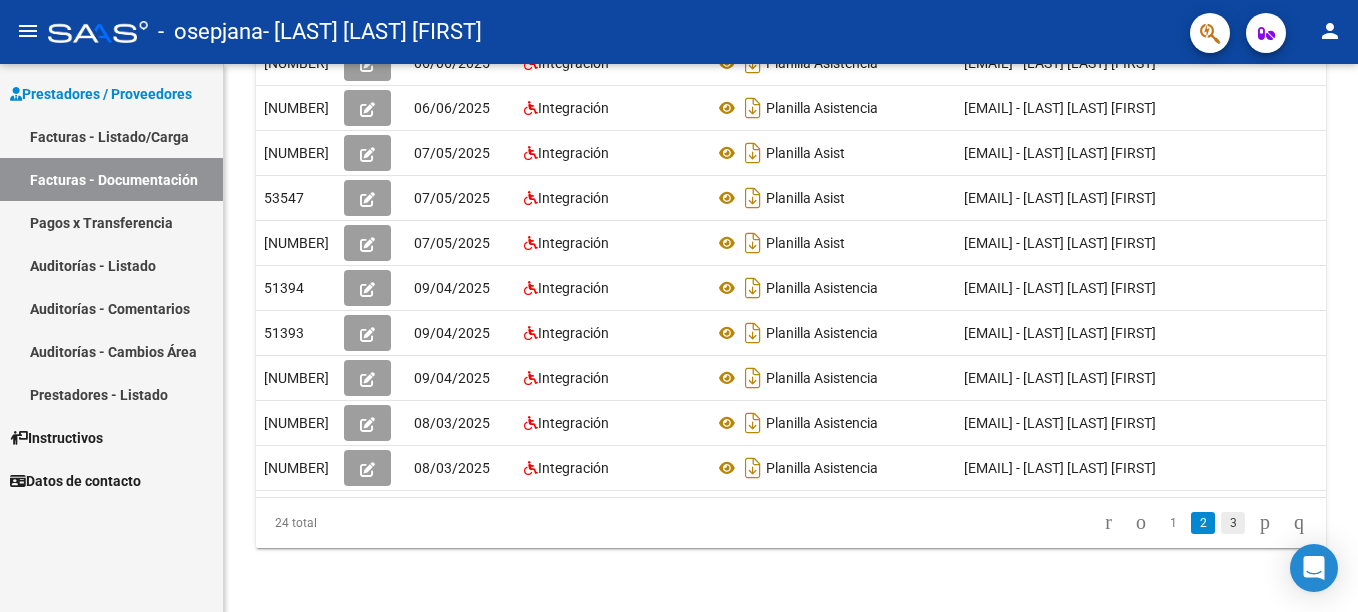 click on "3" 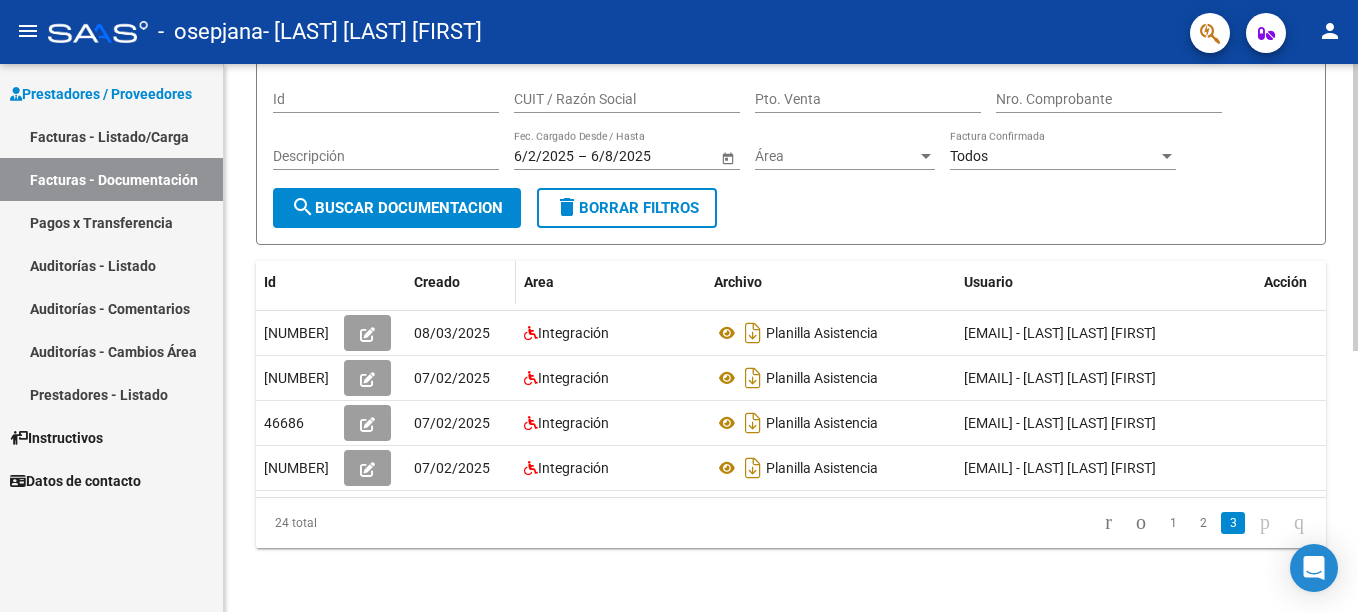 scroll, scrollTop: 195, scrollLeft: 0, axis: vertical 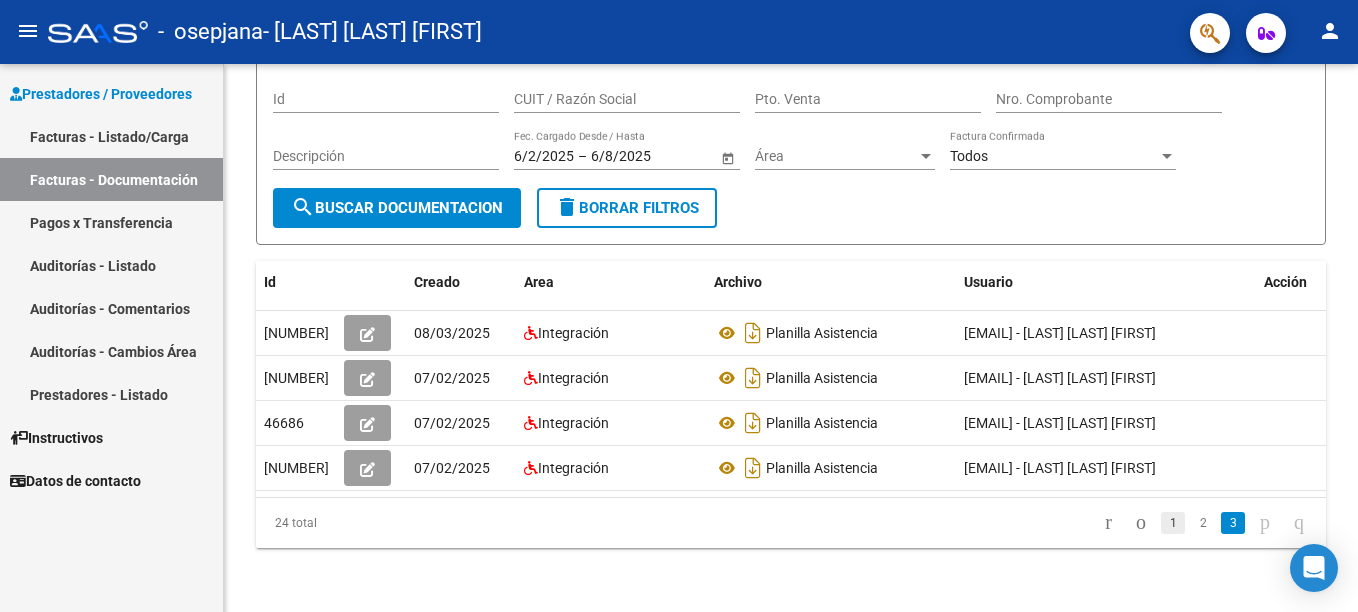 click on "1" 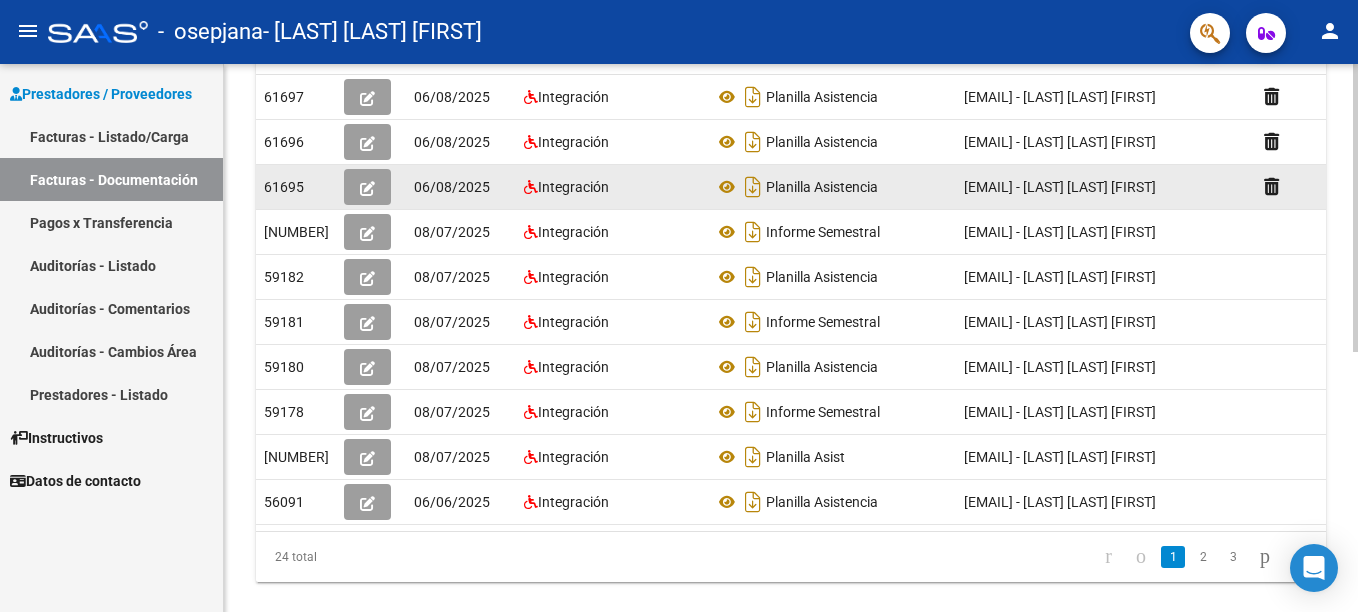 scroll, scrollTop: 495, scrollLeft: 0, axis: vertical 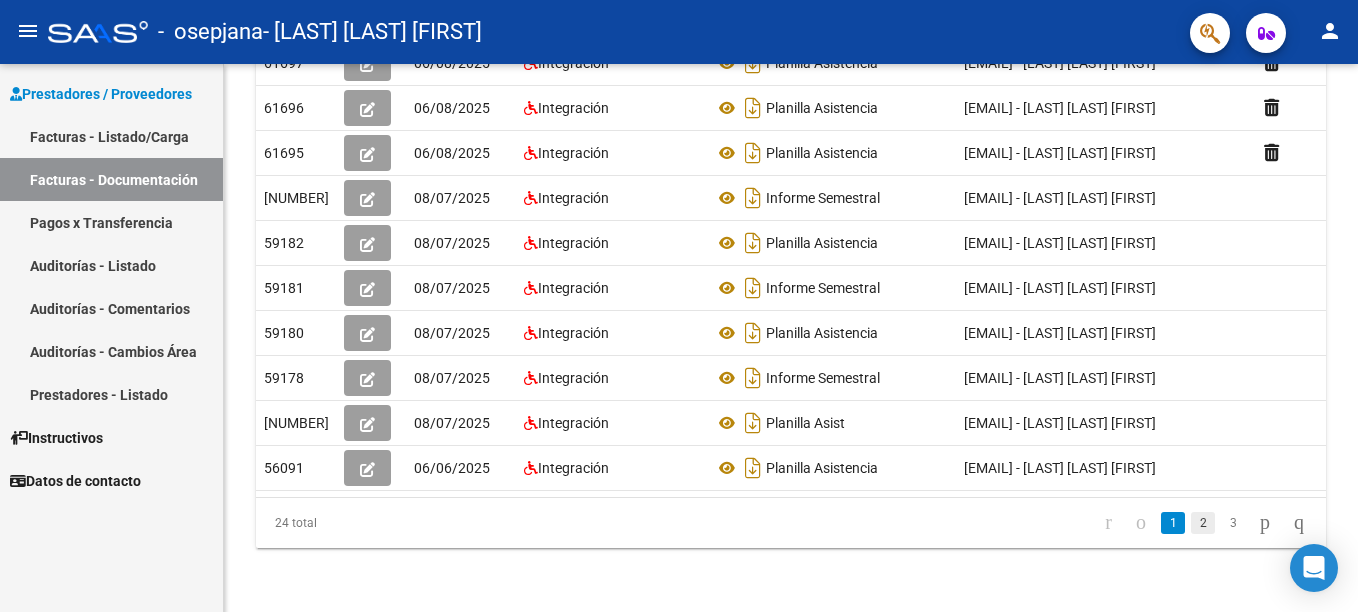 click on "2" 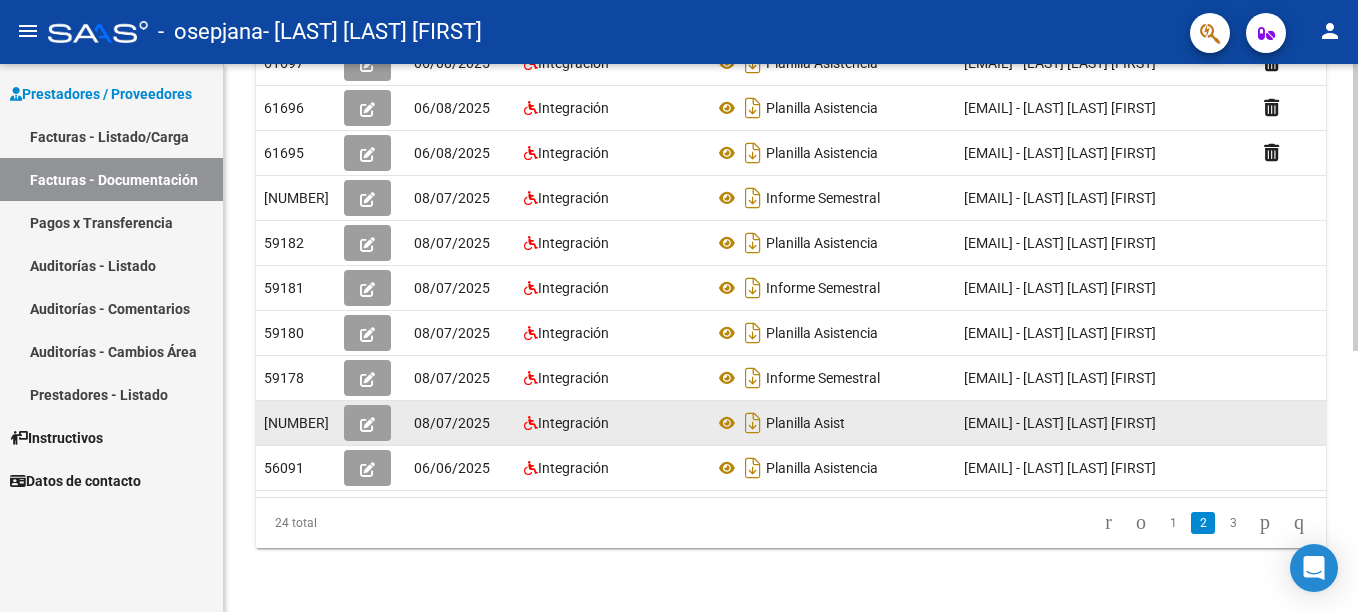 scroll, scrollTop: 495, scrollLeft: 0, axis: vertical 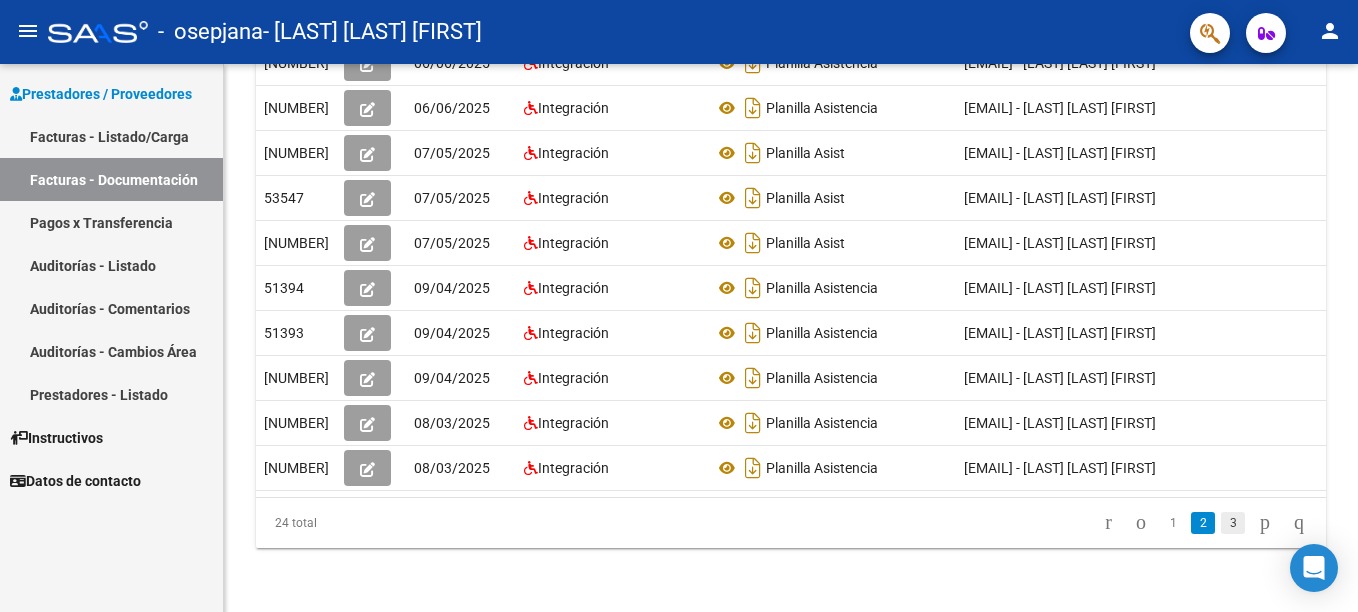 click on "3" 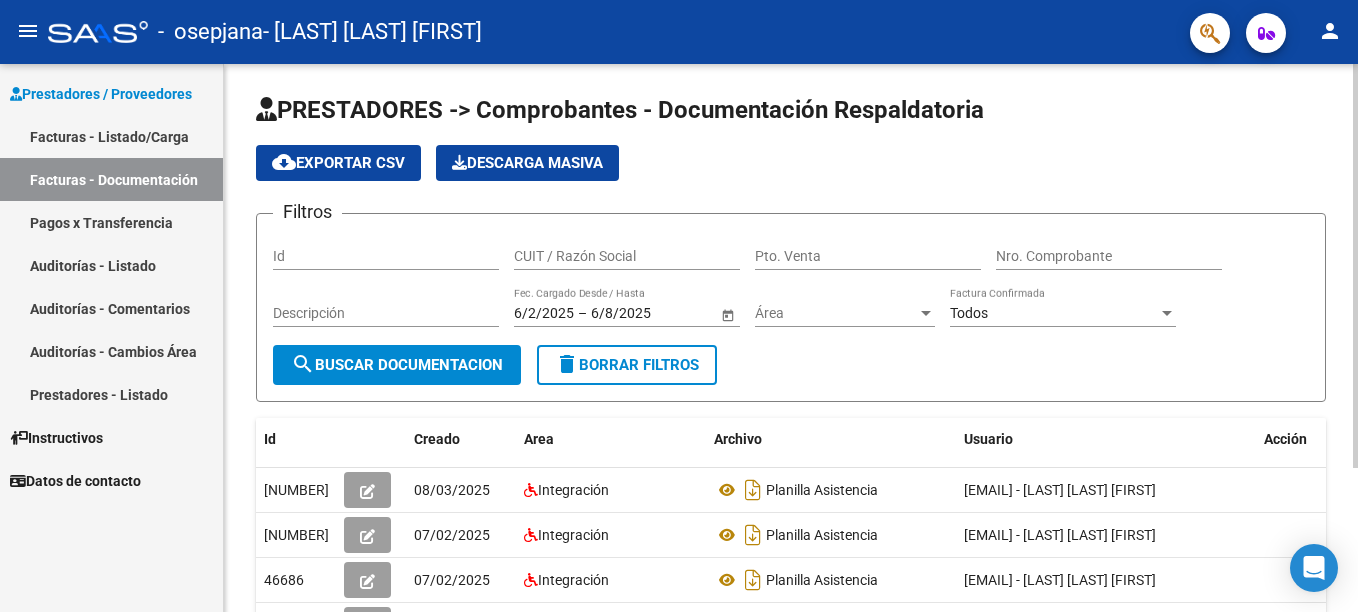 scroll, scrollTop: 0, scrollLeft: 0, axis: both 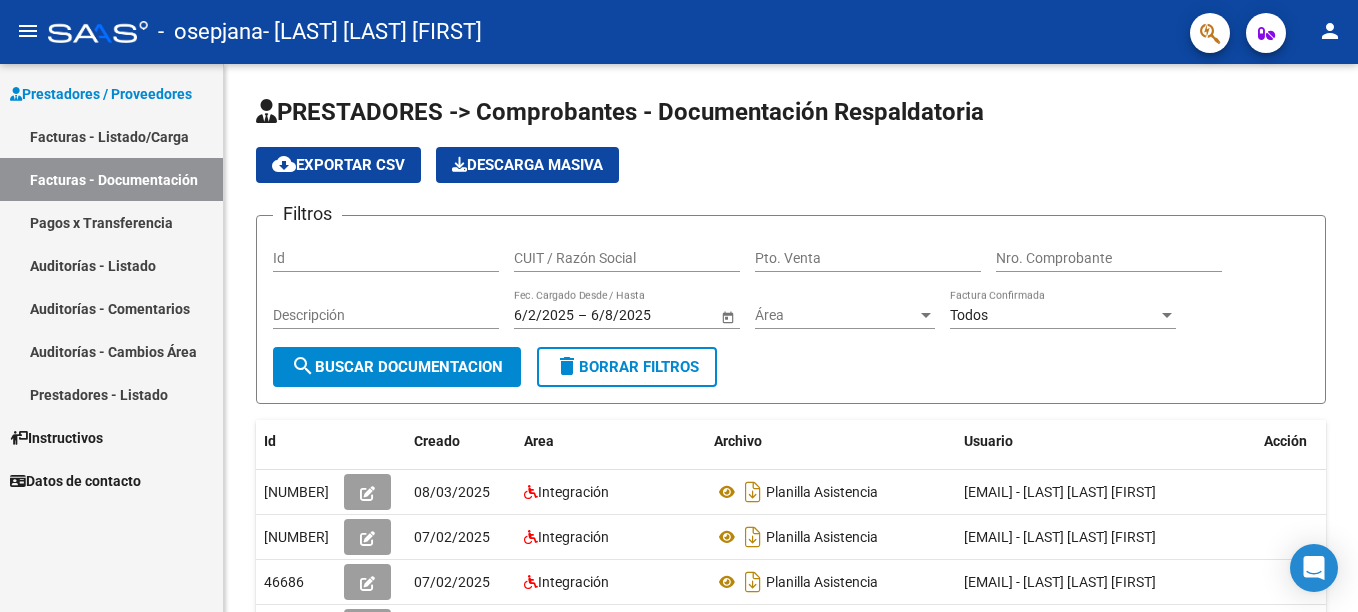 click on "Prestadores / Proveedores" at bounding box center [101, 94] 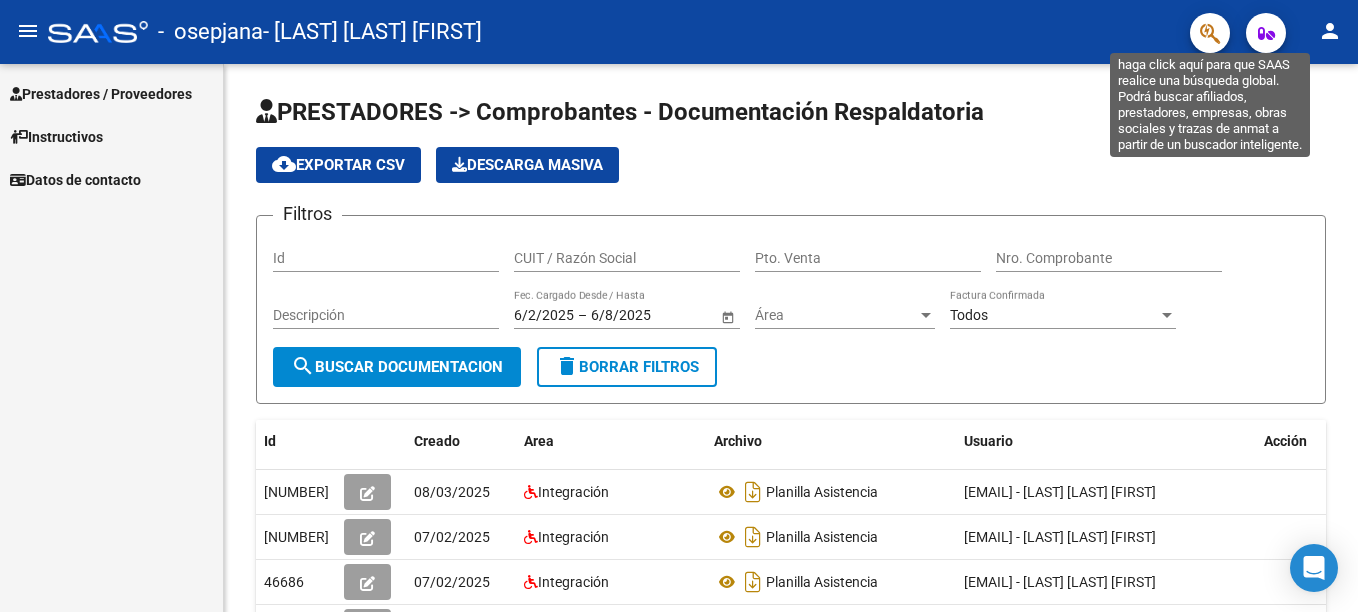click 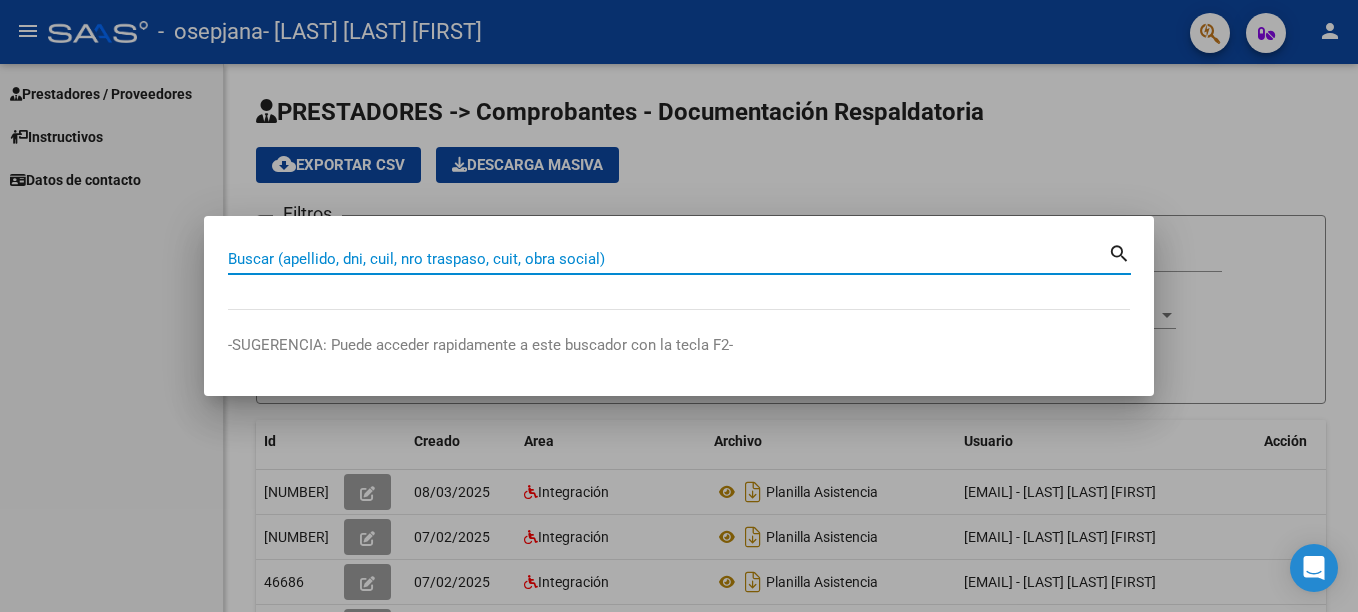 click on "Buscar (apellido, dni, cuil, nro traspaso, cuit, obra social)" at bounding box center (668, 259) 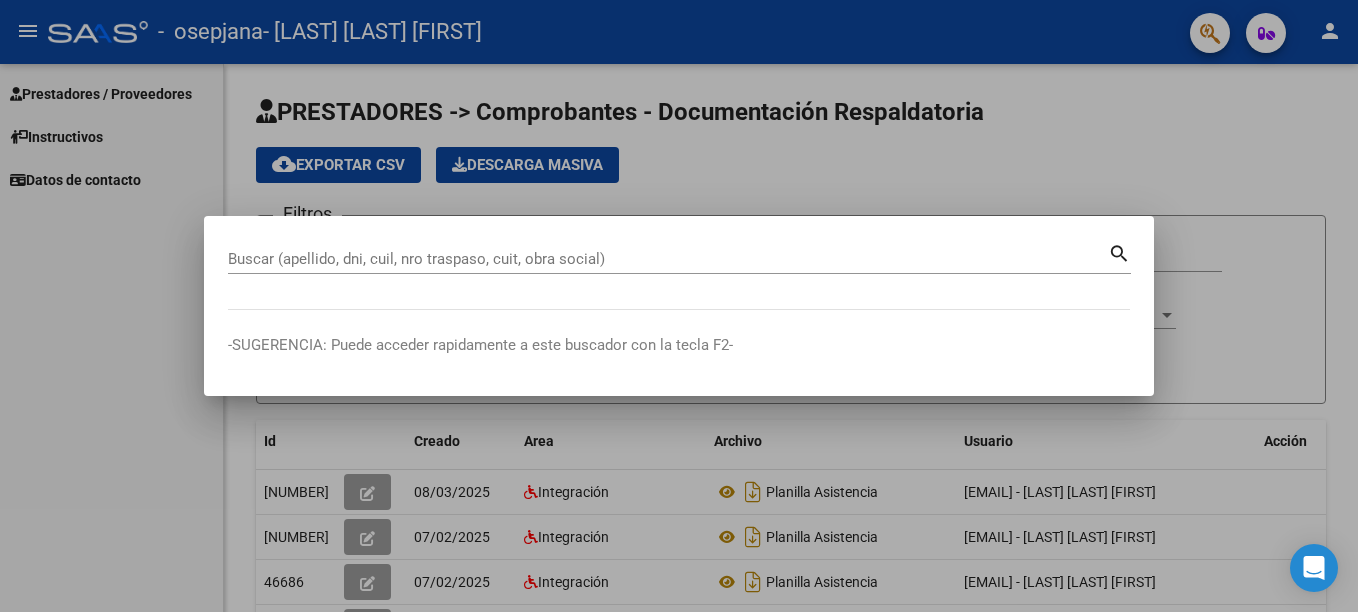 click on "Buscar (apellido, dni, cuil, nro traspaso, cuit, obra social) search" at bounding box center (679, 275) 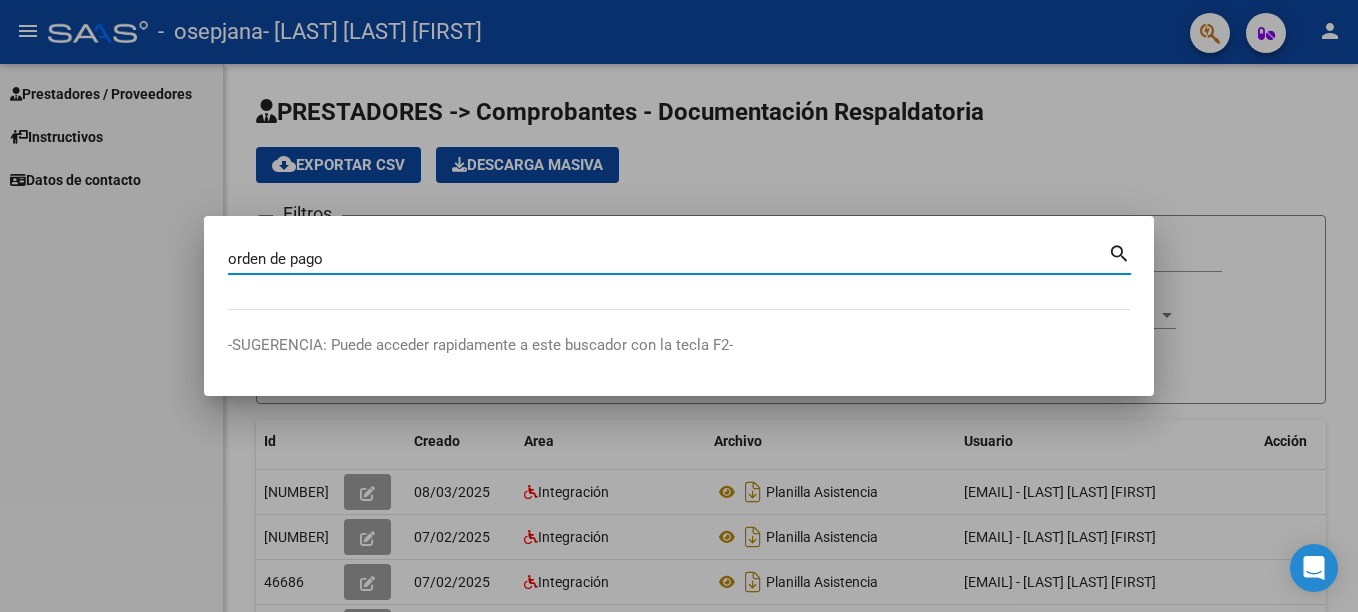 paste on "[NUMBER]" 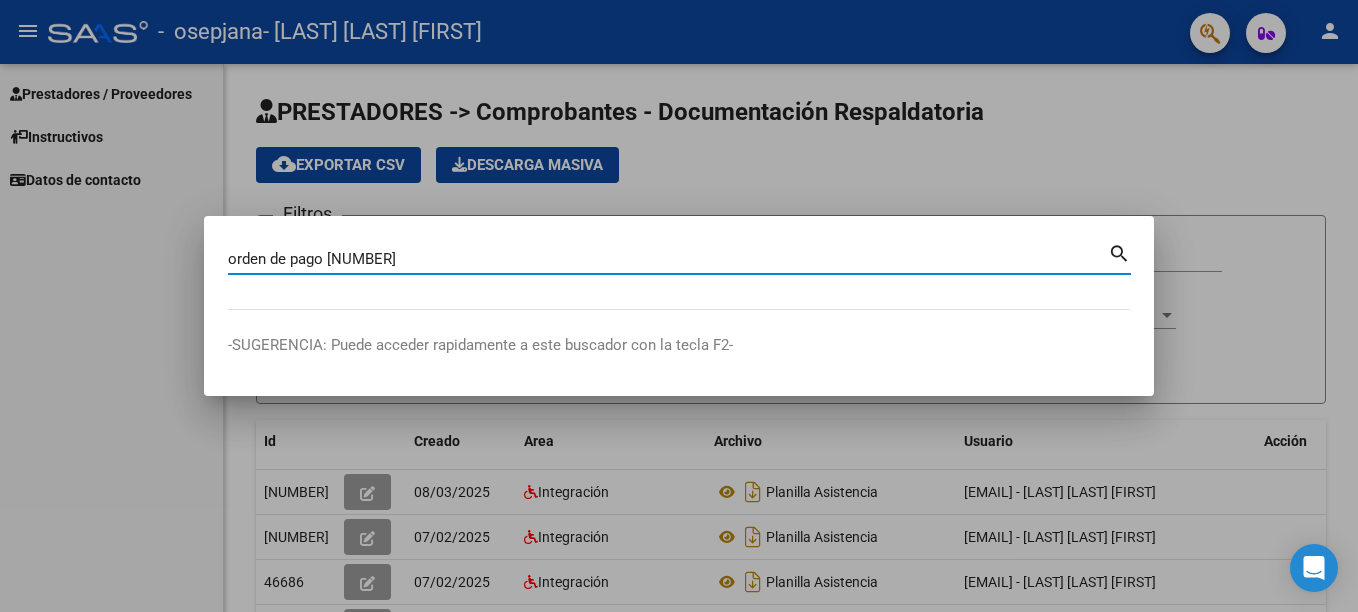 type on "orden de pago [NUMBER]" 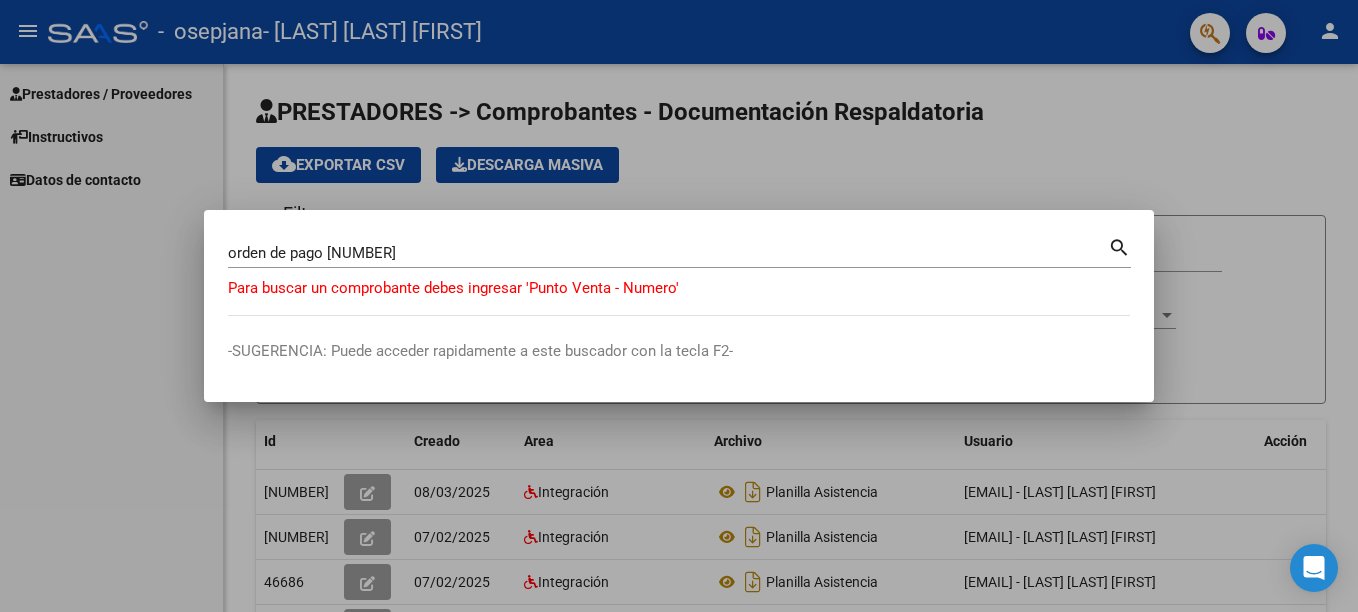 click at bounding box center [679, 306] 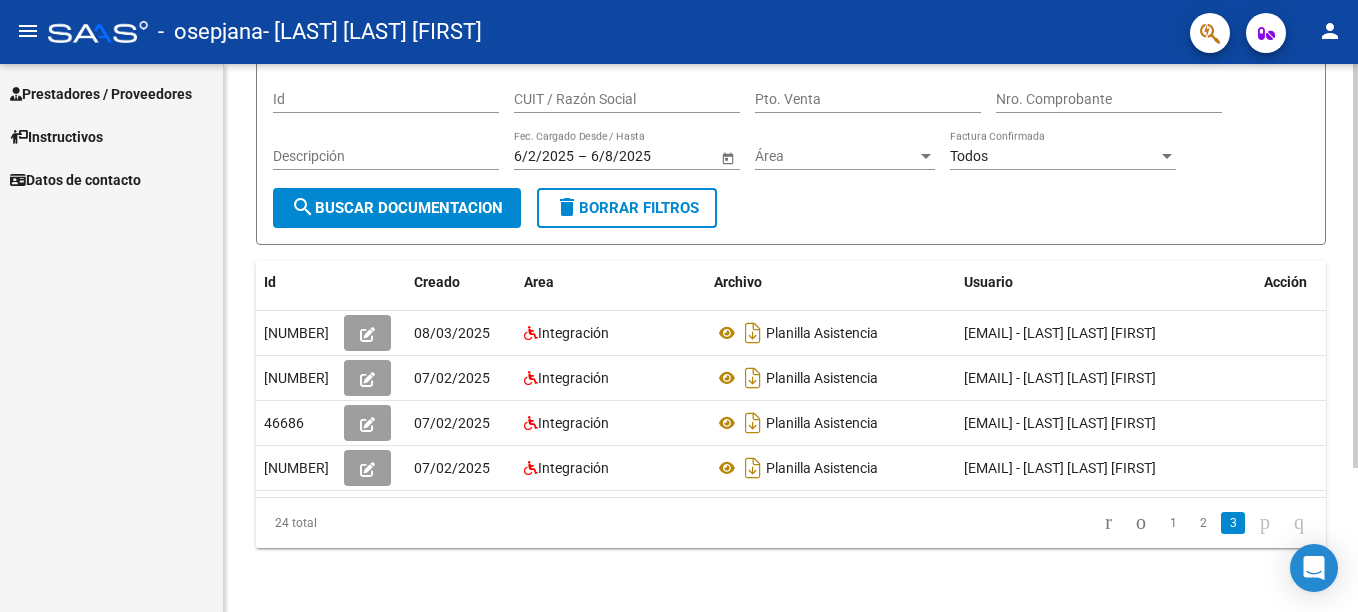 scroll, scrollTop: 195, scrollLeft: 0, axis: vertical 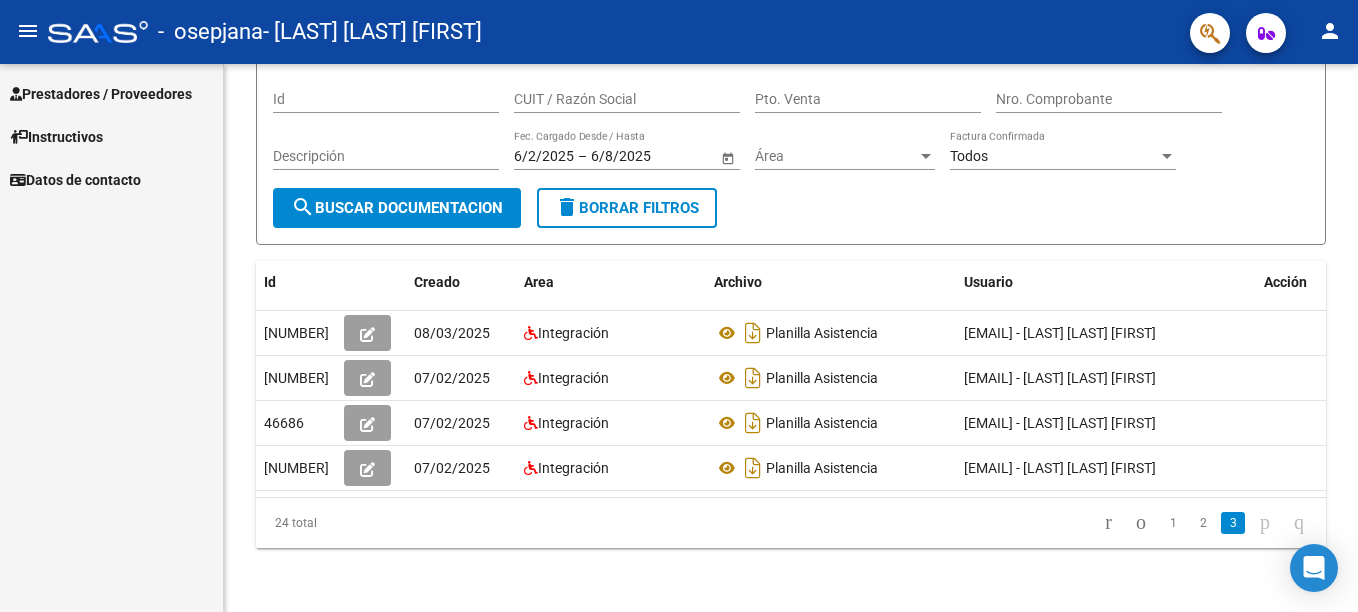 click on "person" 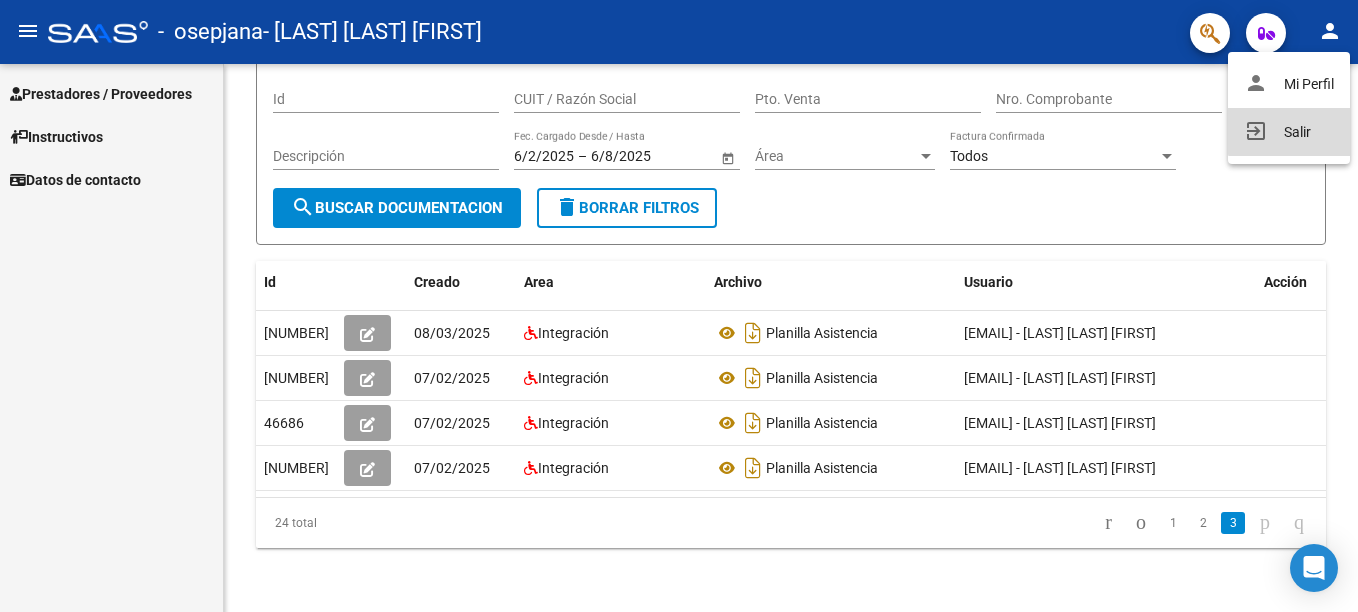 click on "exit_to_app  Salir" at bounding box center [1289, 132] 